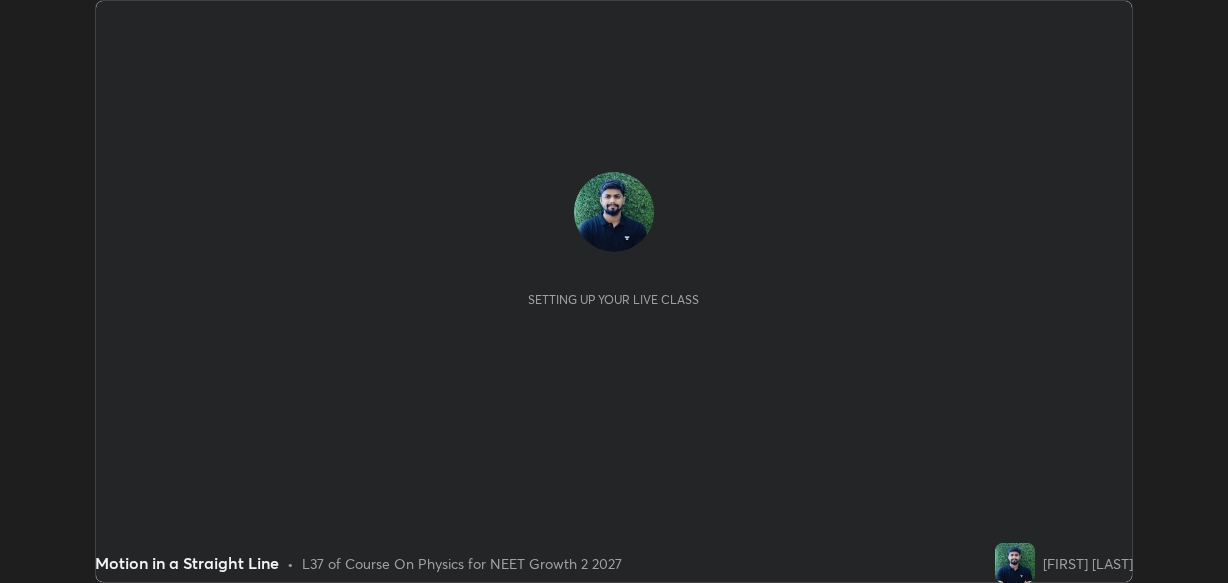 scroll, scrollTop: 0, scrollLeft: 0, axis: both 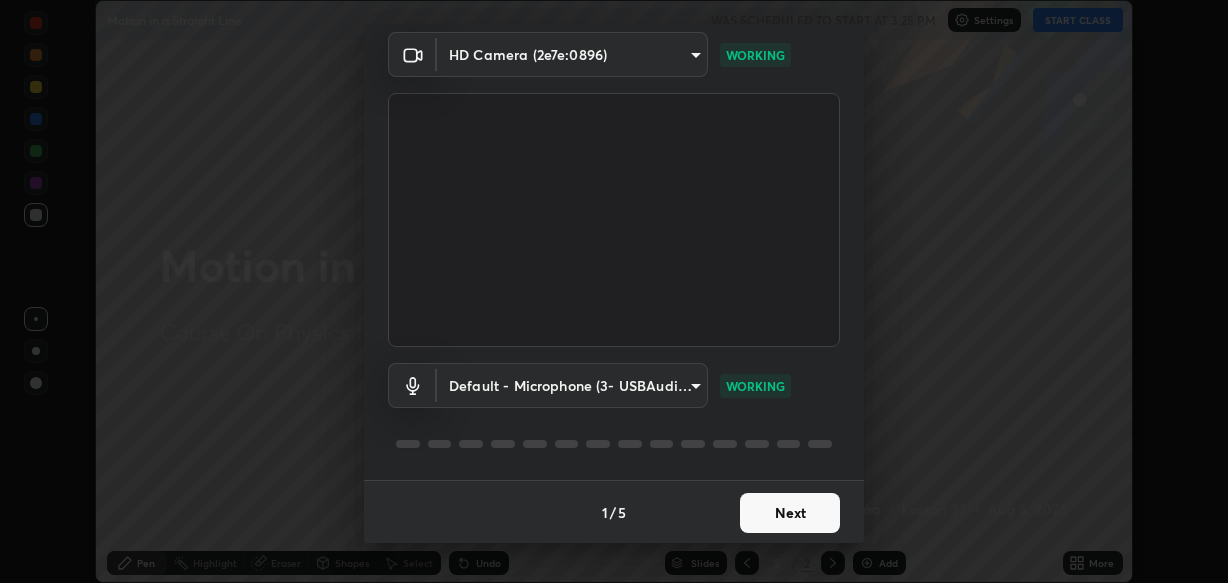 click on "Next" at bounding box center (790, 513) 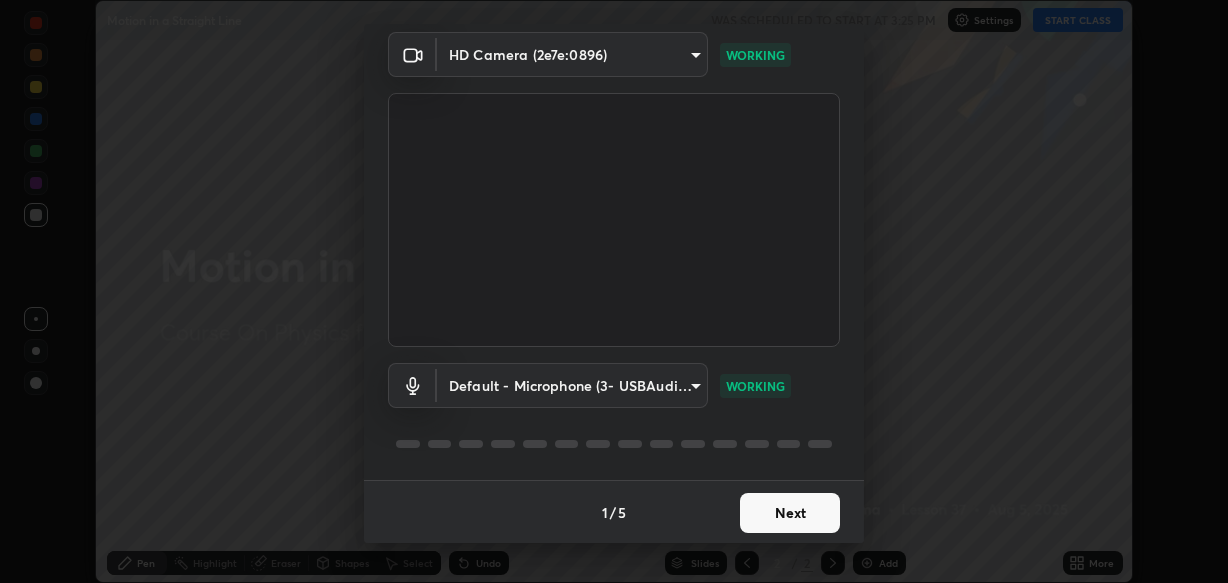 scroll, scrollTop: 0, scrollLeft: 0, axis: both 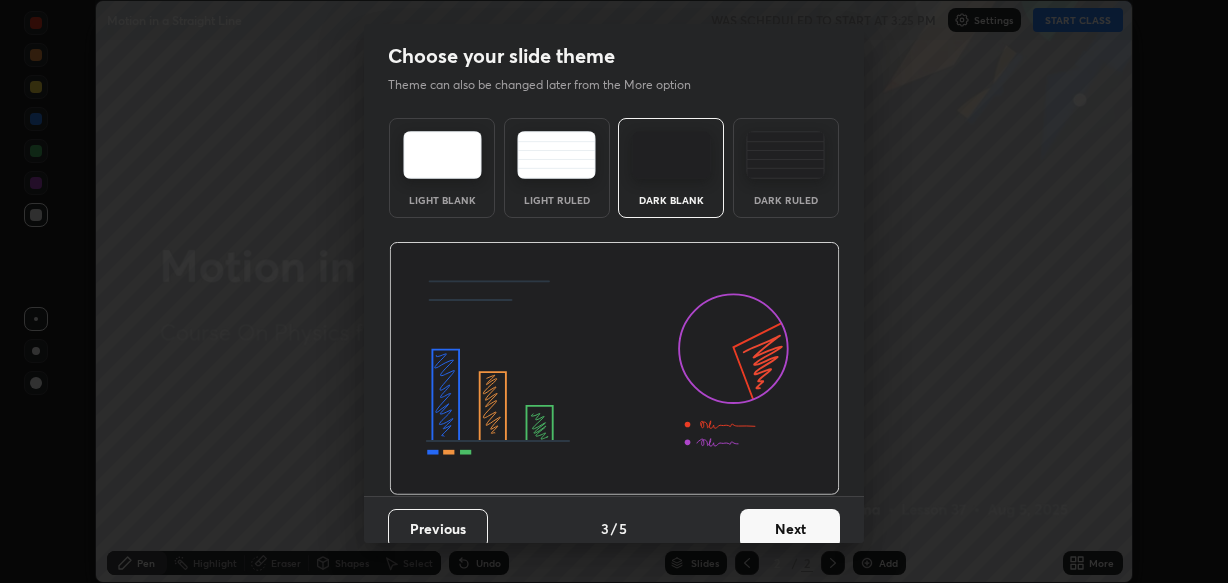 click on "Dark Ruled" at bounding box center [786, 200] 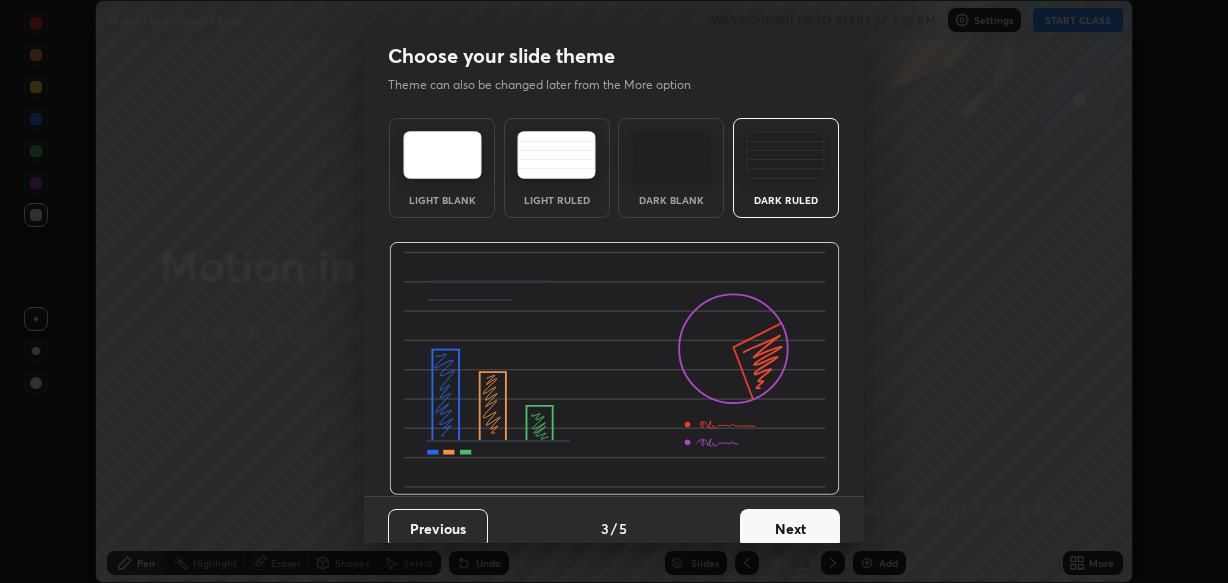 click on "Next" at bounding box center [790, 529] 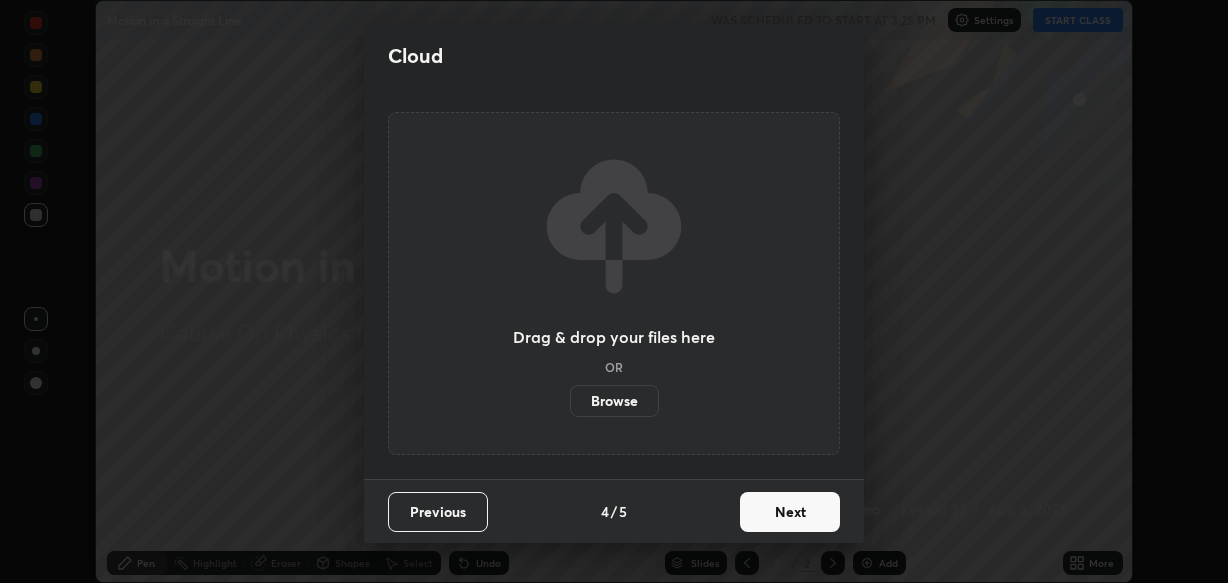 click on "Next" at bounding box center (790, 512) 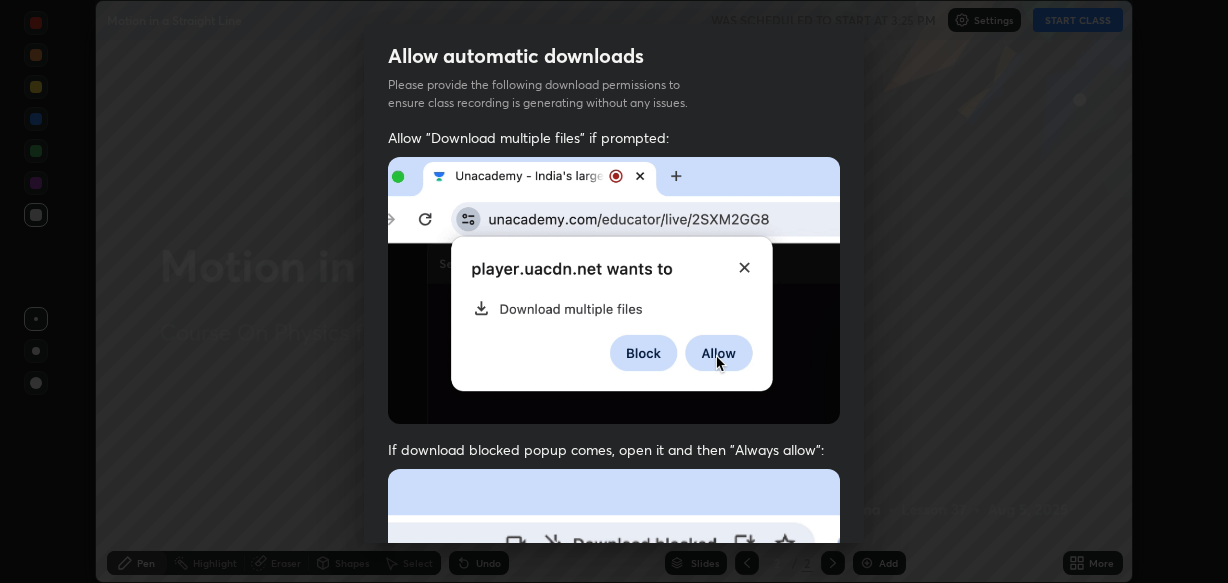 click at bounding box center [400, 934] 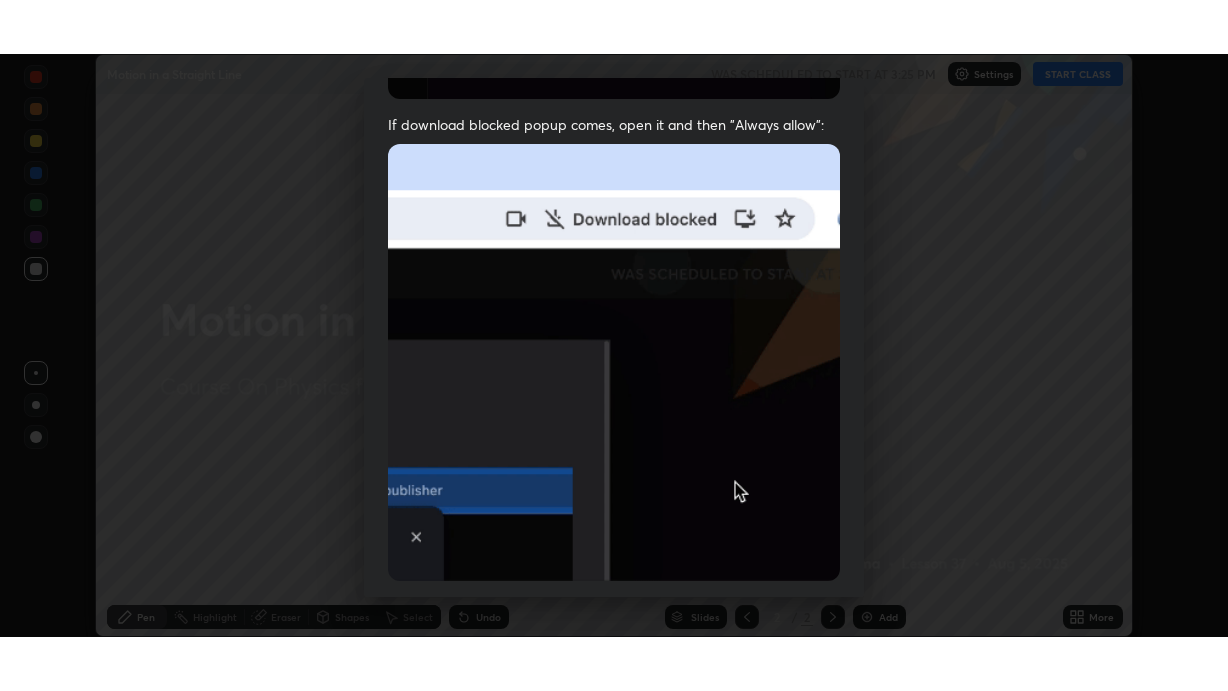 scroll, scrollTop: 480, scrollLeft: 0, axis: vertical 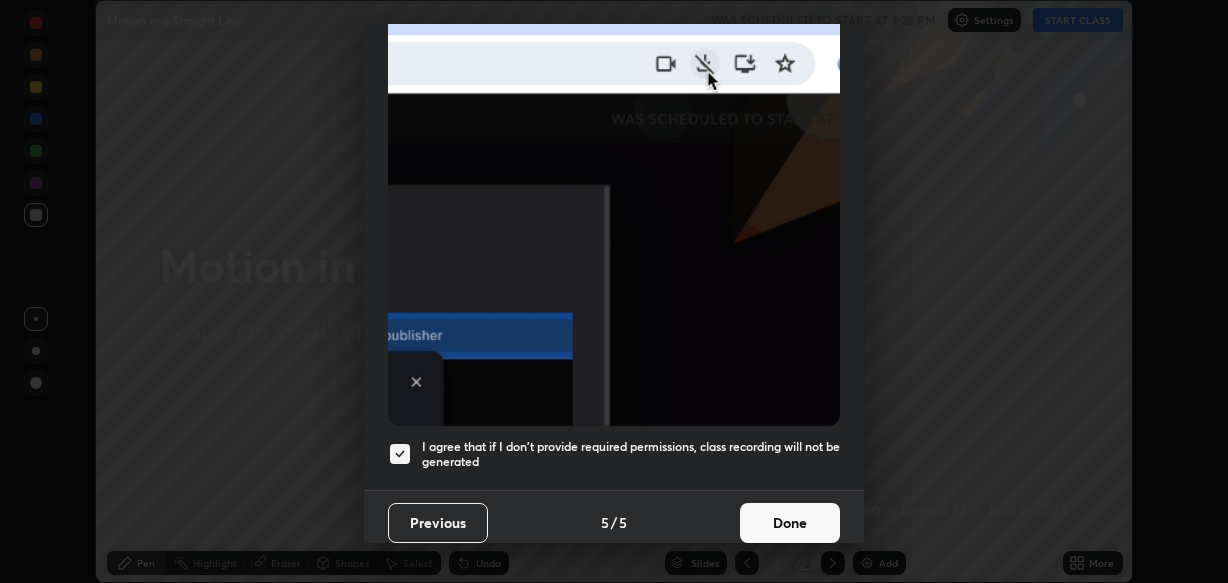 click on "Done" at bounding box center [790, 523] 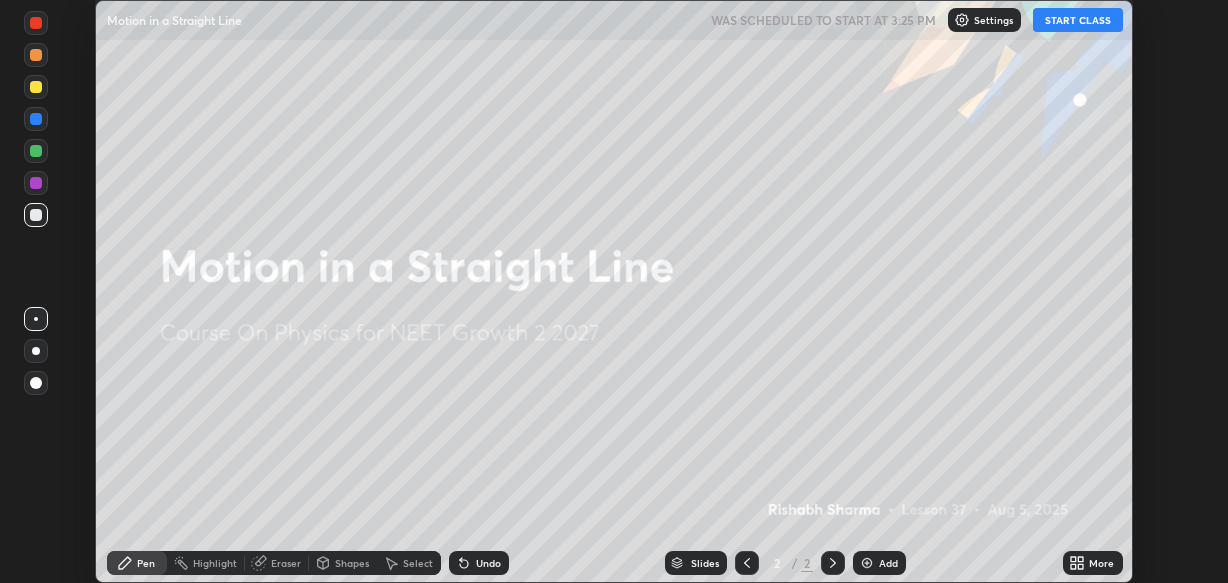click on "START CLASS" at bounding box center (1078, 20) 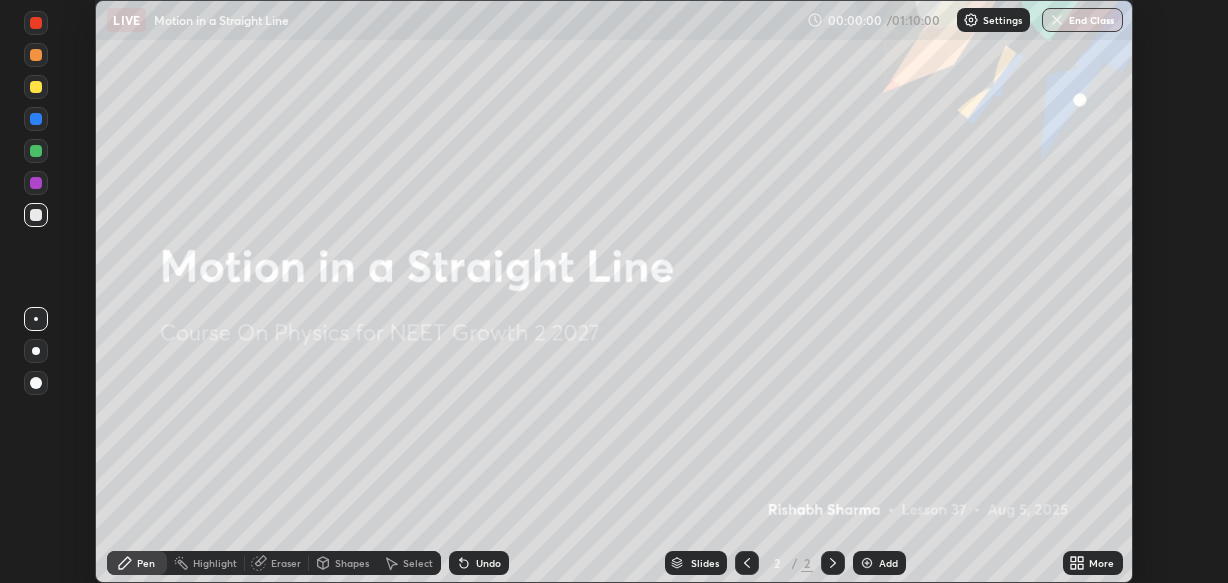 click on "More" at bounding box center (1101, 563) 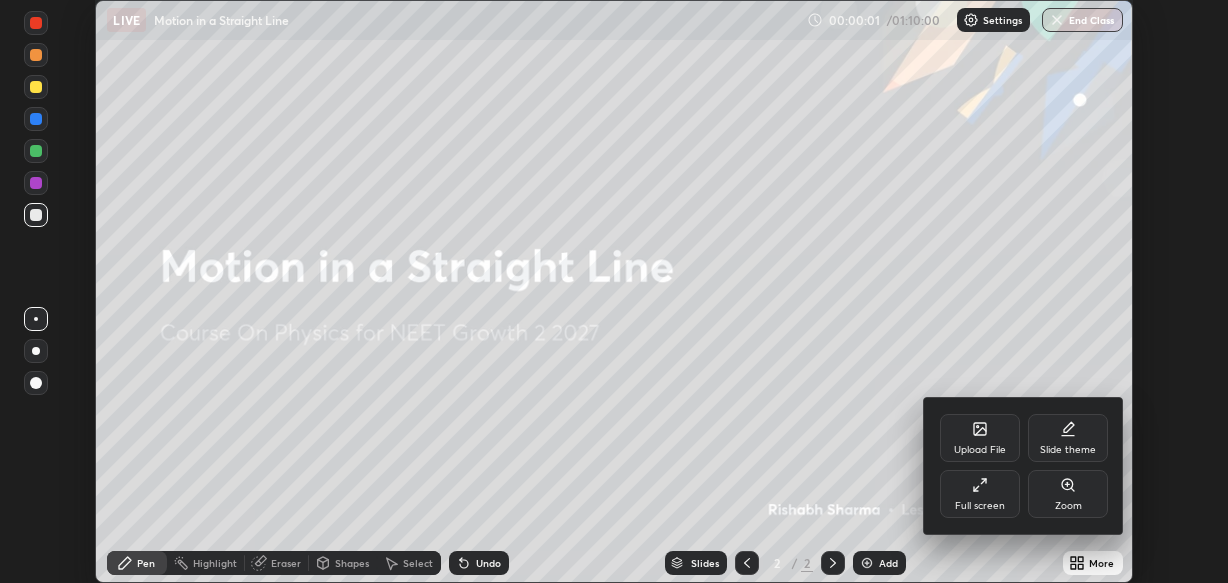 click on "Full screen" at bounding box center [980, 494] 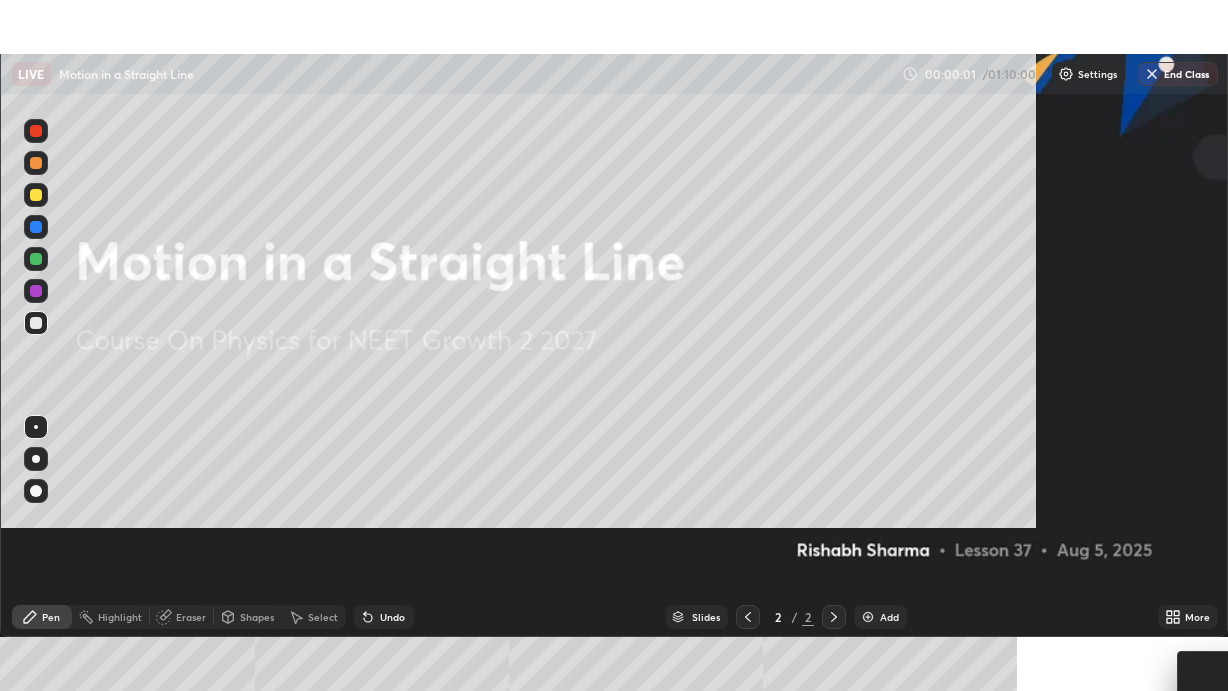scroll, scrollTop: 99308, scrollLeft: 98771, axis: both 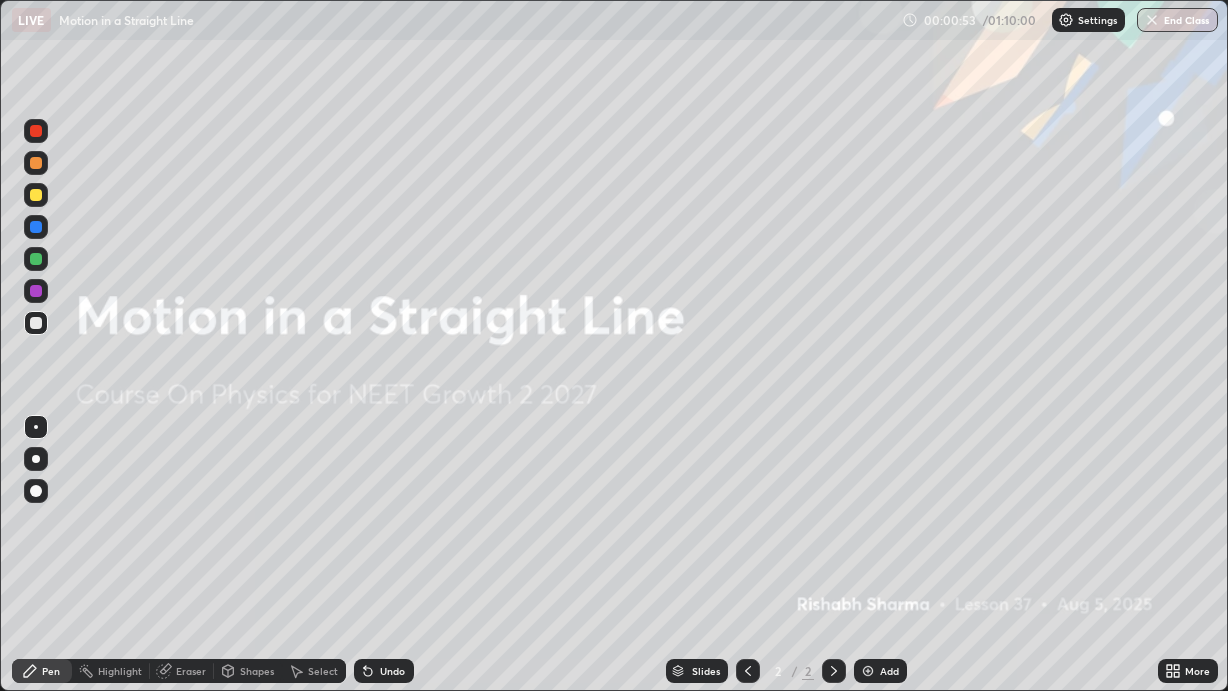 click 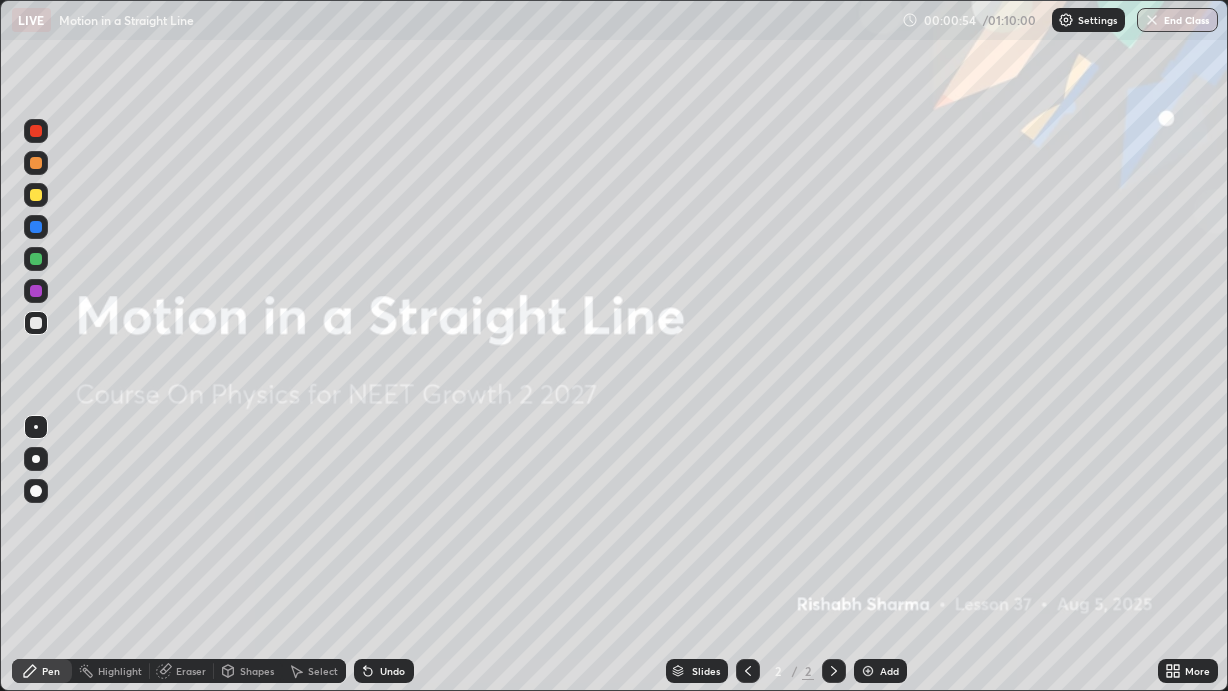 click on "Add" at bounding box center (880, 671) 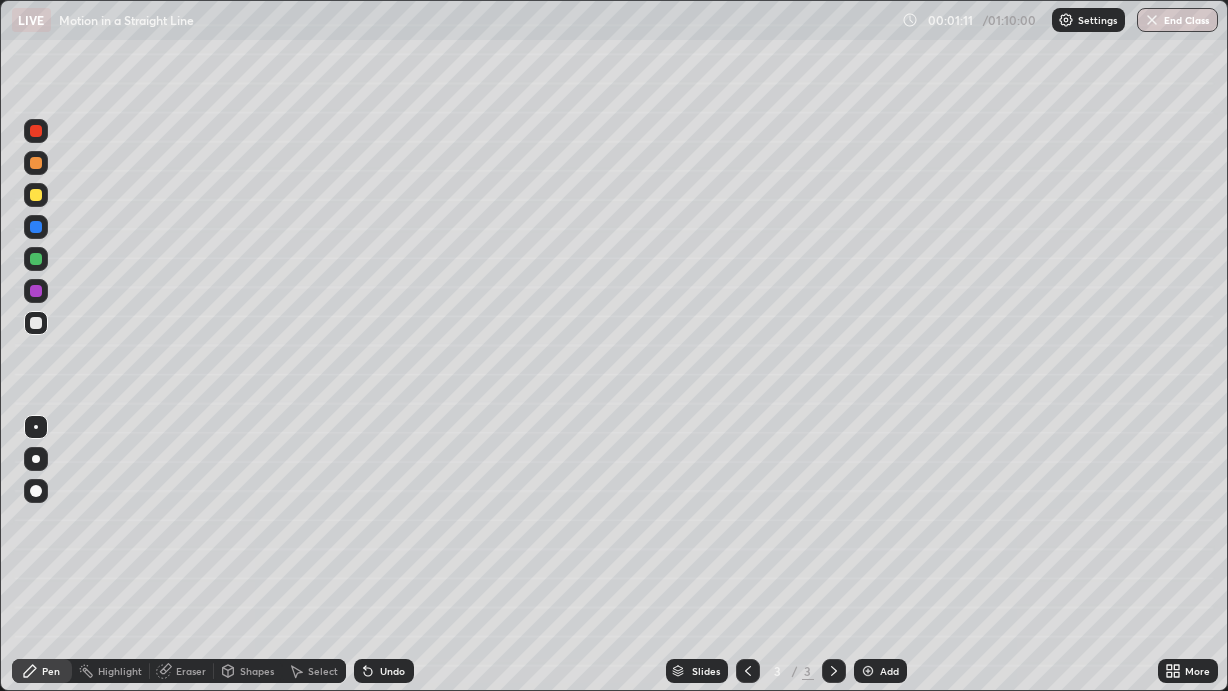 click on "Shapes" at bounding box center [257, 671] 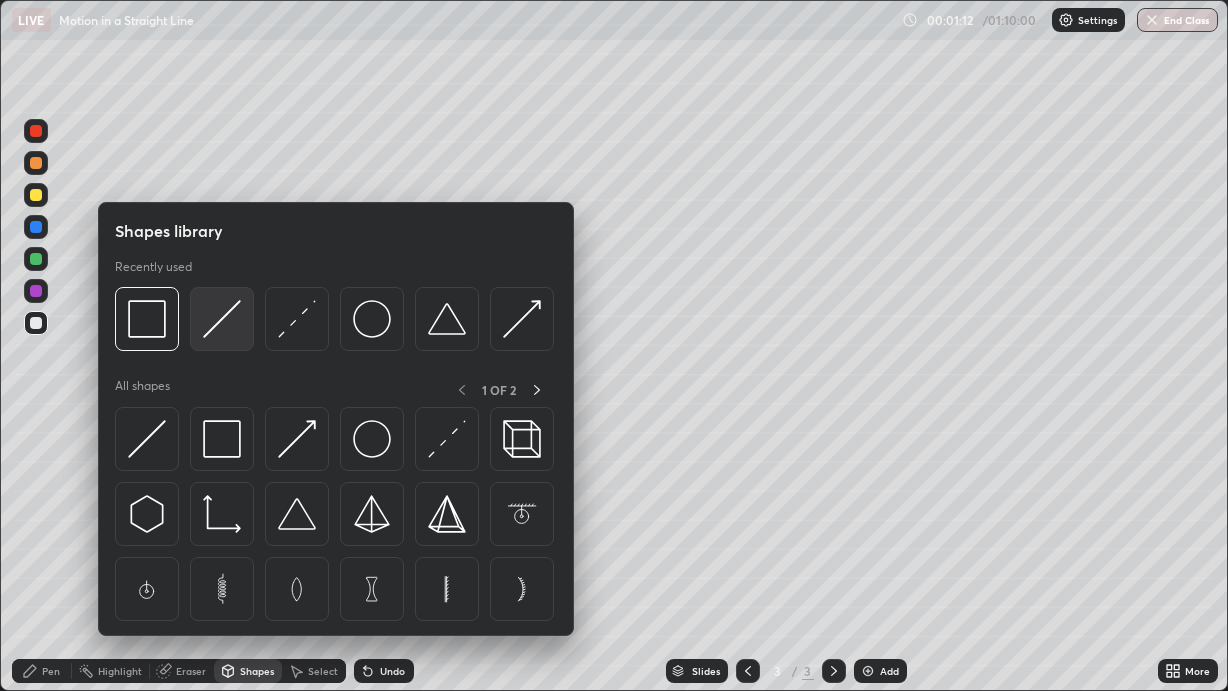 click at bounding box center (222, 319) 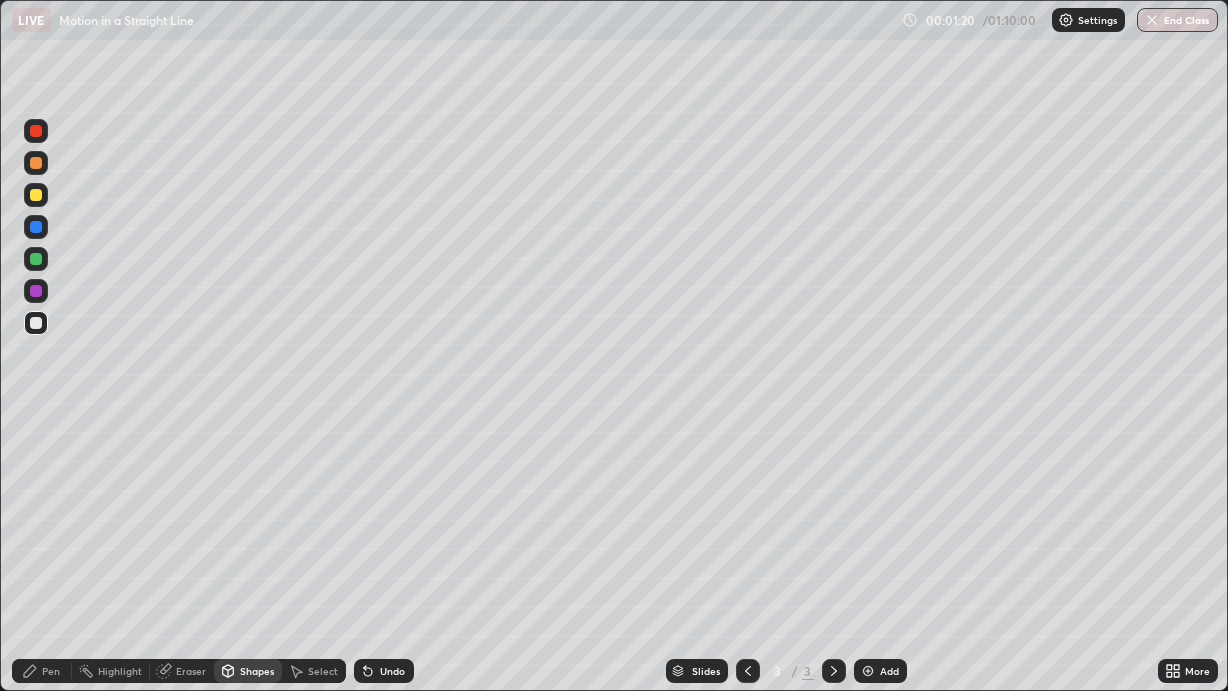 click on "Pen" at bounding box center (51, 671) 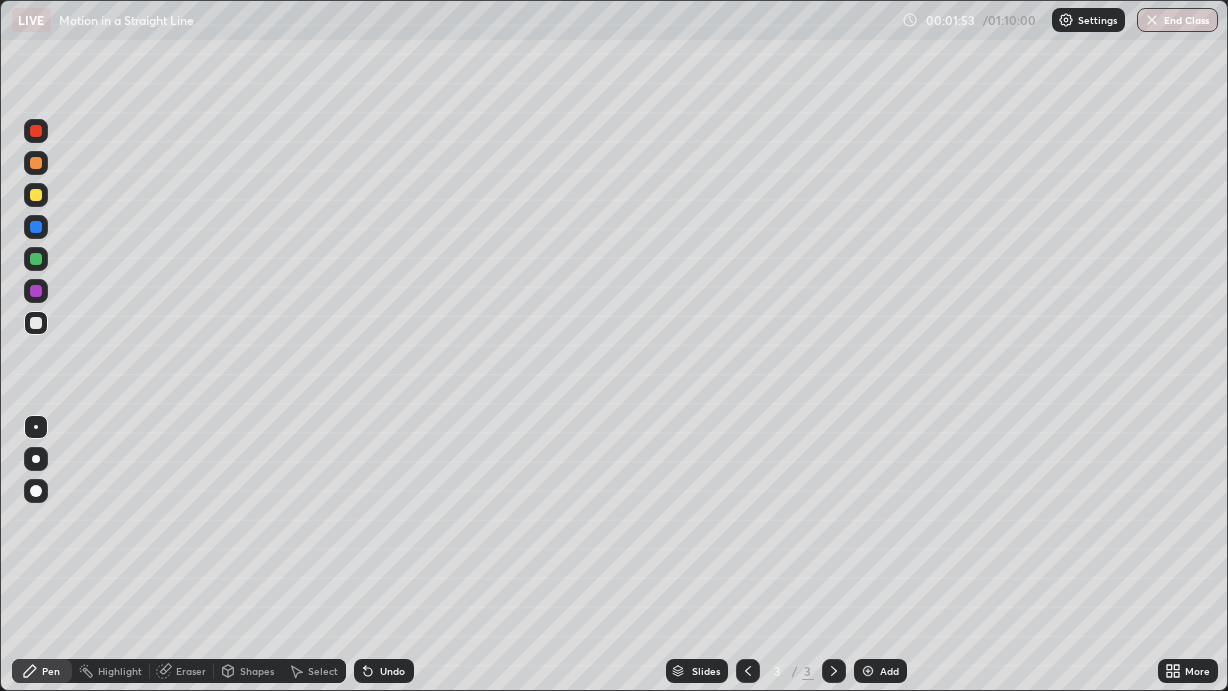 click on "Add" at bounding box center (880, 671) 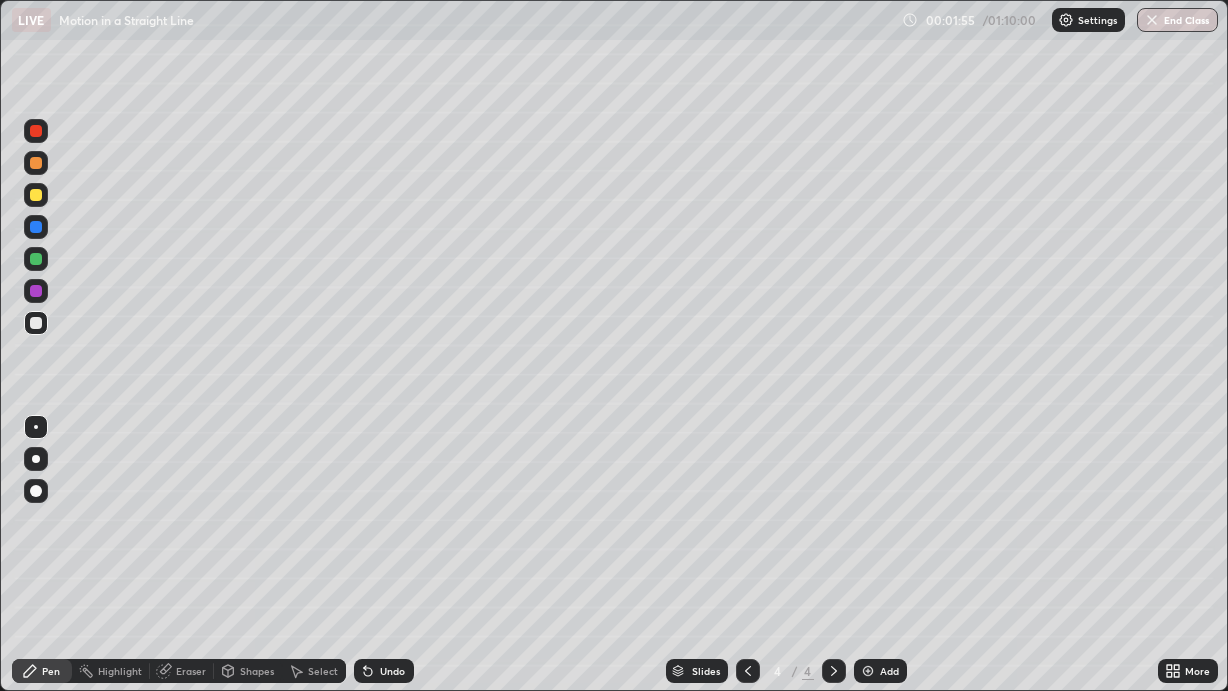 click at bounding box center [36, 195] 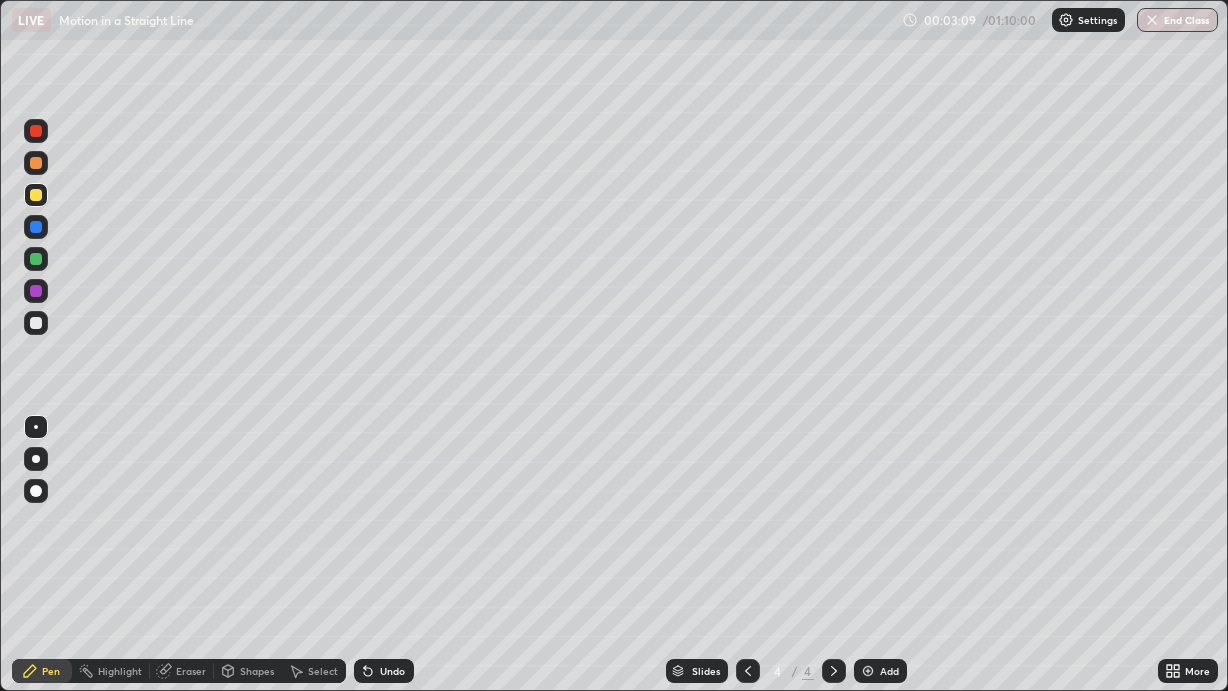 click at bounding box center [748, 671] 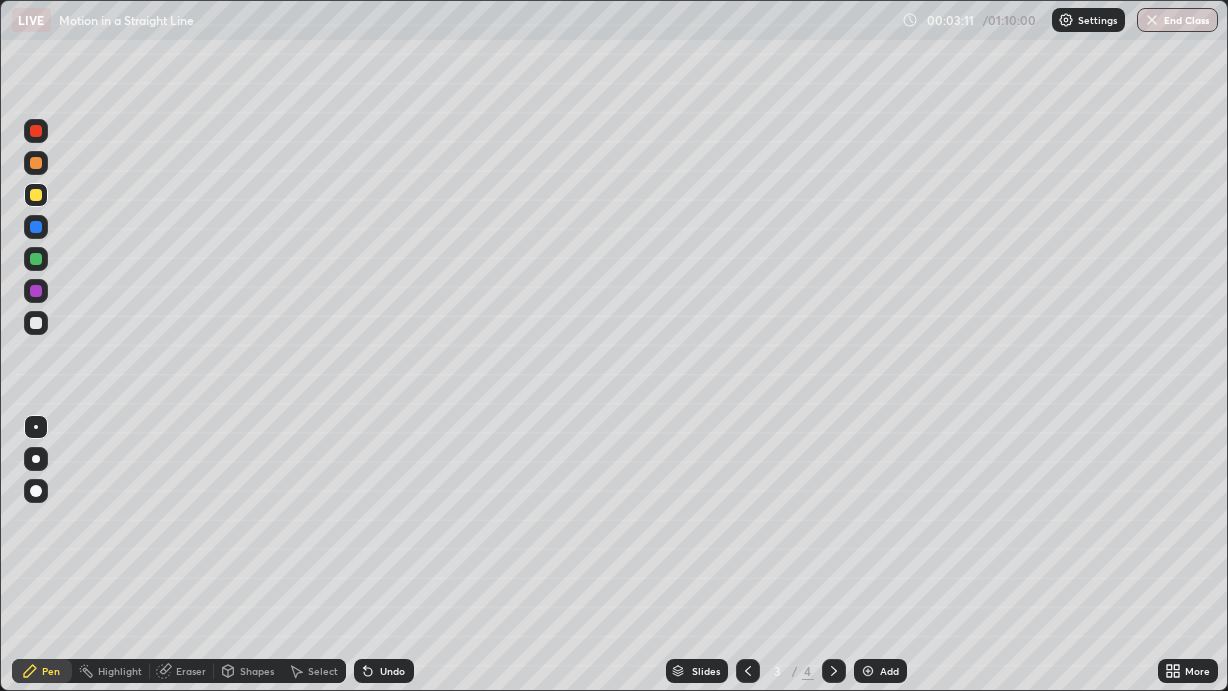 click at bounding box center (36, 323) 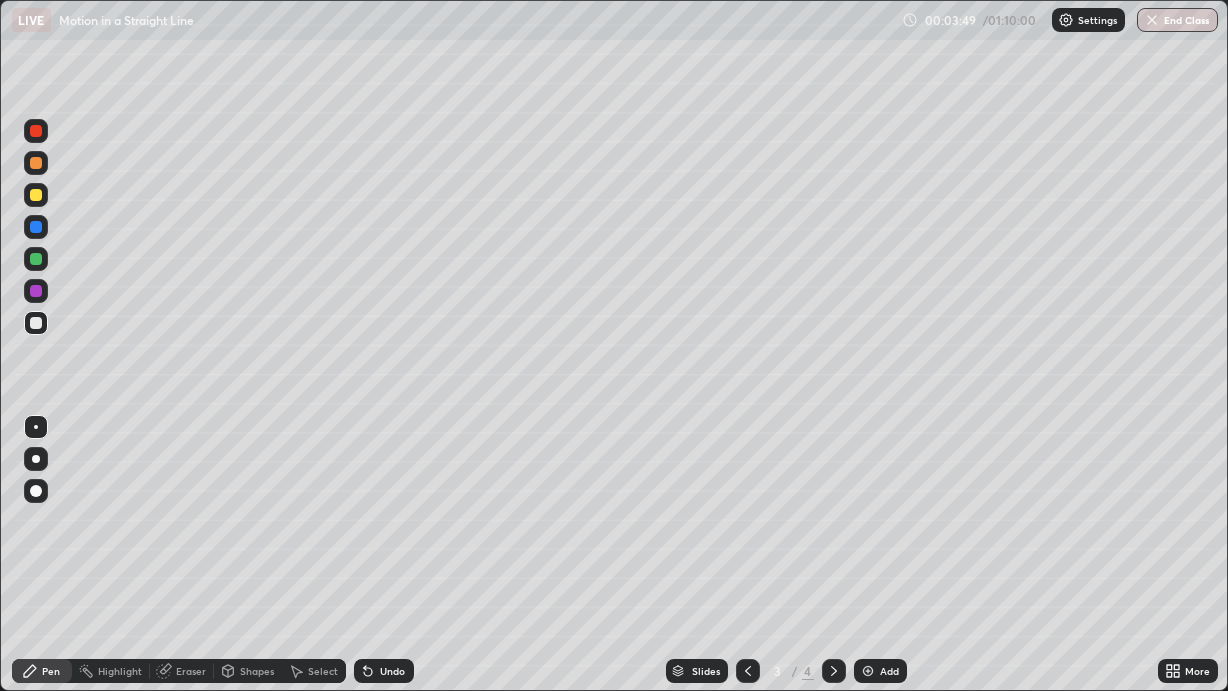 click at bounding box center [36, 195] 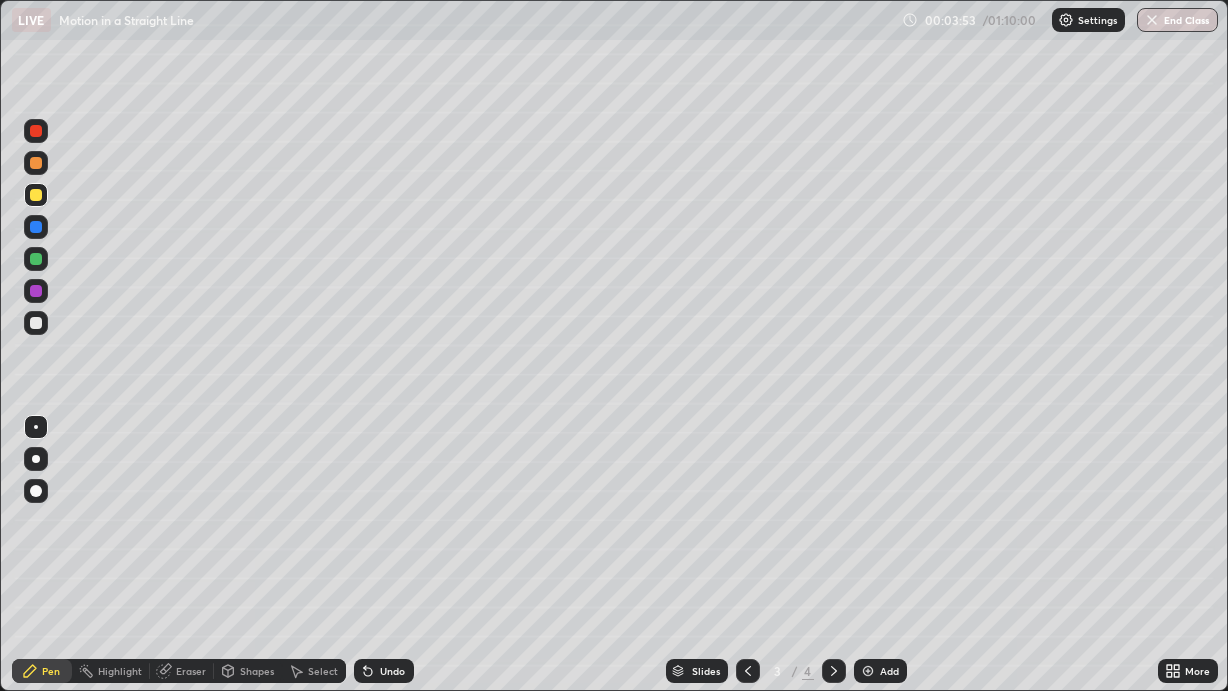 click on "Eraser" at bounding box center [191, 671] 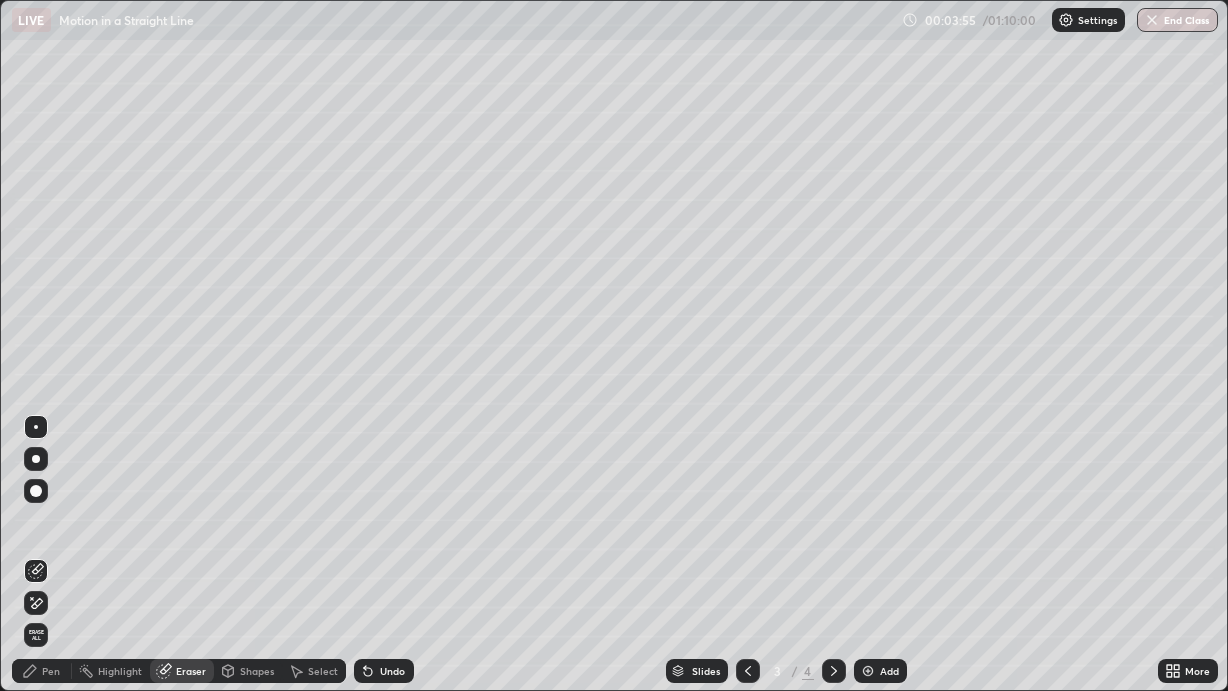 click on "Pen" at bounding box center (51, 671) 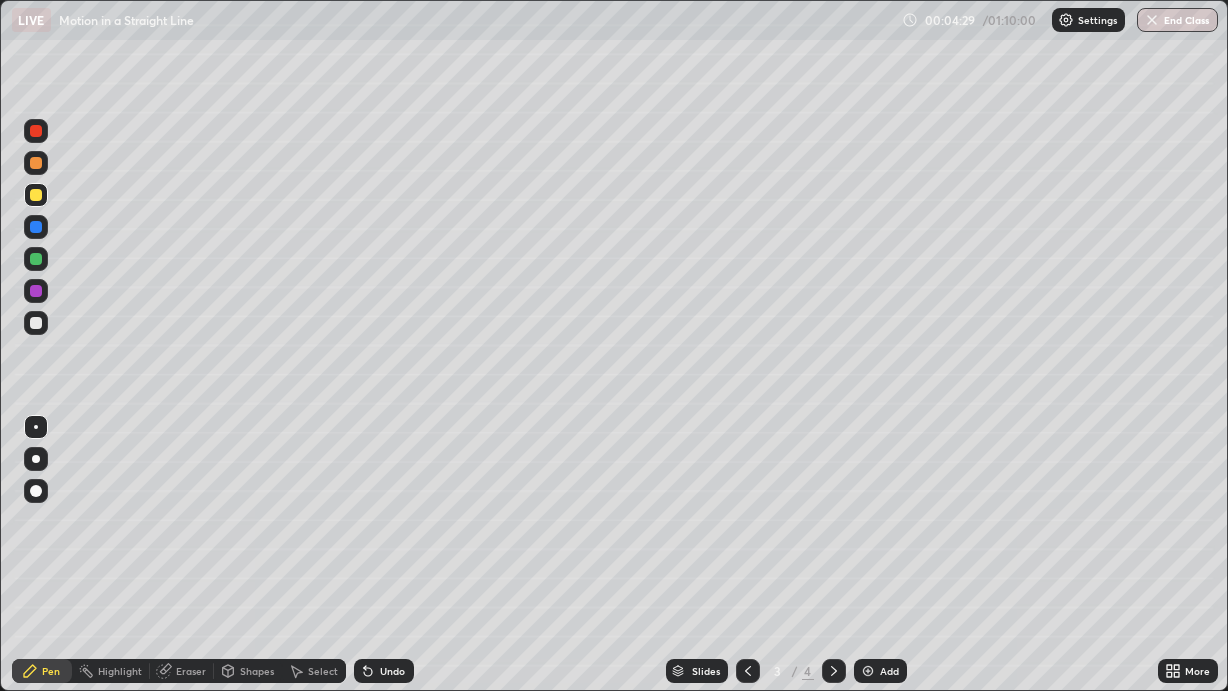 click 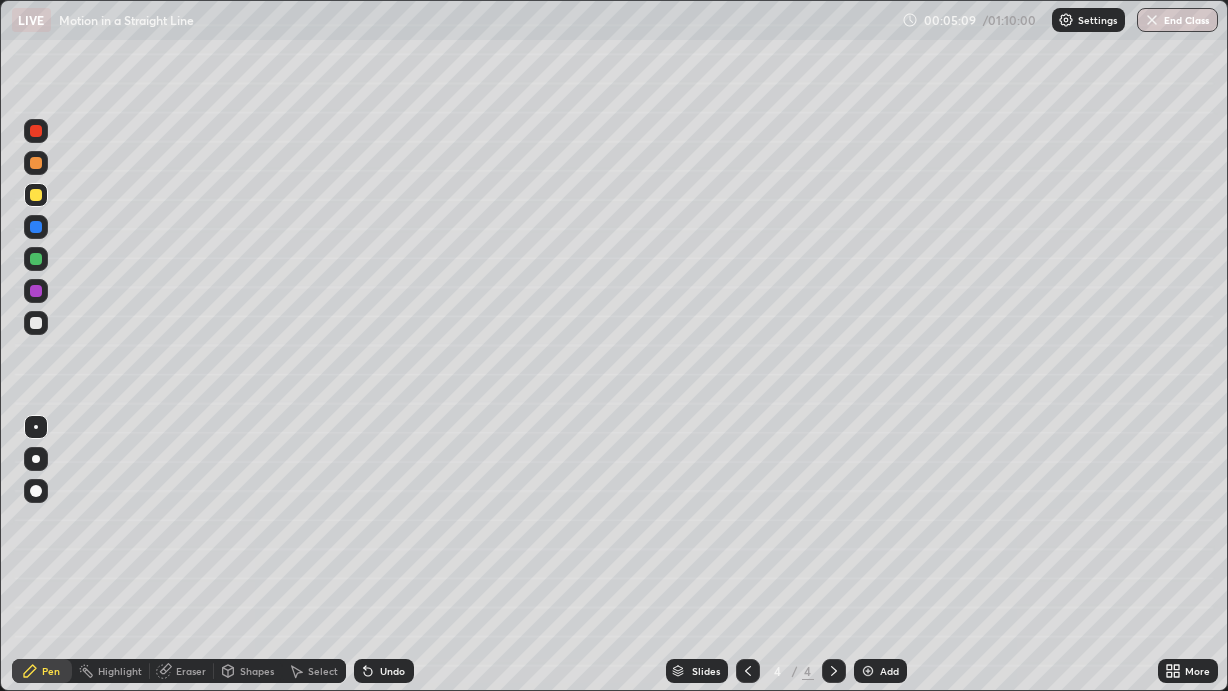 click 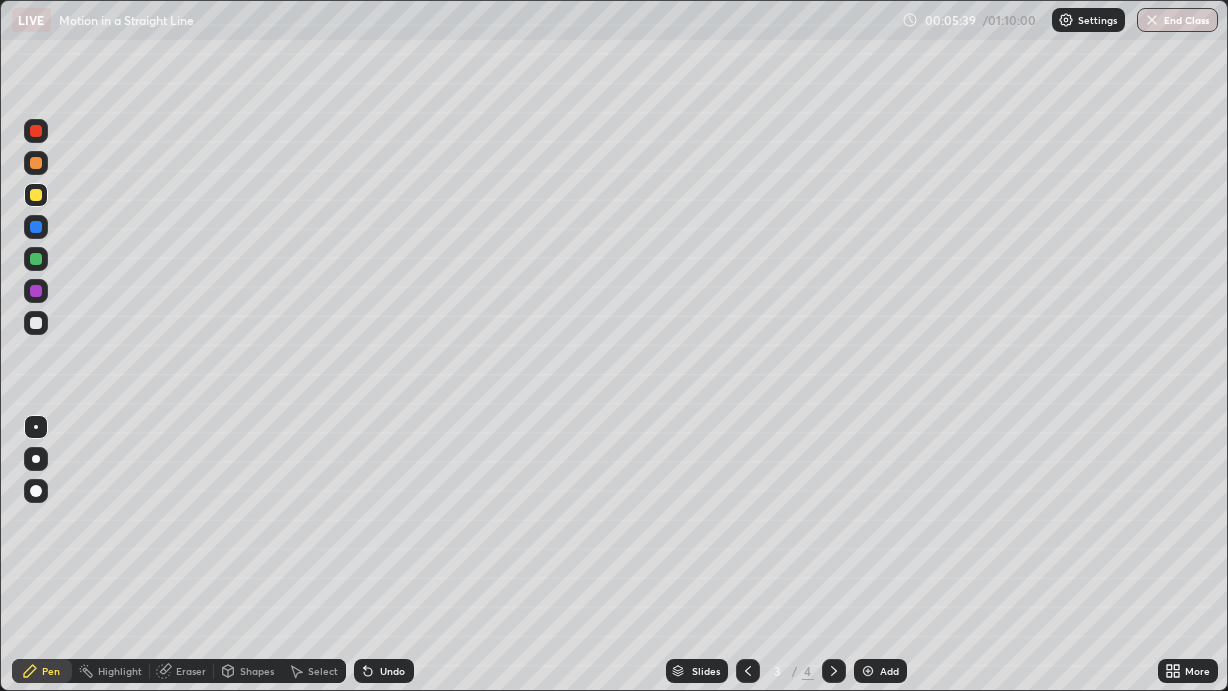 click 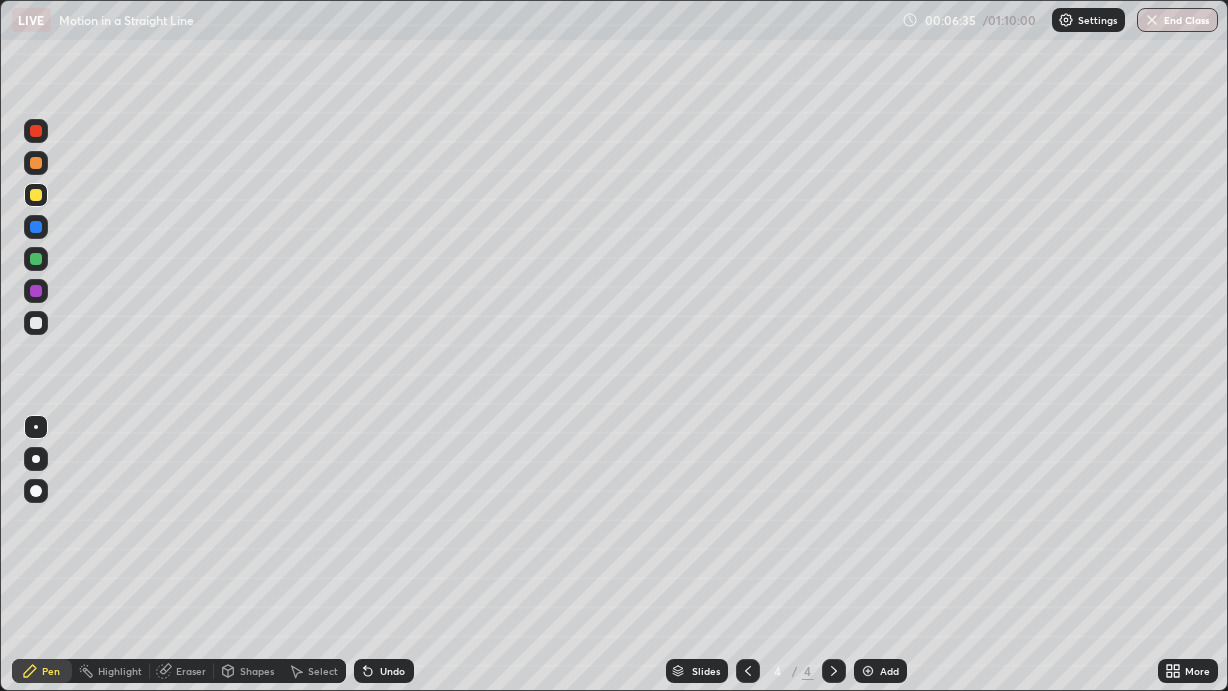click 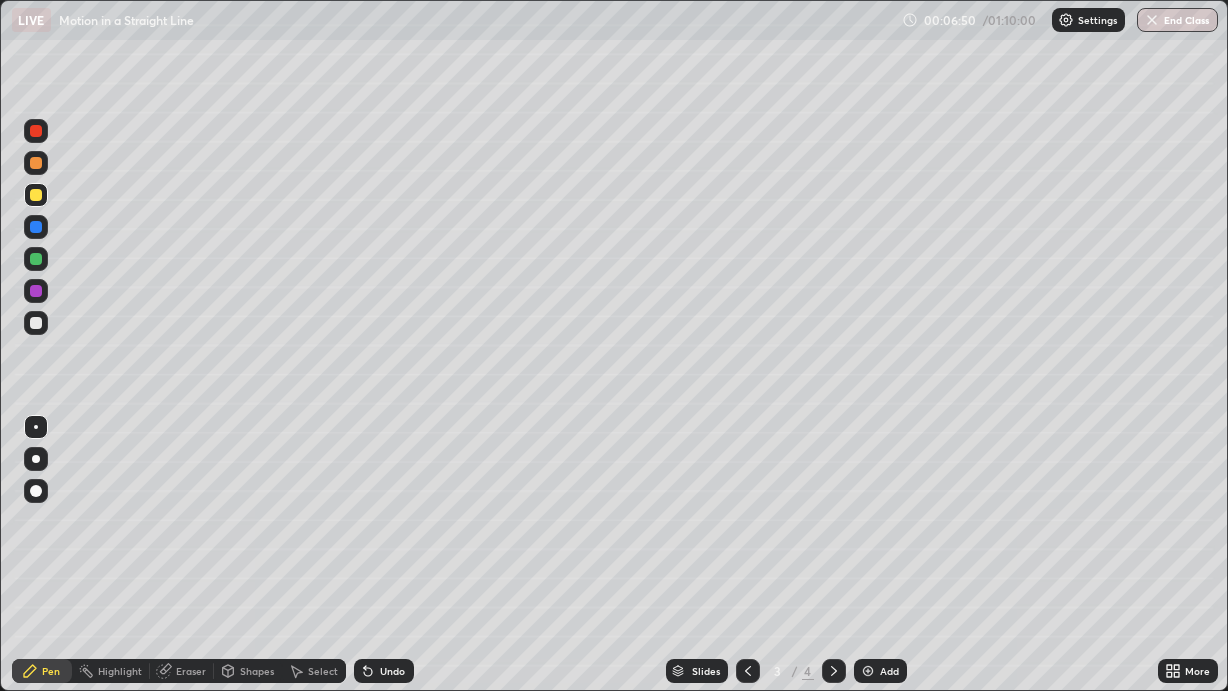 click on "Add" at bounding box center (889, 671) 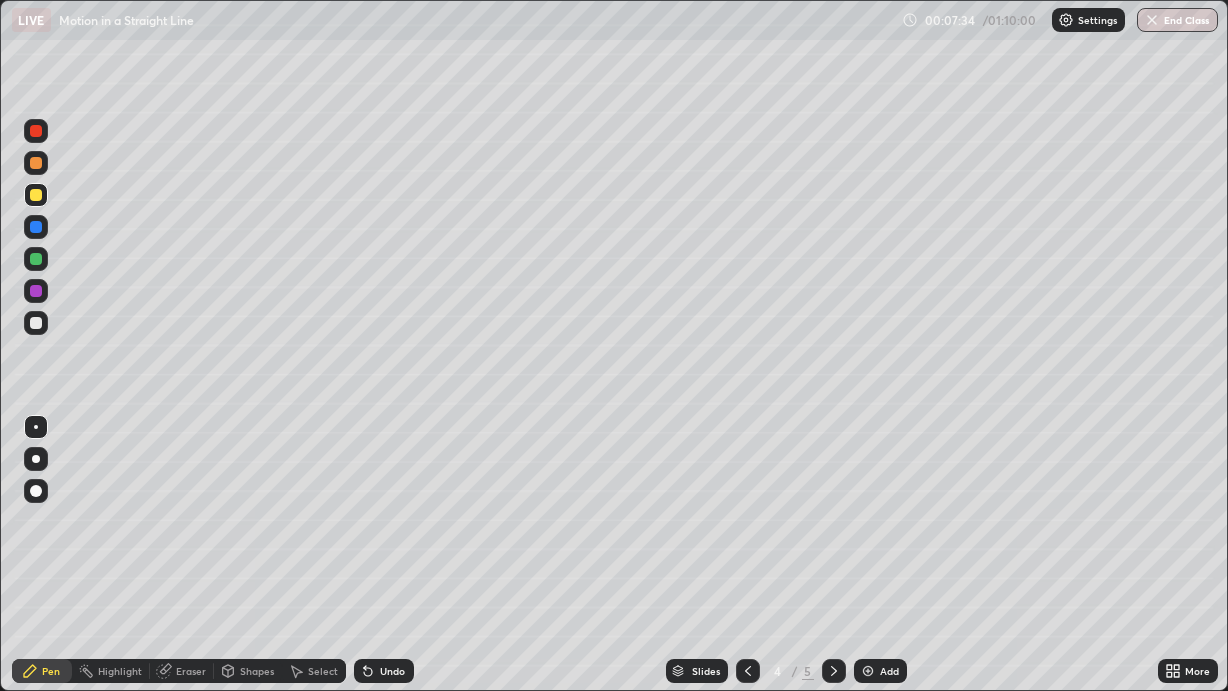 click 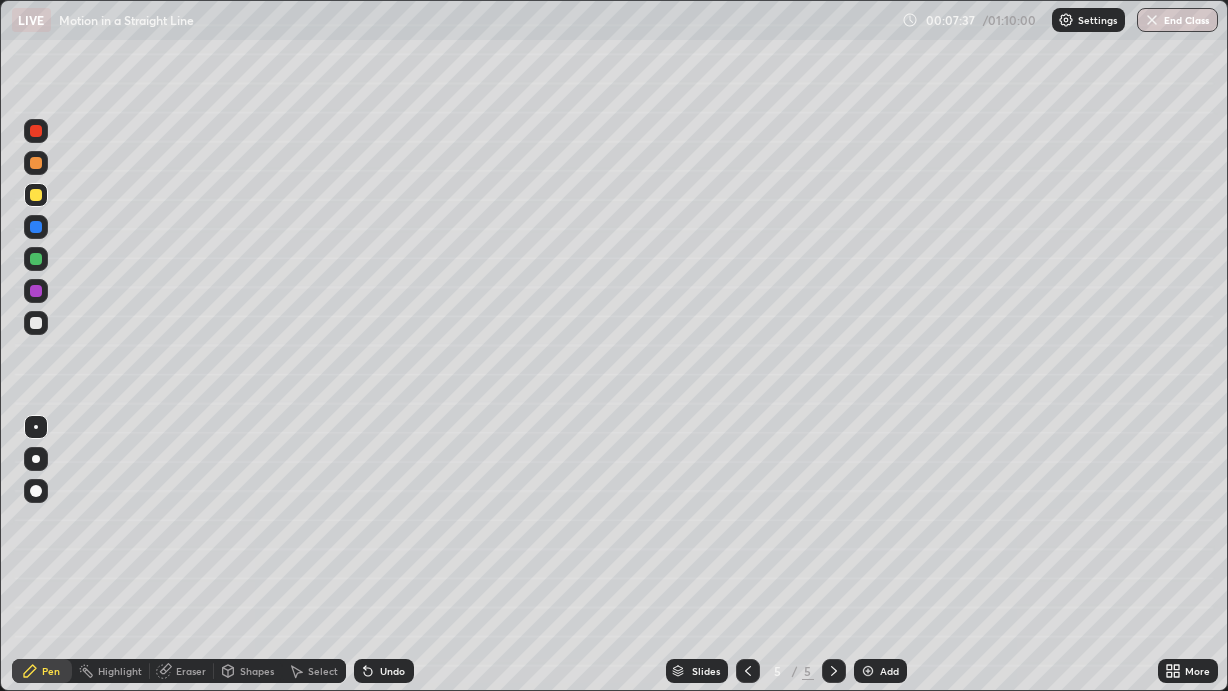 click on "Eraser" at bounding box center [191, 671] 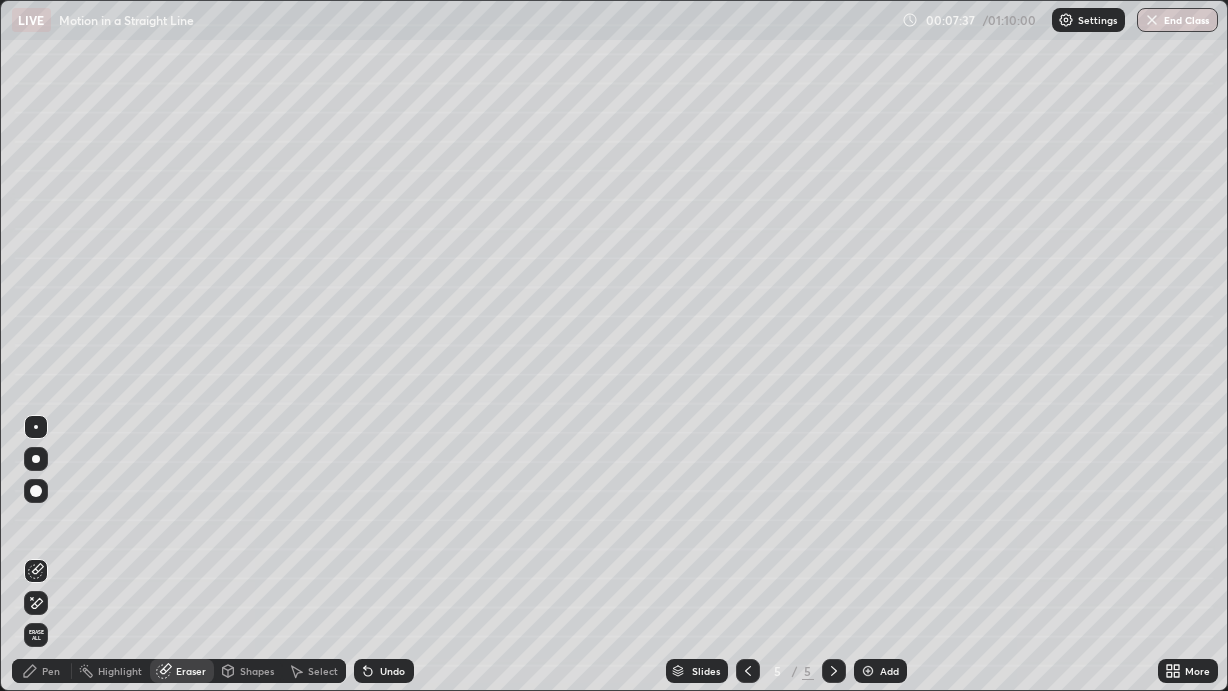 click 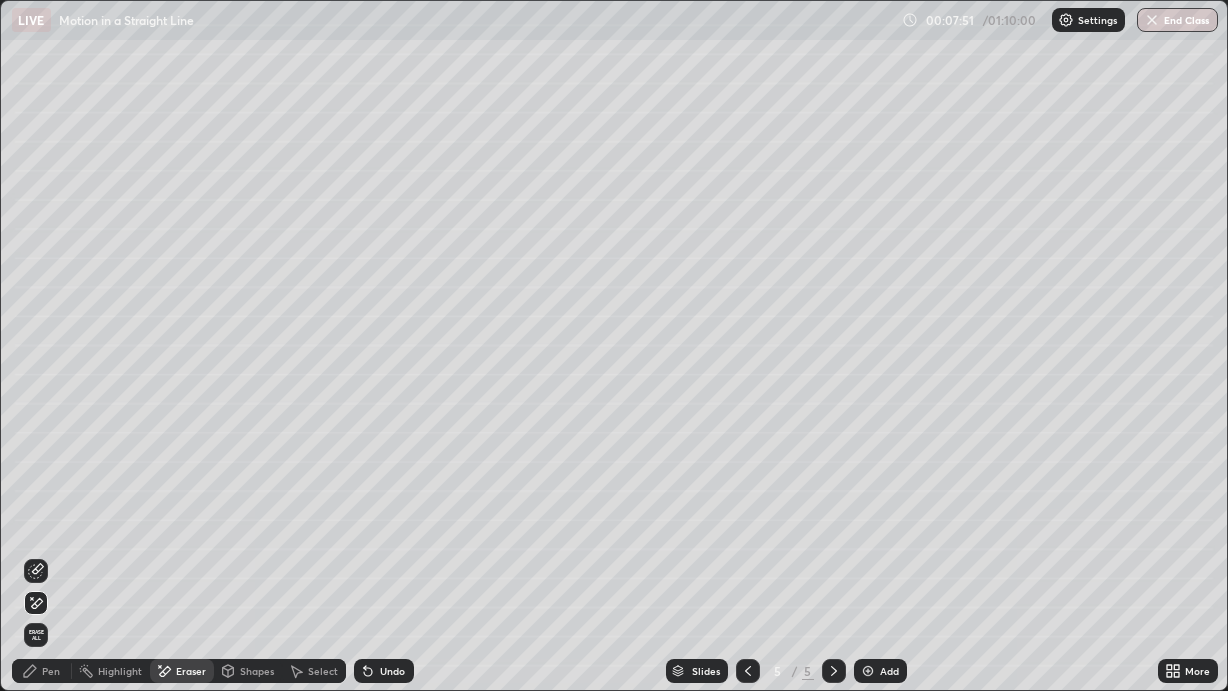 click on "Pen" at bounding box center [51, 671] 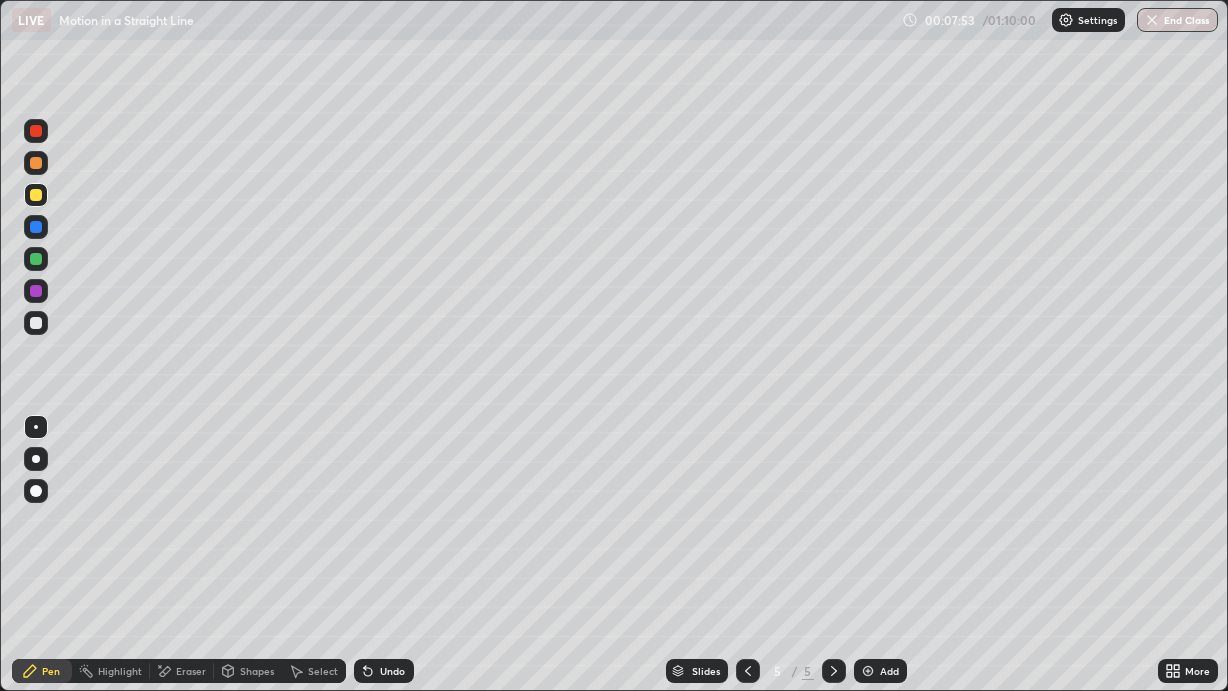 click at bounding box center (36, 259) 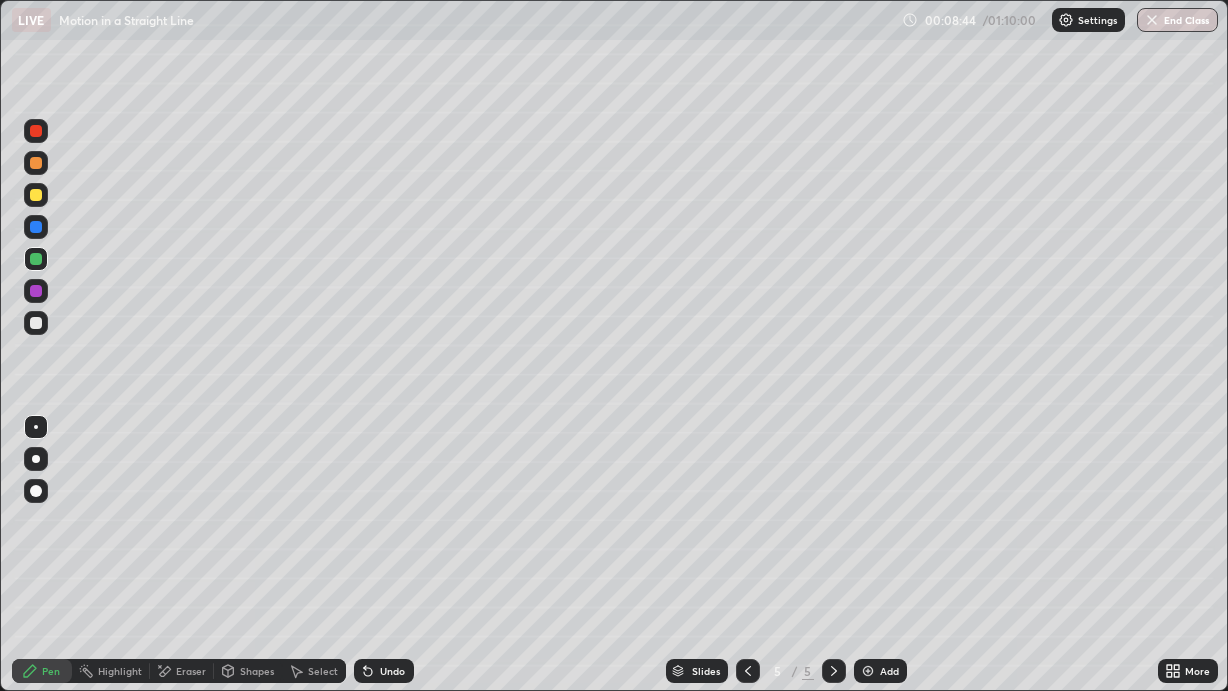 click at bounding box center (868, 671) 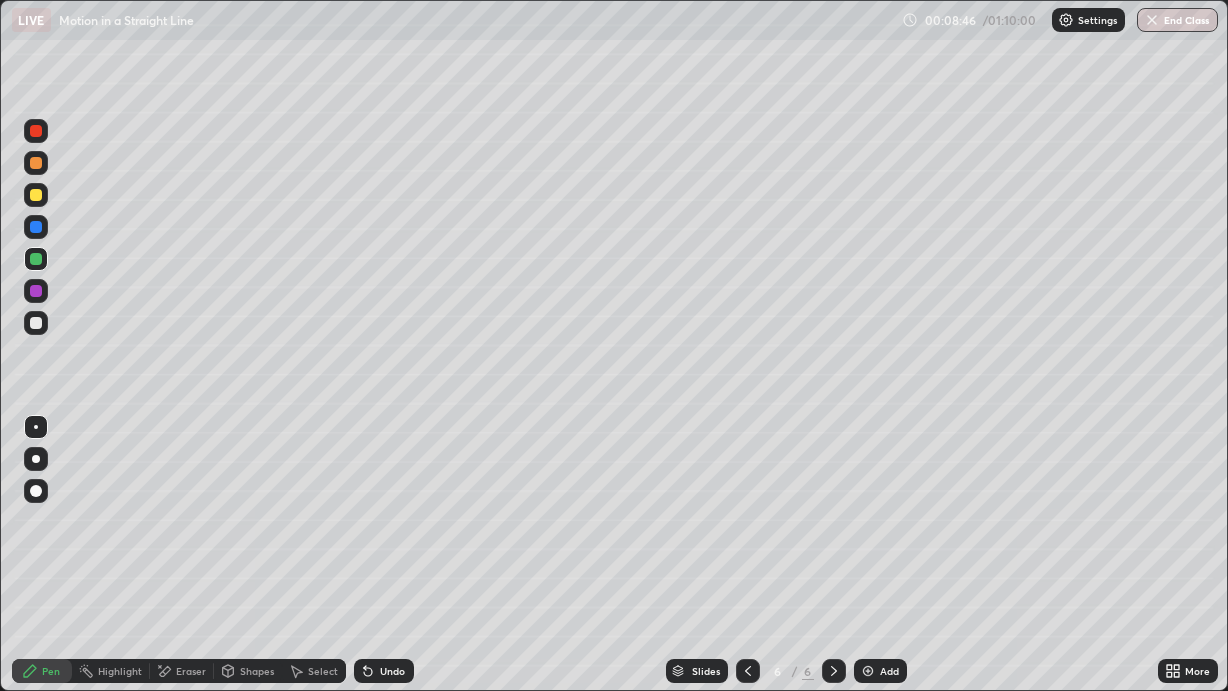 click at bounding box center (36, 323) 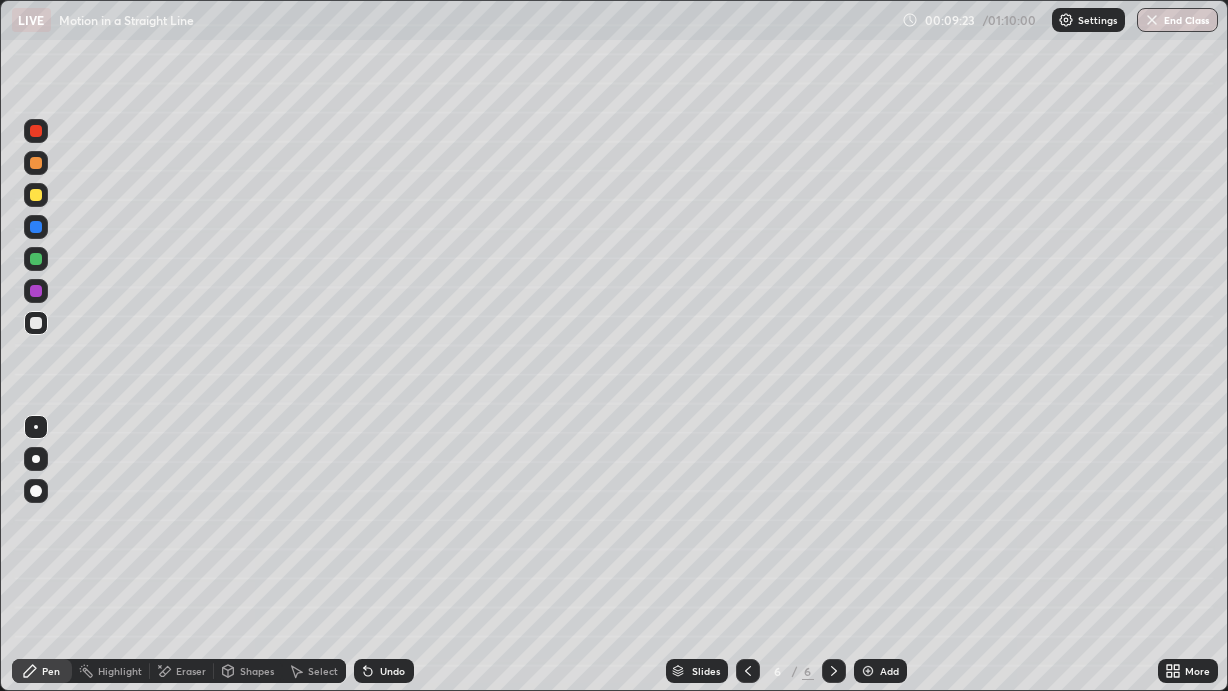 click at bounding box center [36, 195] 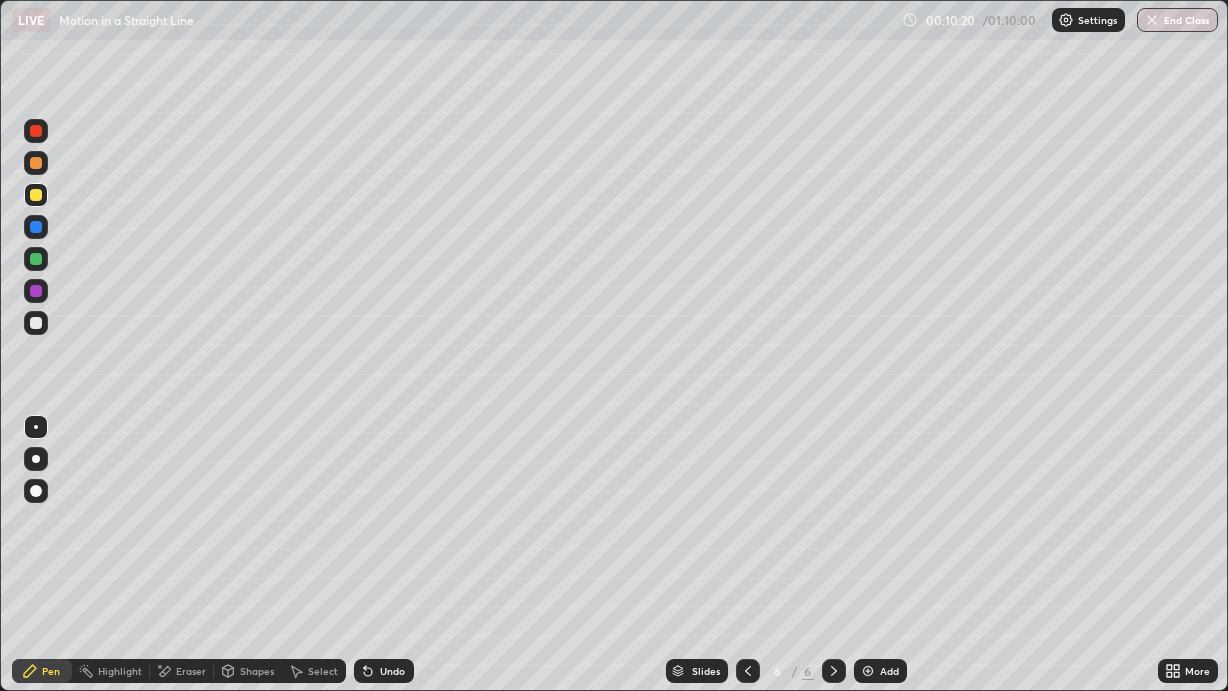 click at bounding box center (748, 671) 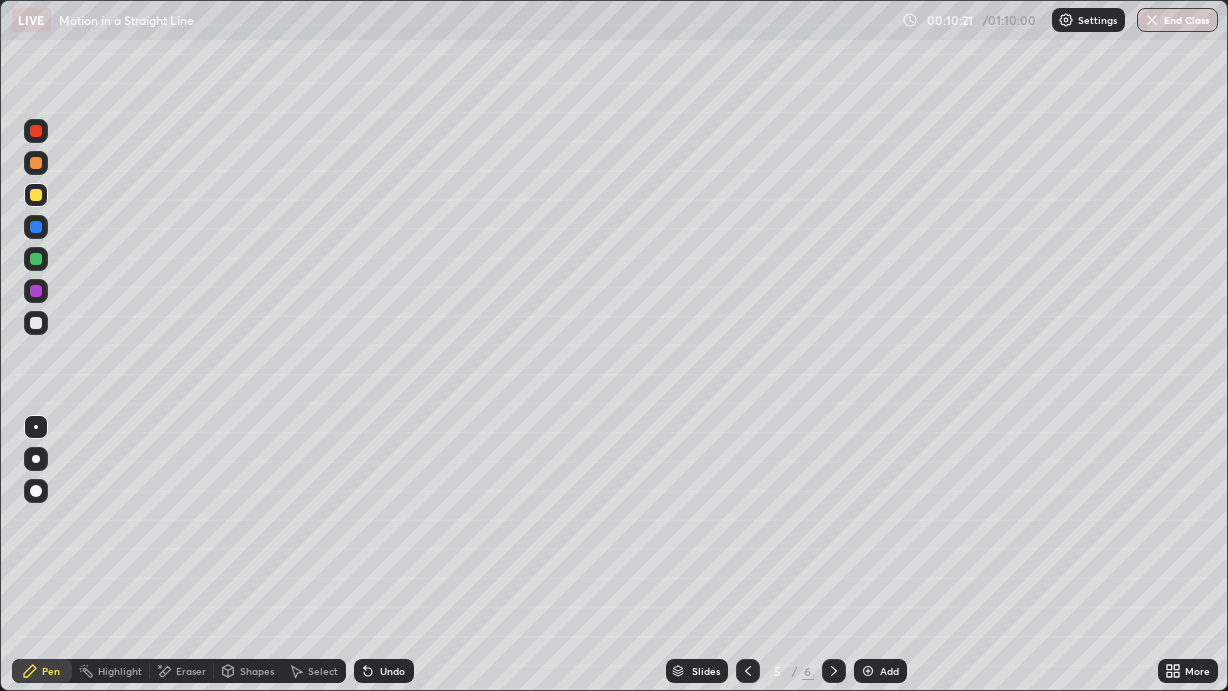 click 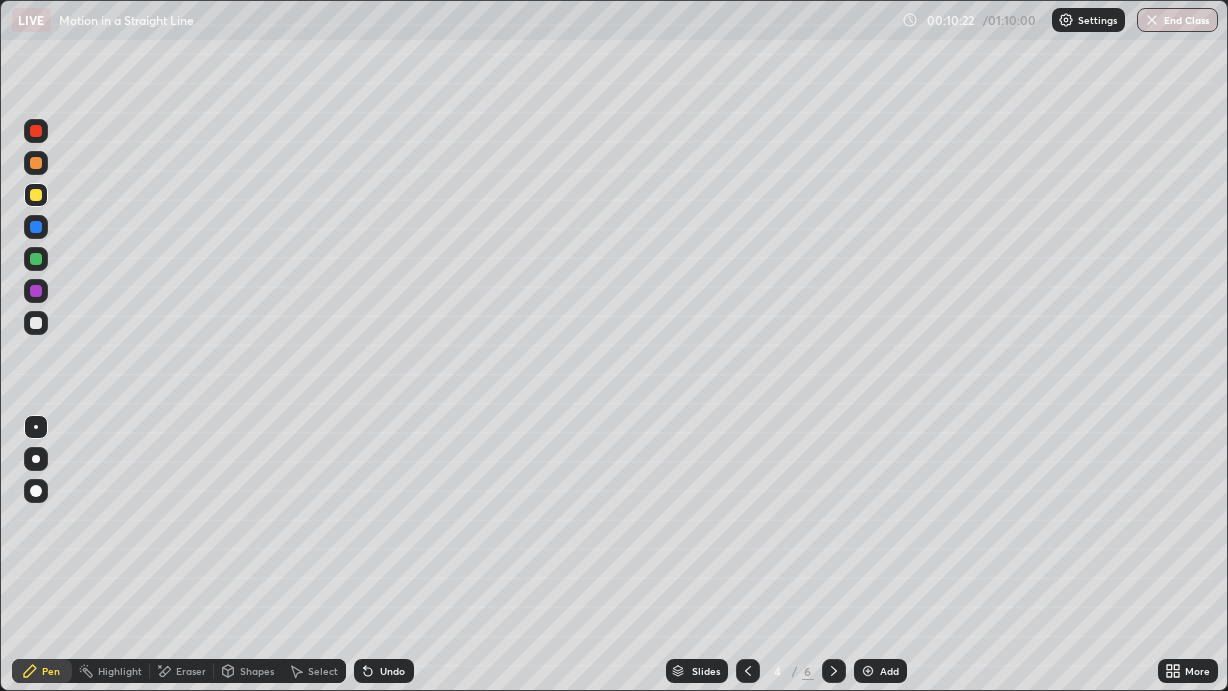 click 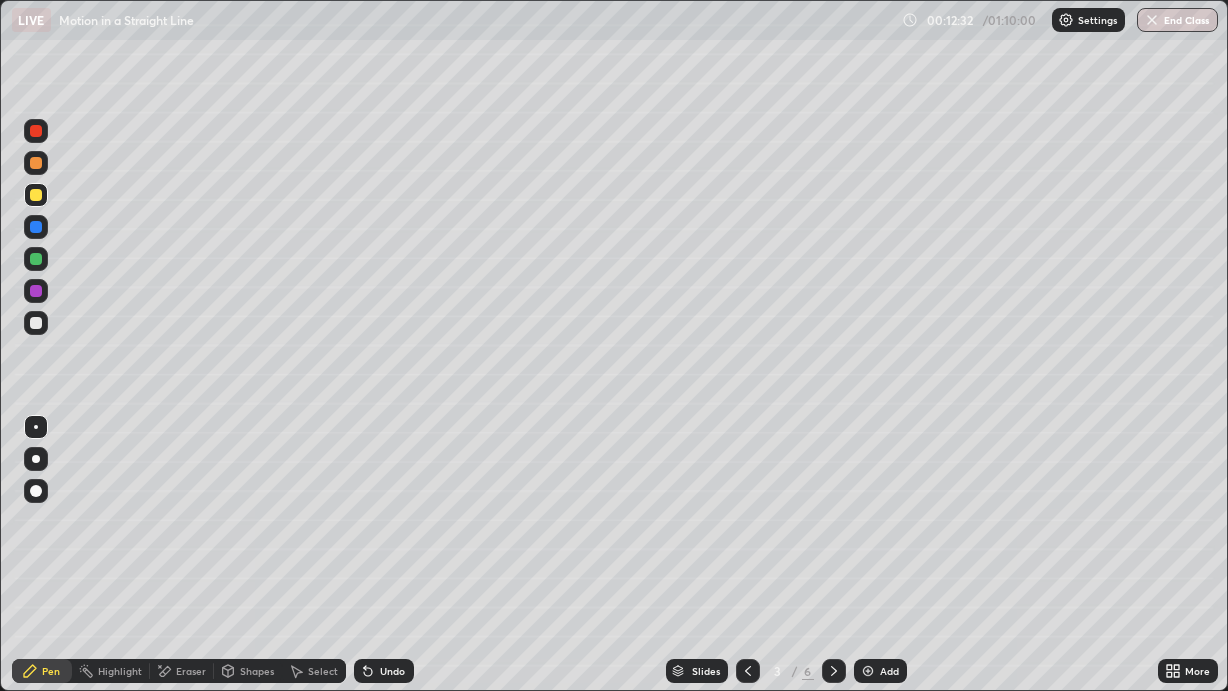 click 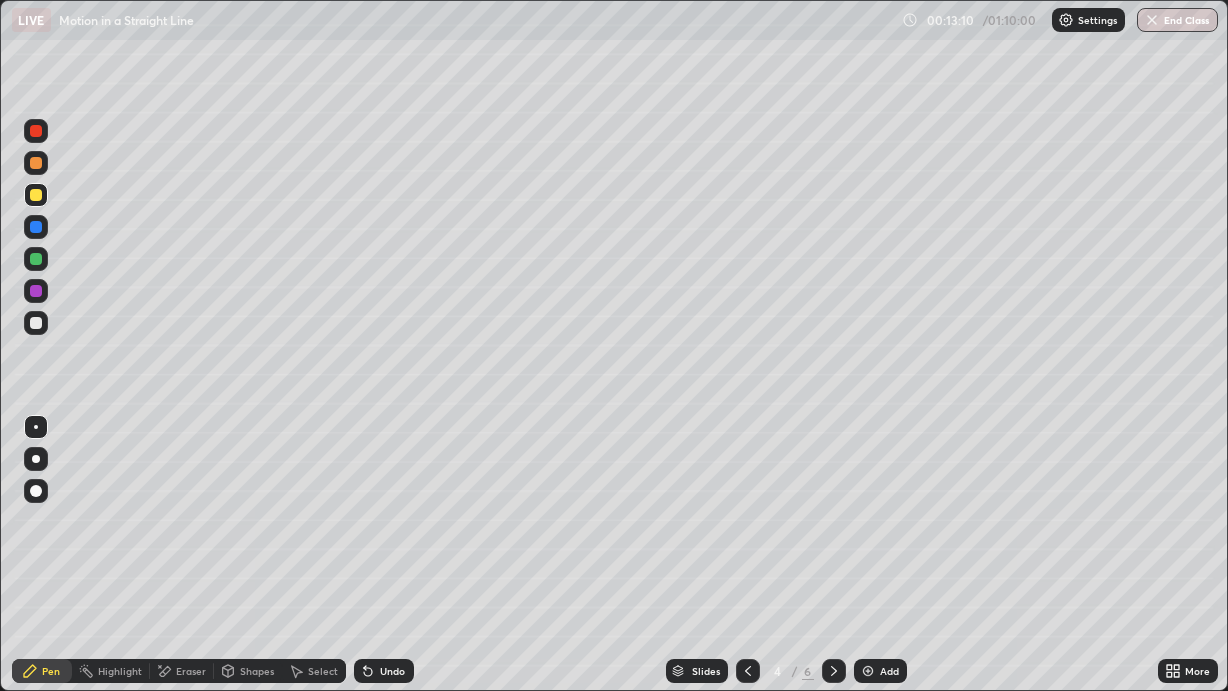 click 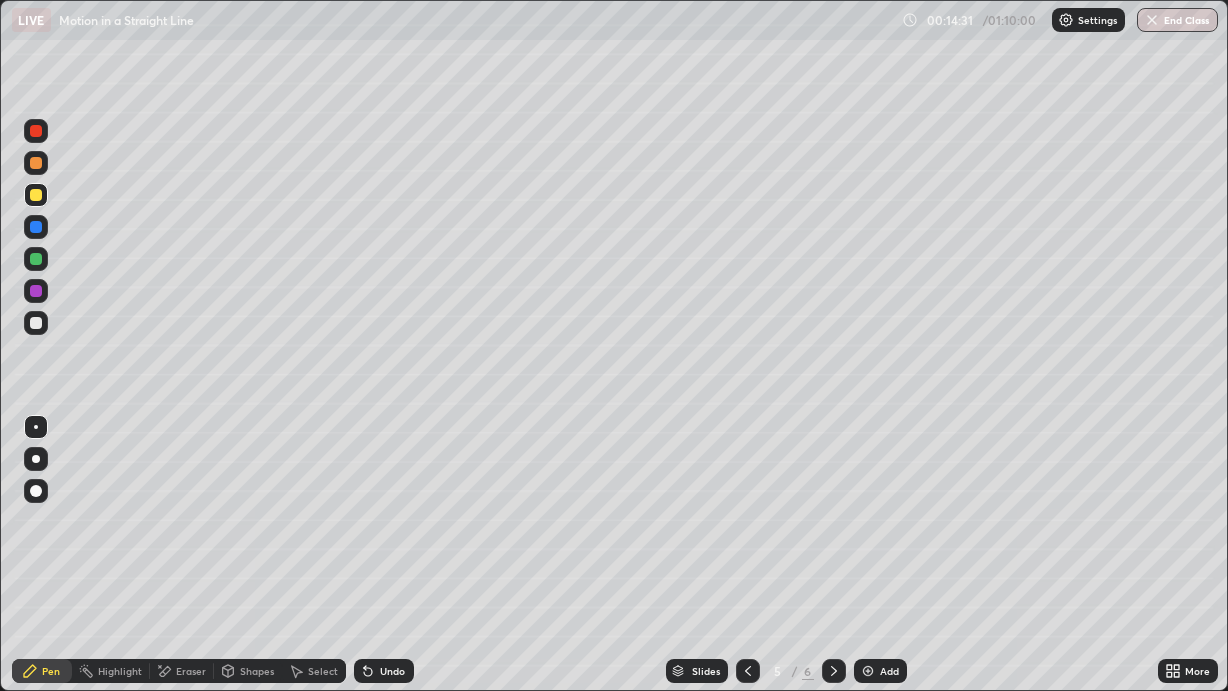 click 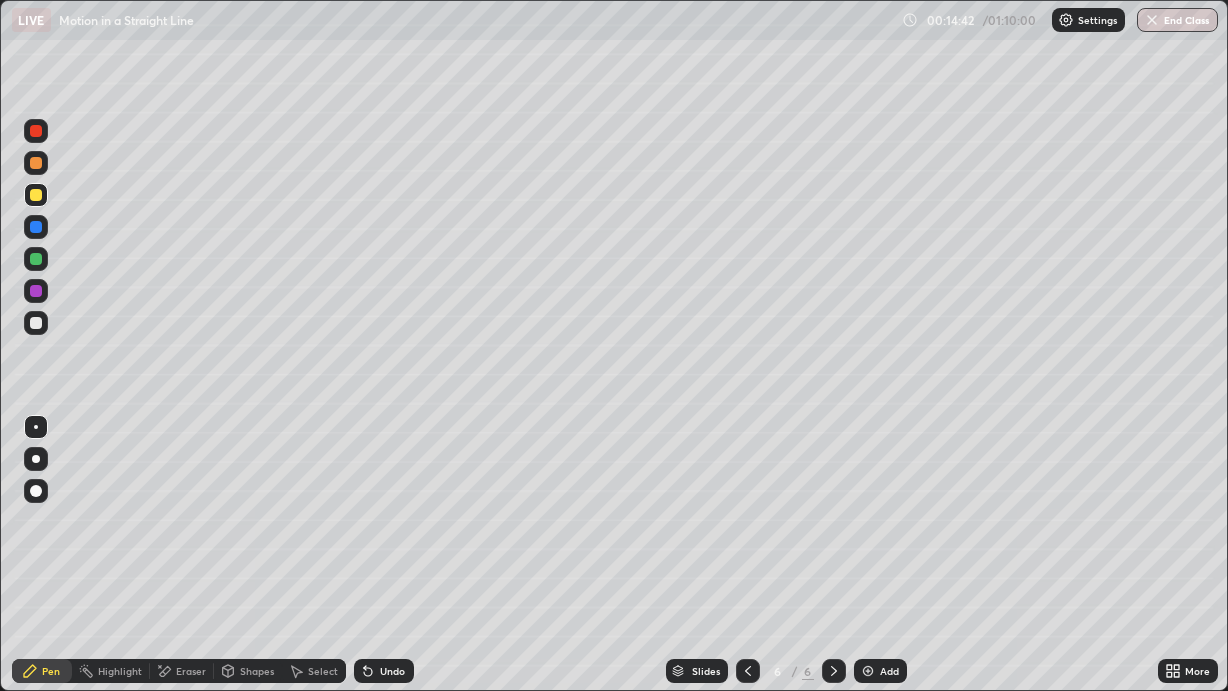 click on "Eraser" at bounding box center [191, 671] 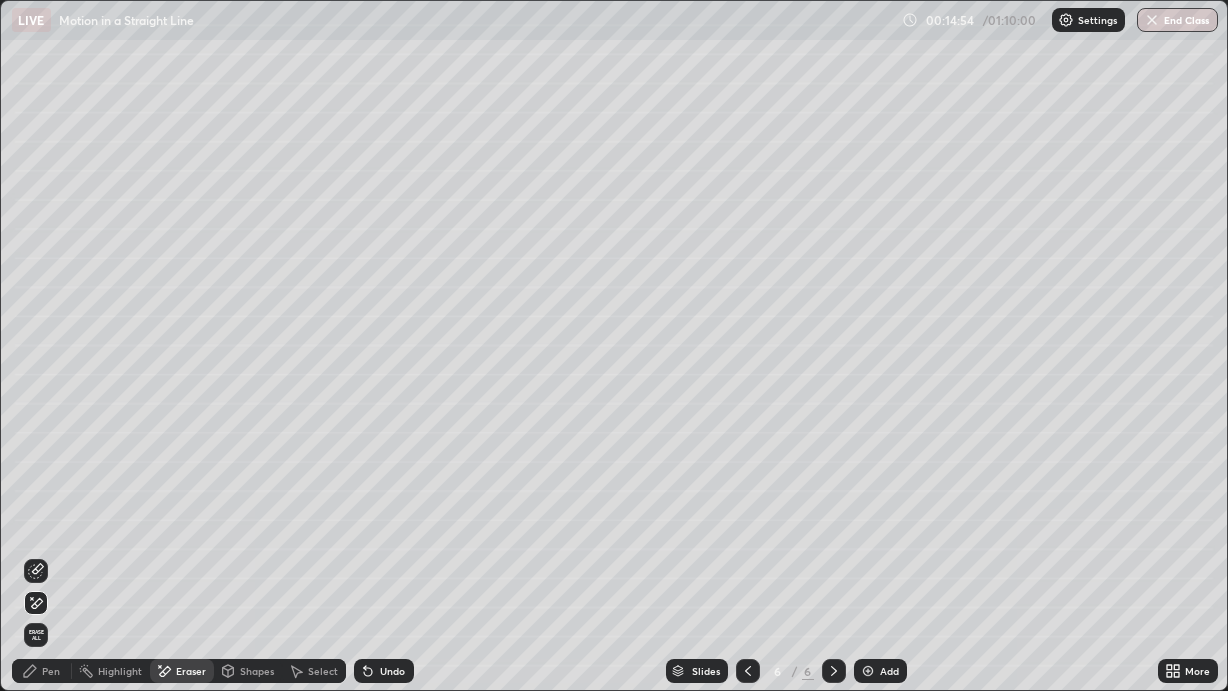 click on "Pen" at bounding box center [42, 671] 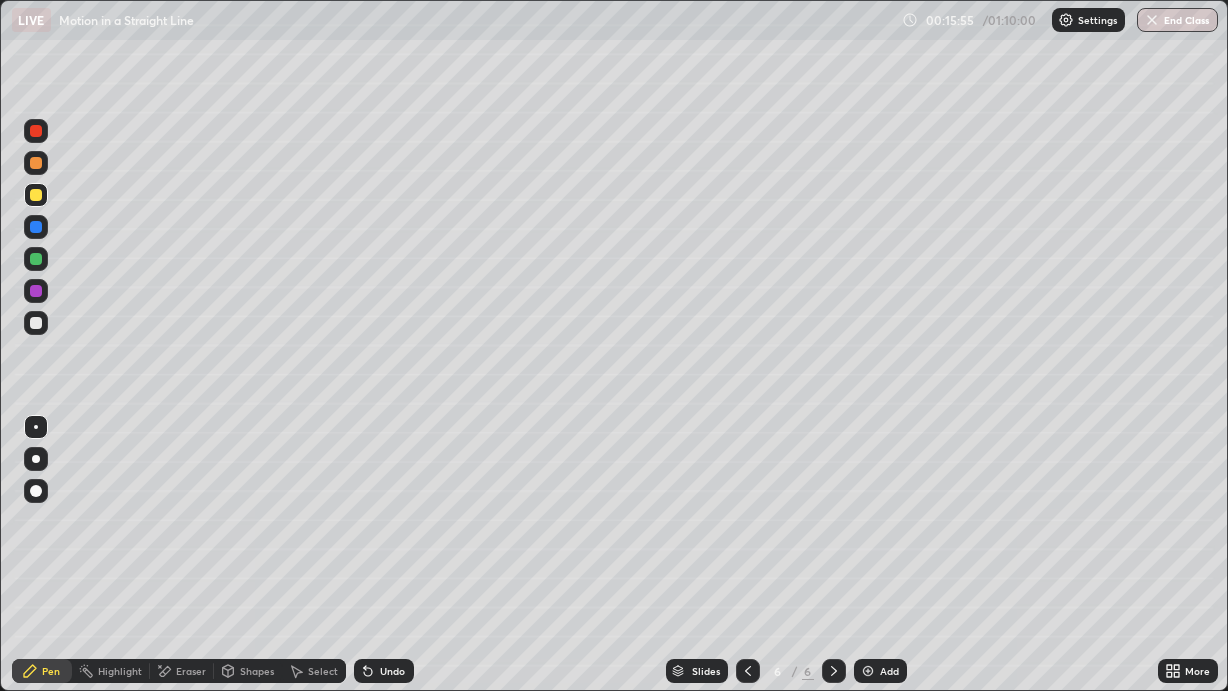 click at bounding box center (748, 671) 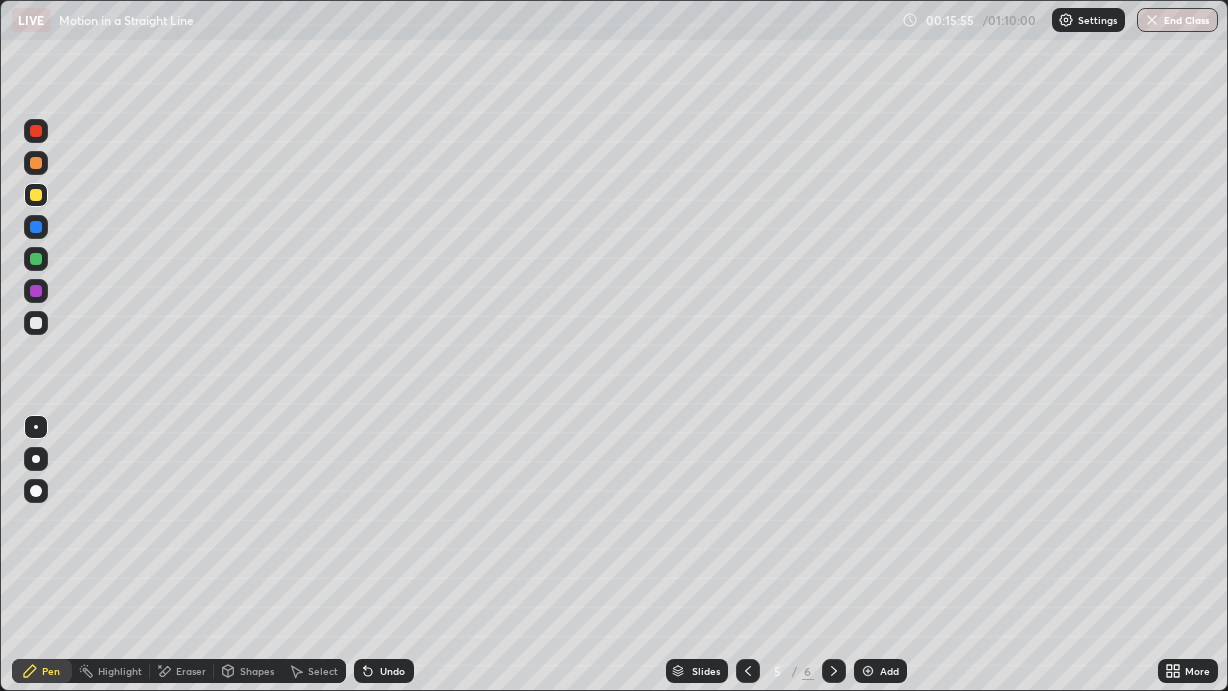 click 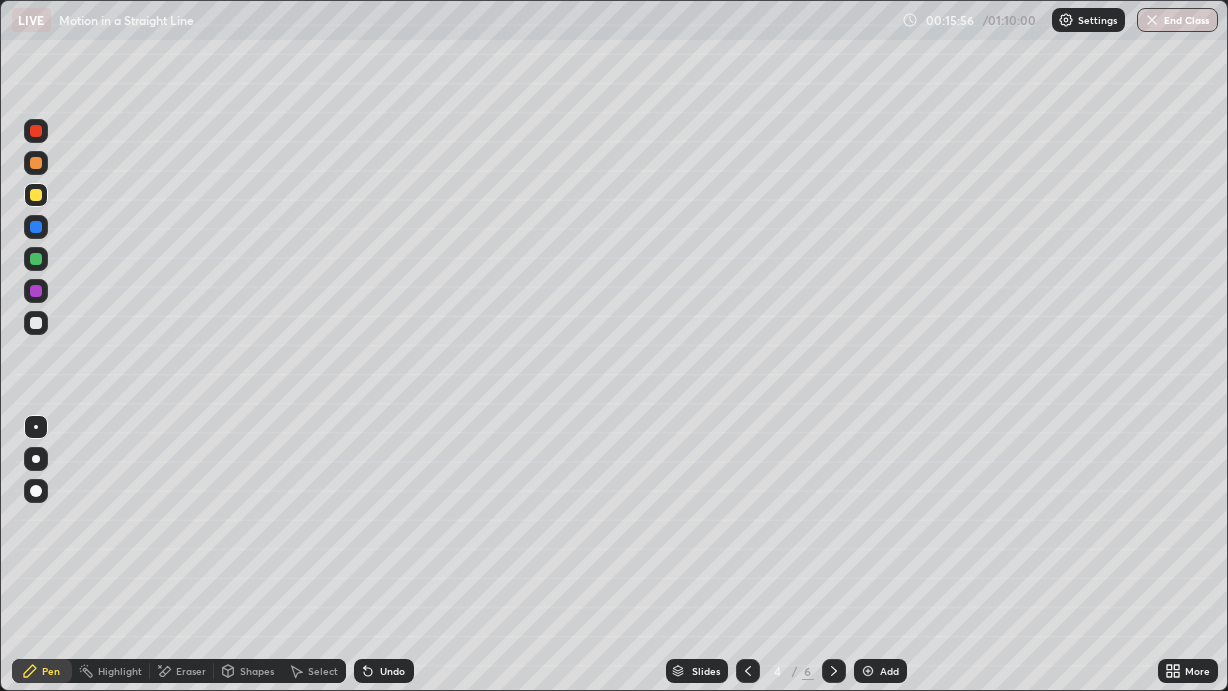 click 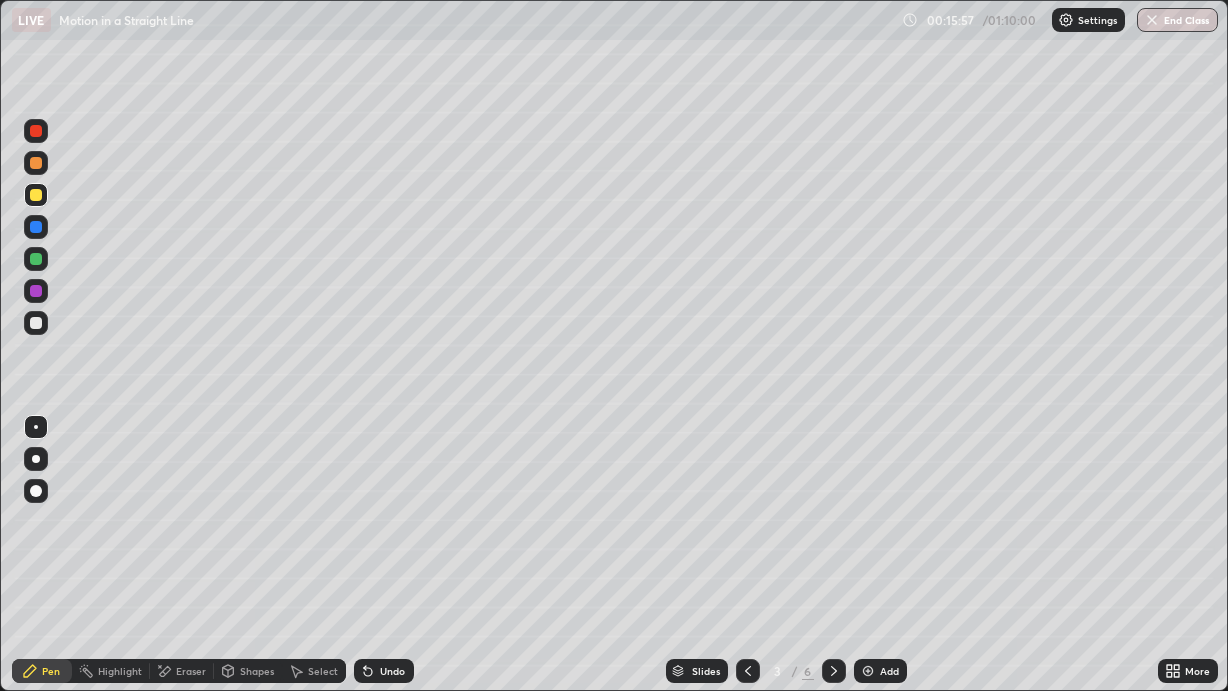 click 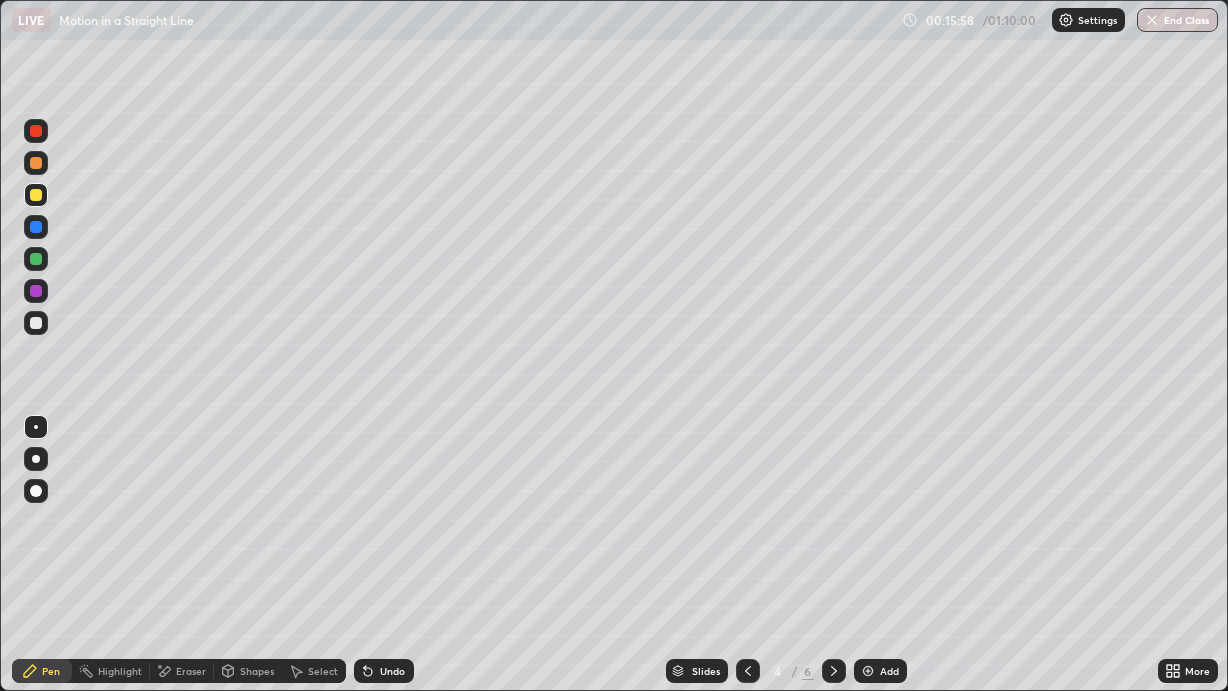 click 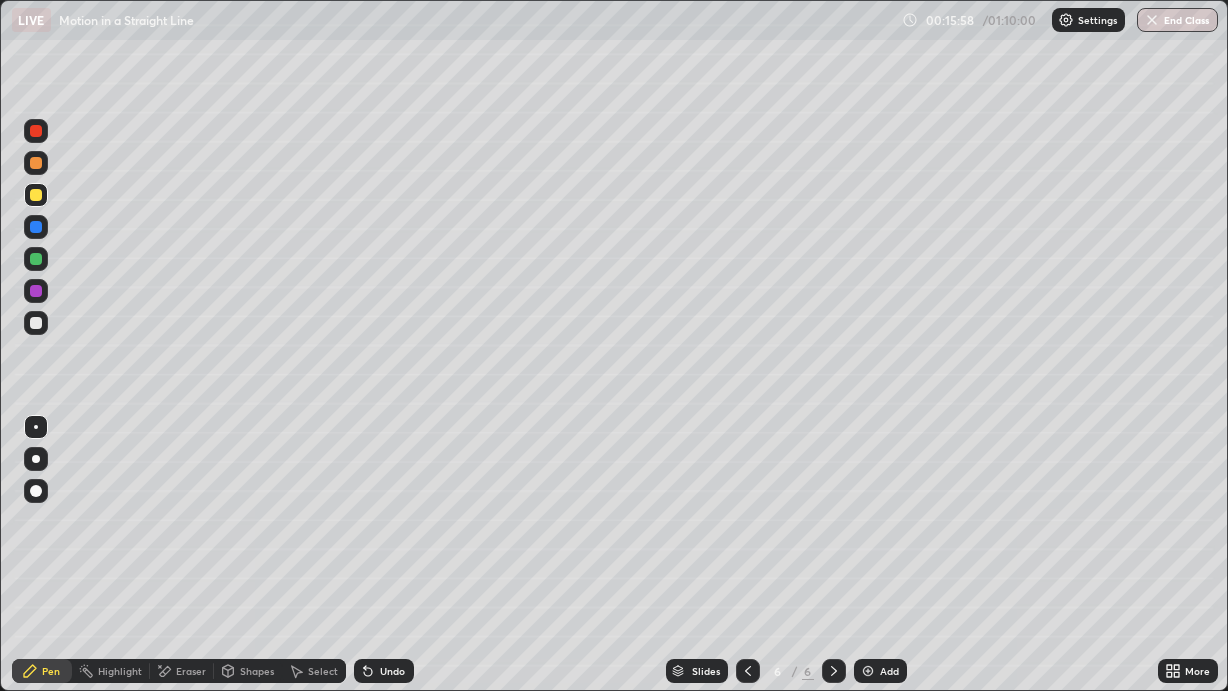 click 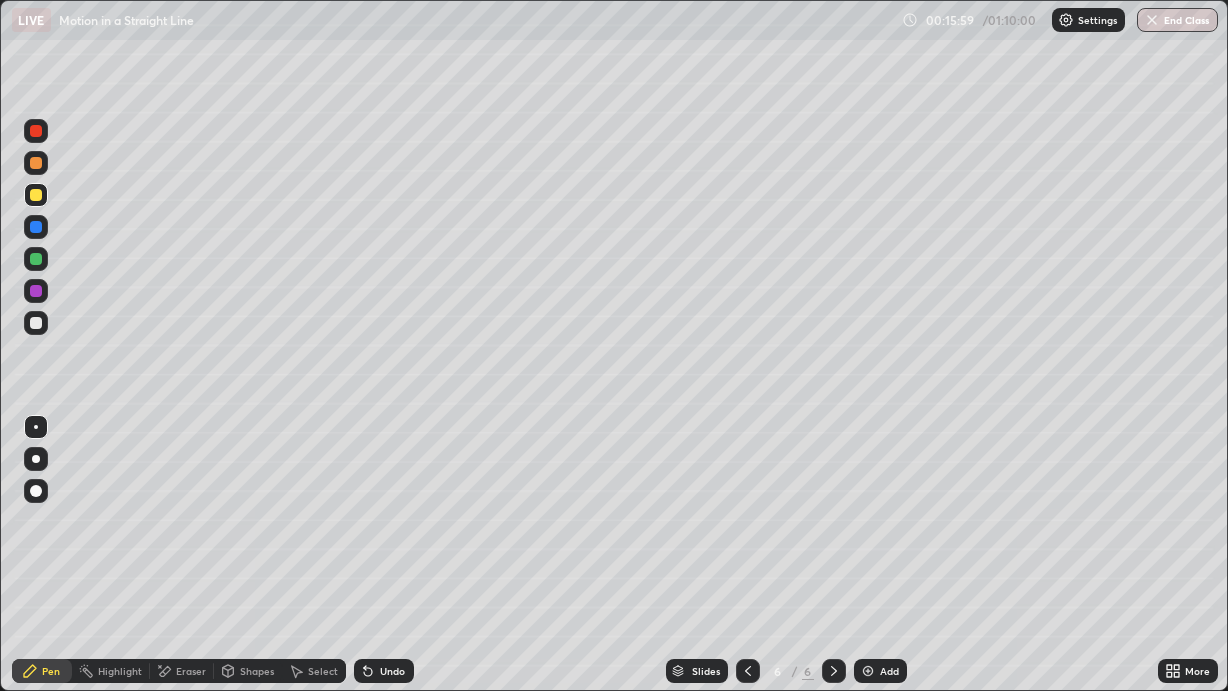 click on "Add" at bounding box center (880, 671) 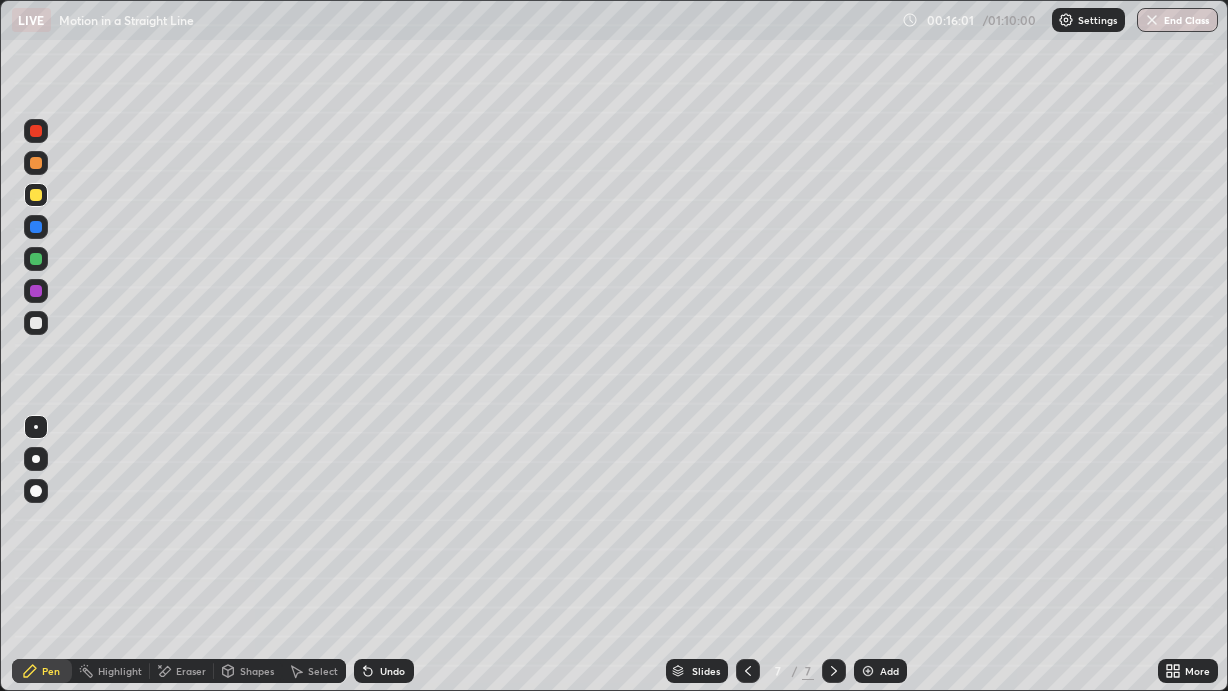 click at bounding box center [36, 323] 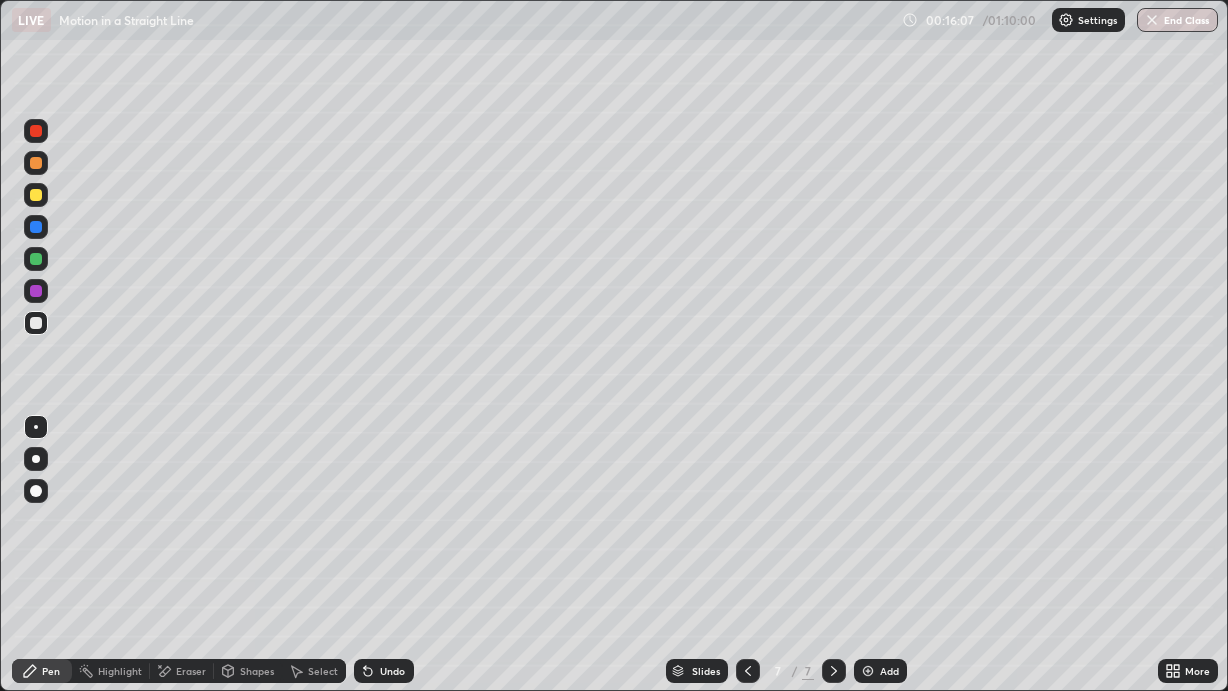 click on "Shapes" at bounding box center [257, 671] 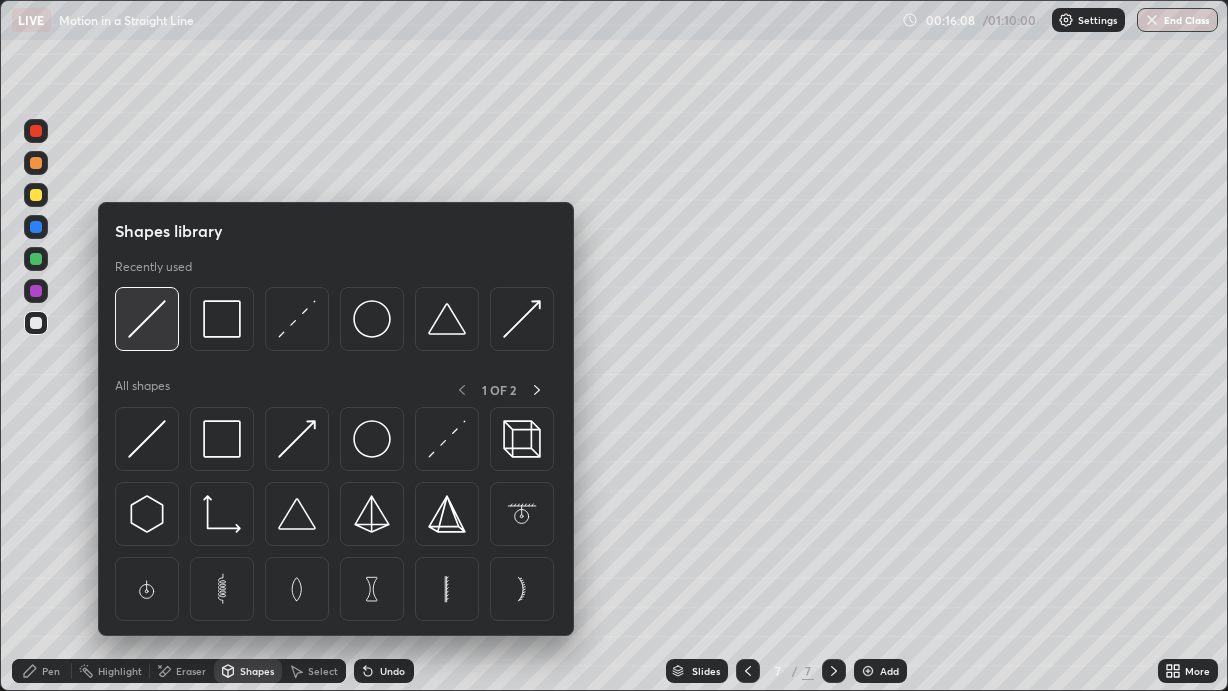 click at bounding box center [147, 319] 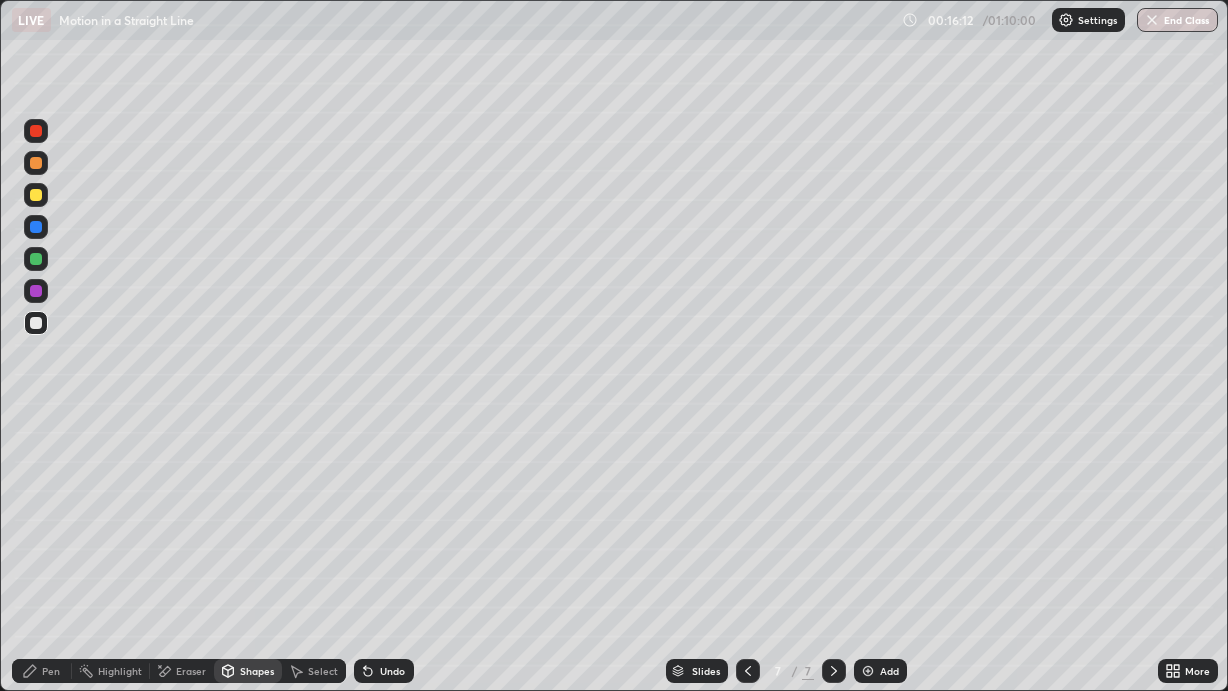 click on "Pen" at bounding box center (42, 671) 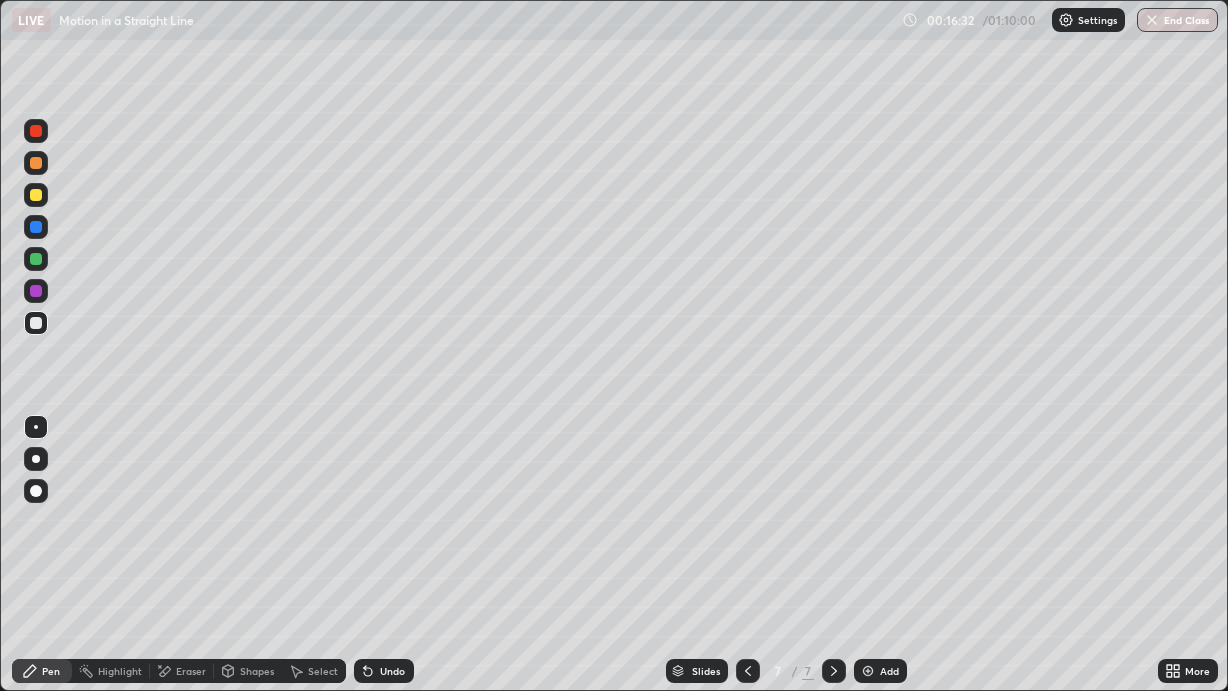 click on "Eraser" at bounding box center [191, 671] 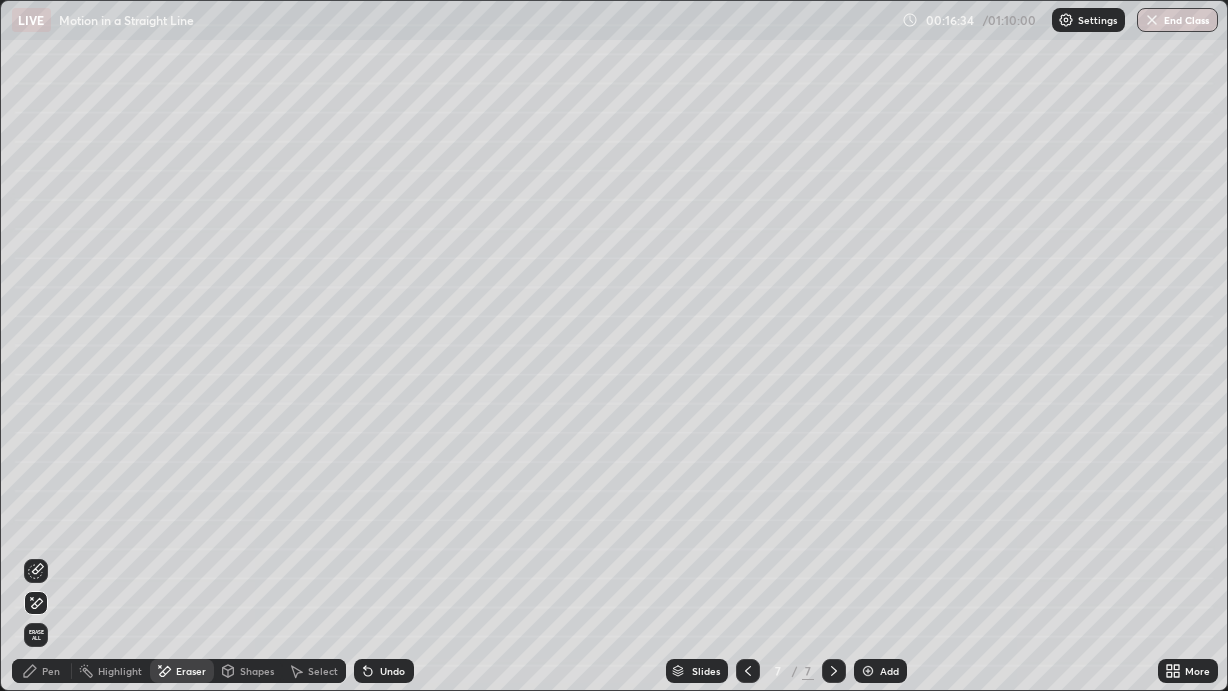 click 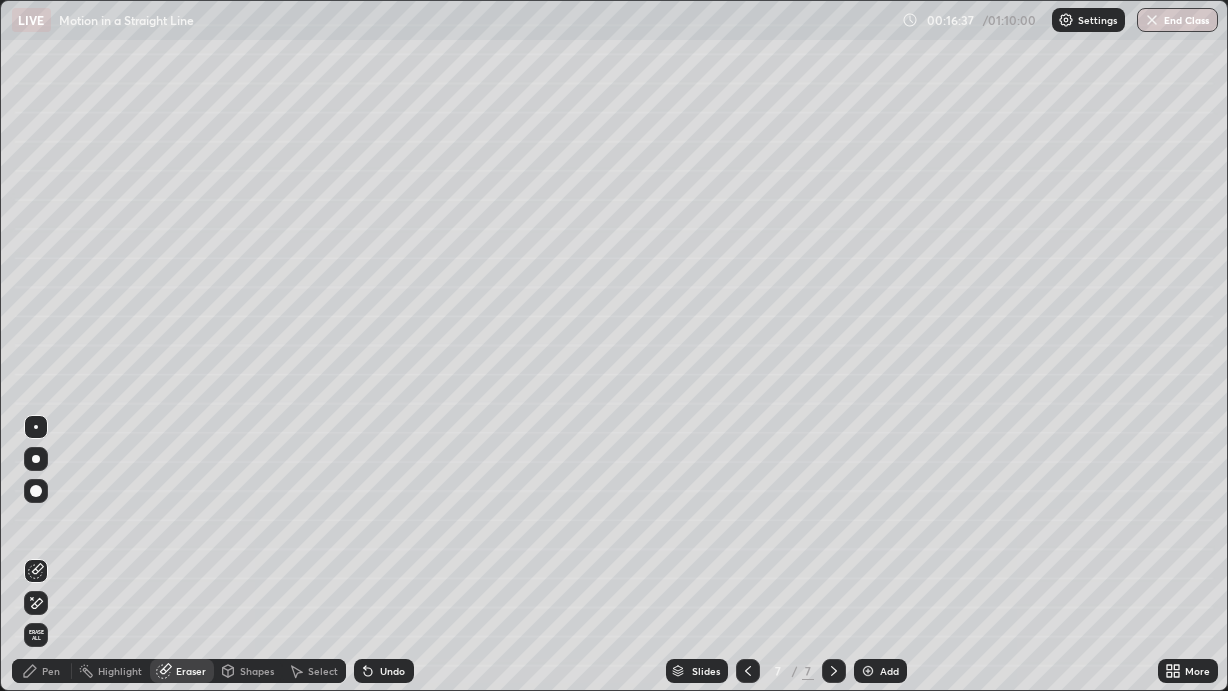 click on "Pen" at bounding box center [51, 671] 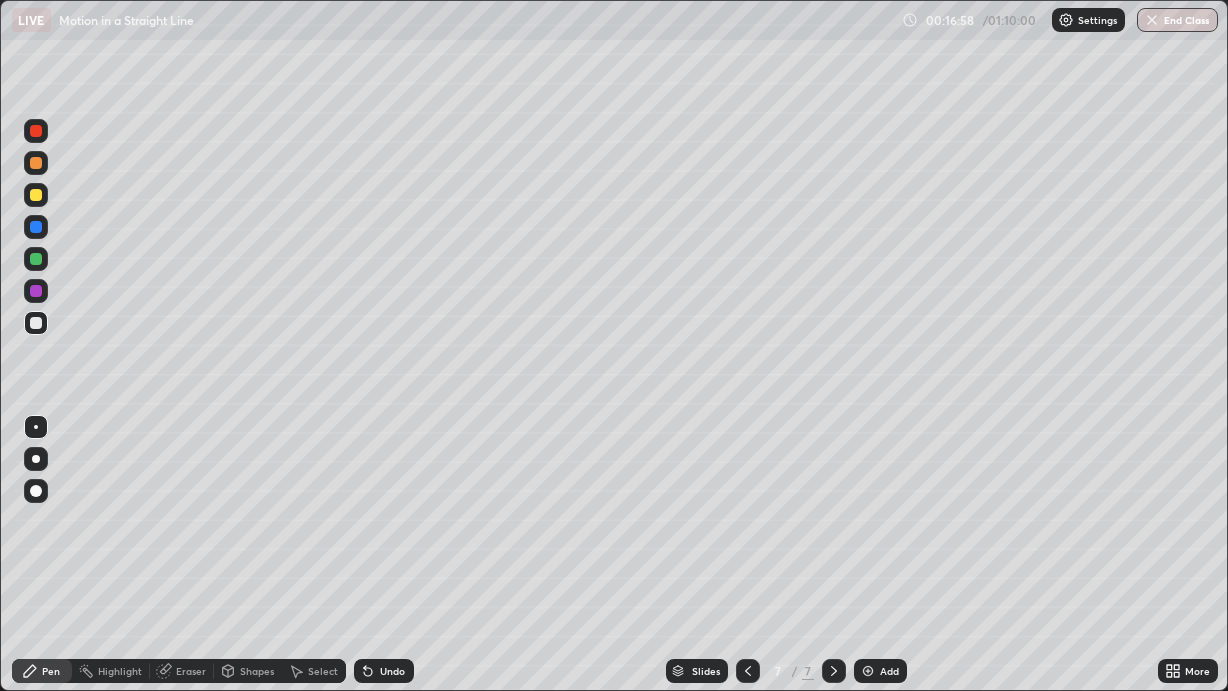 click on "Add" at bounding box center (880, 671) 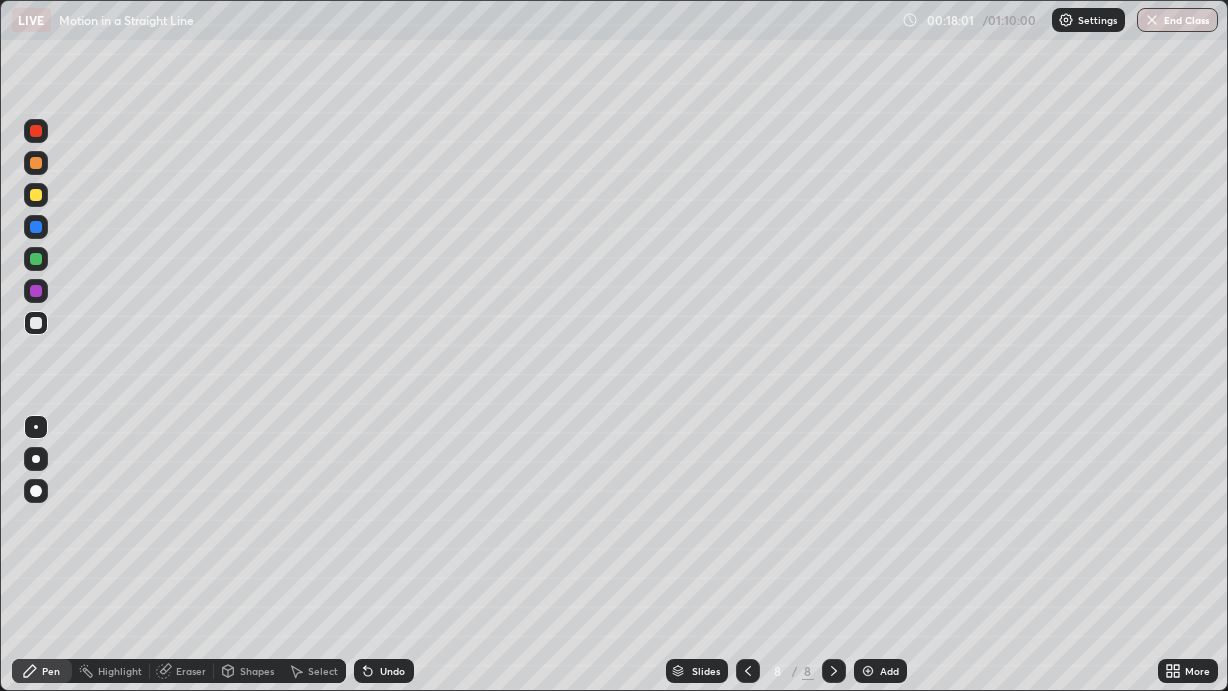 click 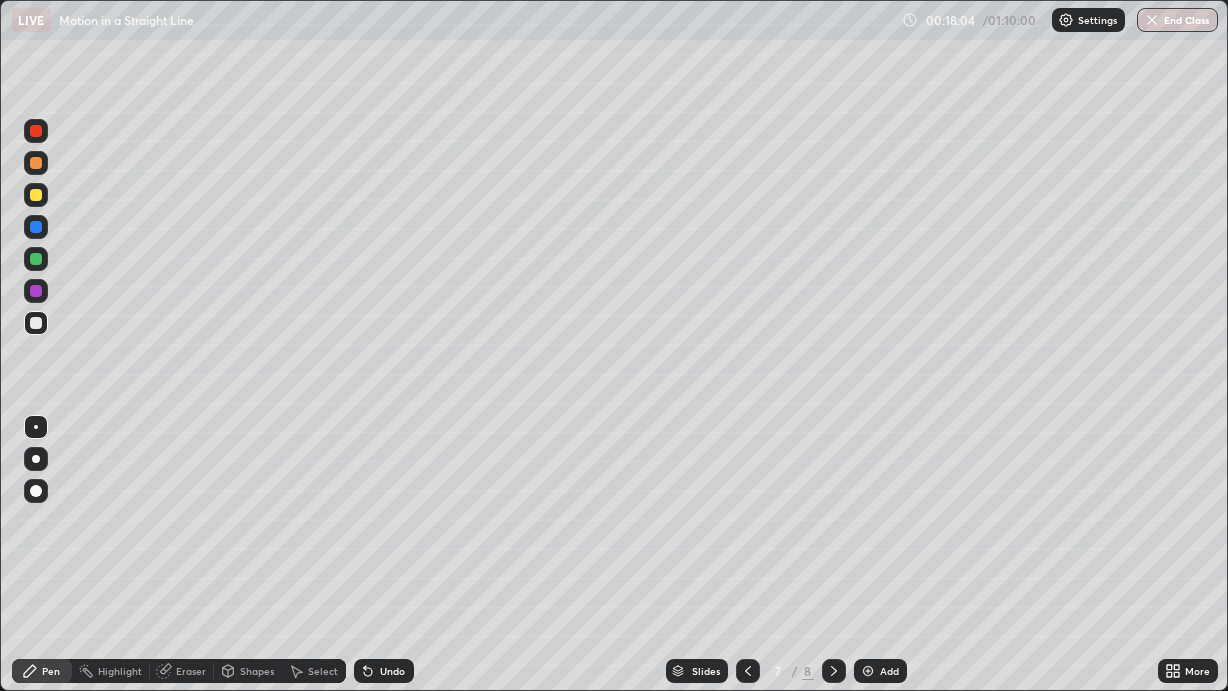 click at bounding box center (36, 195) 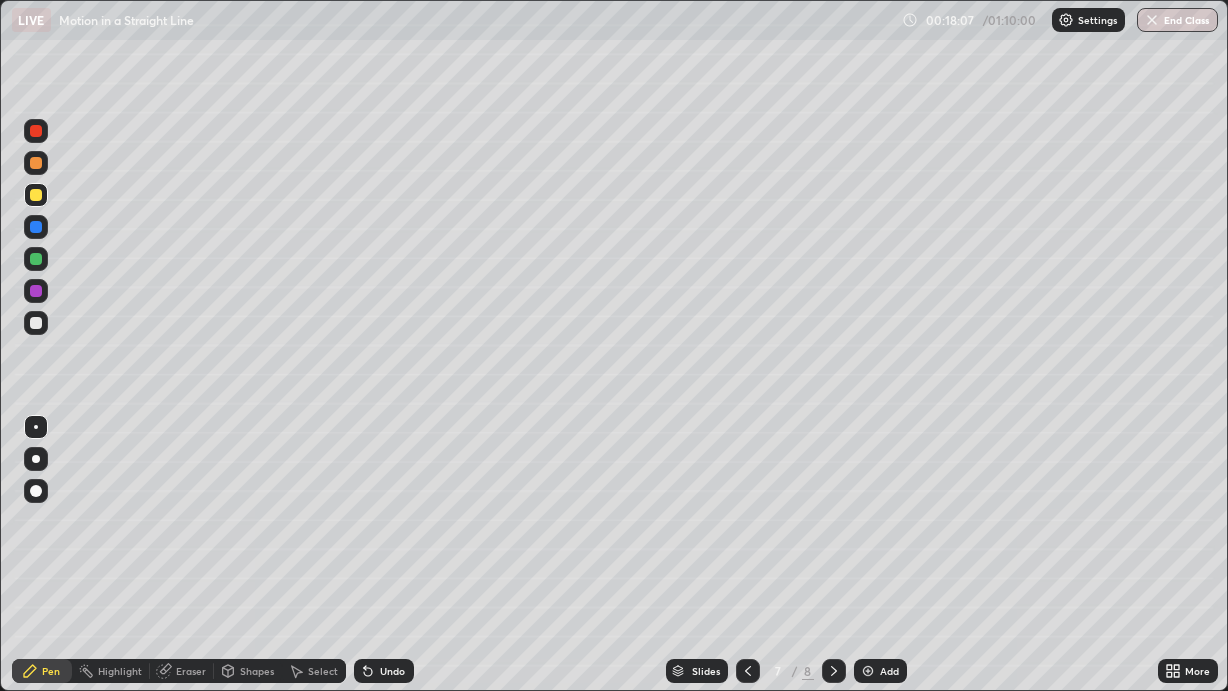 click at bounding box center [36, 491] 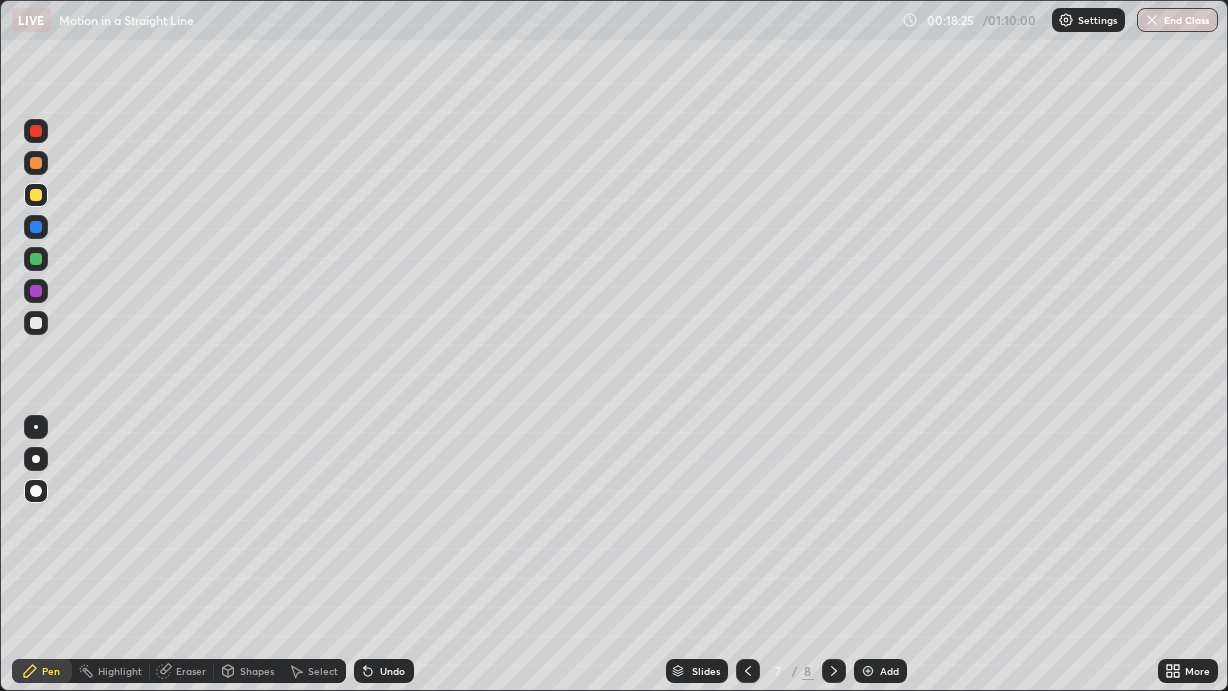 click at bounding box center (36, 259) 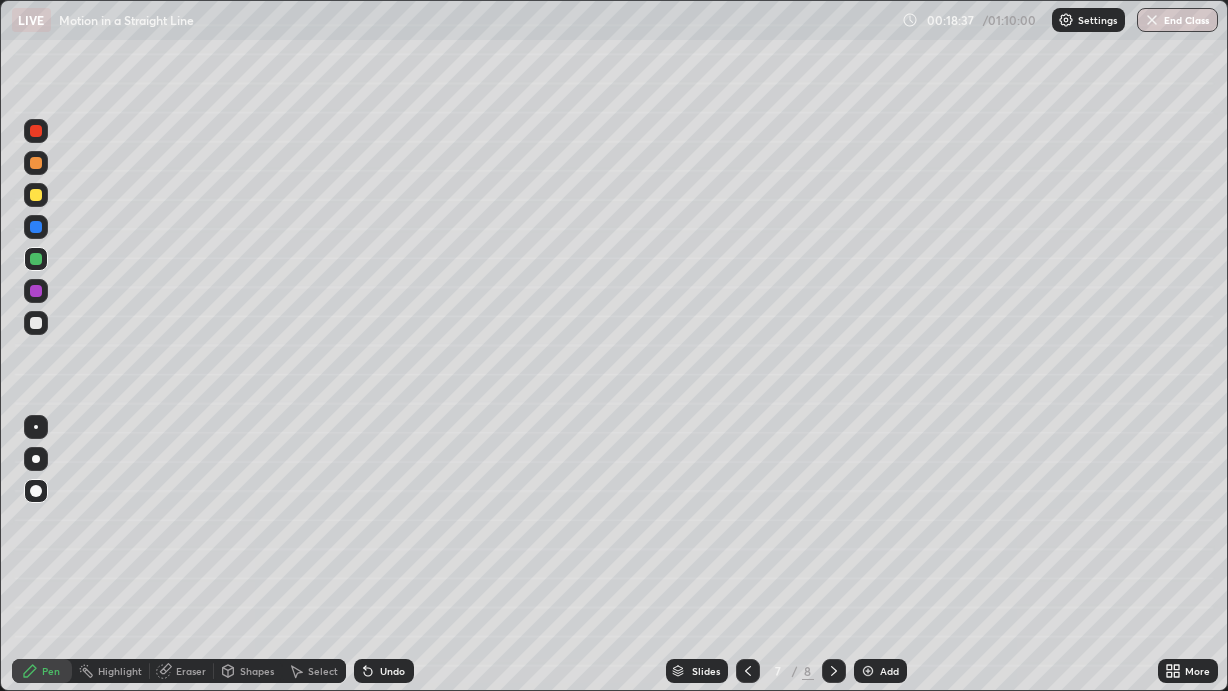 click on "Eraser" at bounding box center [191, 671] 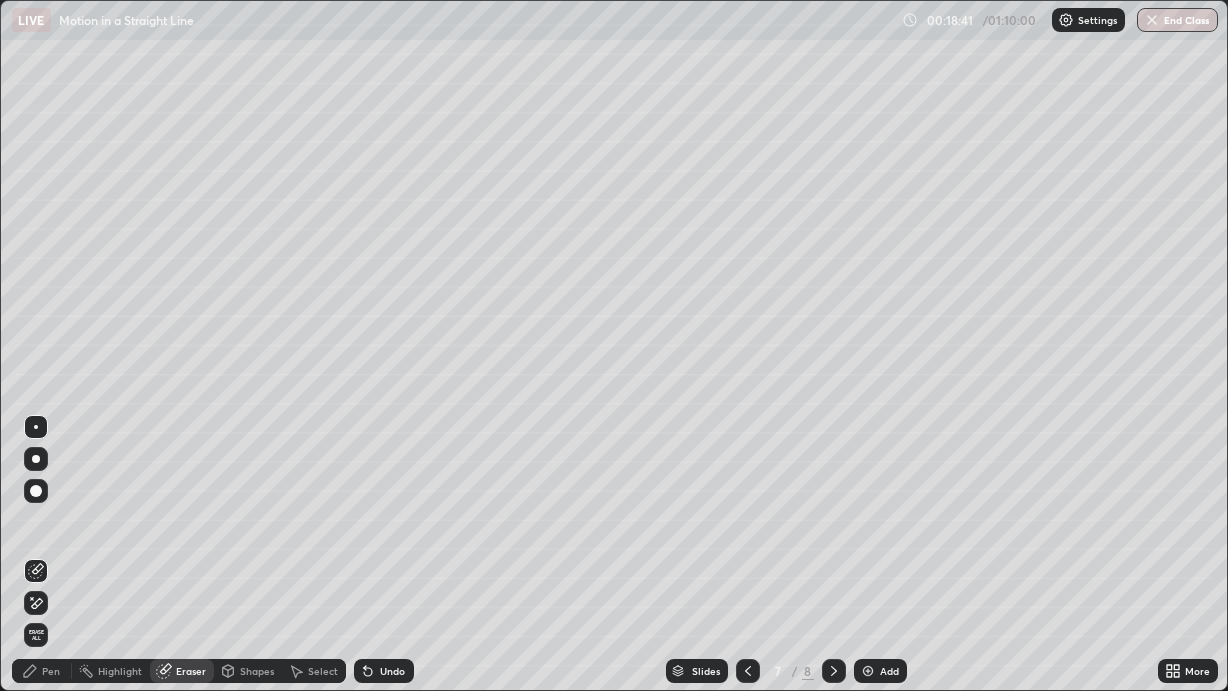 click on "Pen" at bounding box center [42, 671] 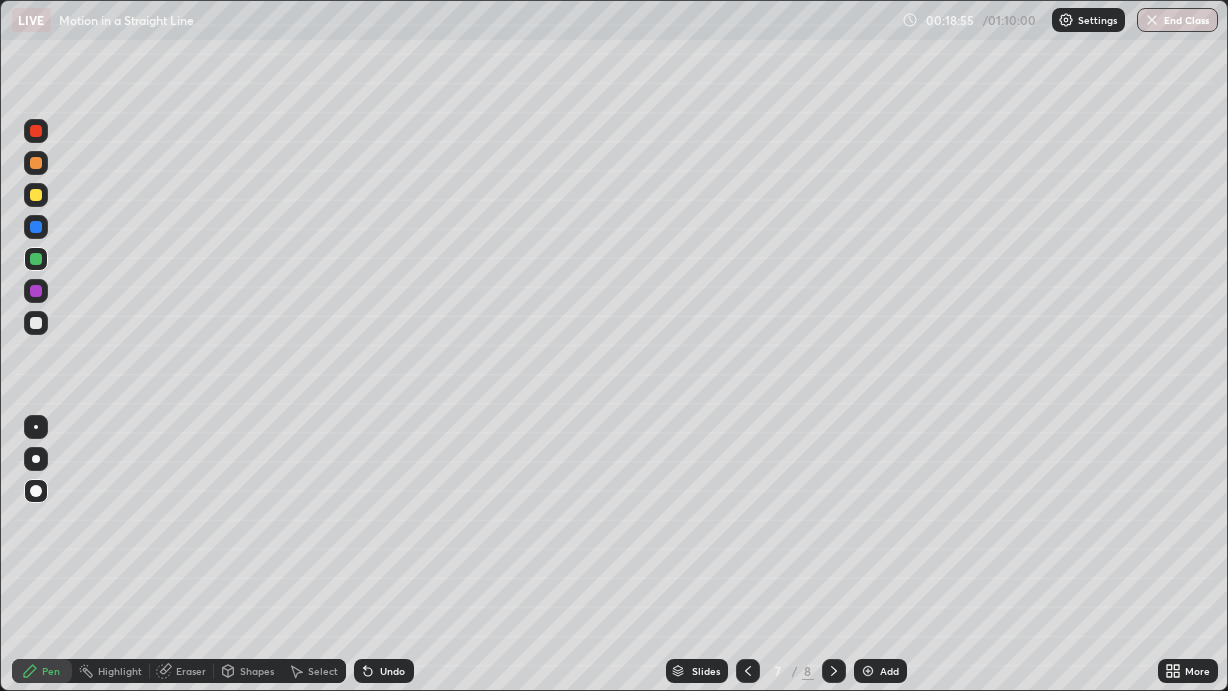 click at bounding box center [36, 323] 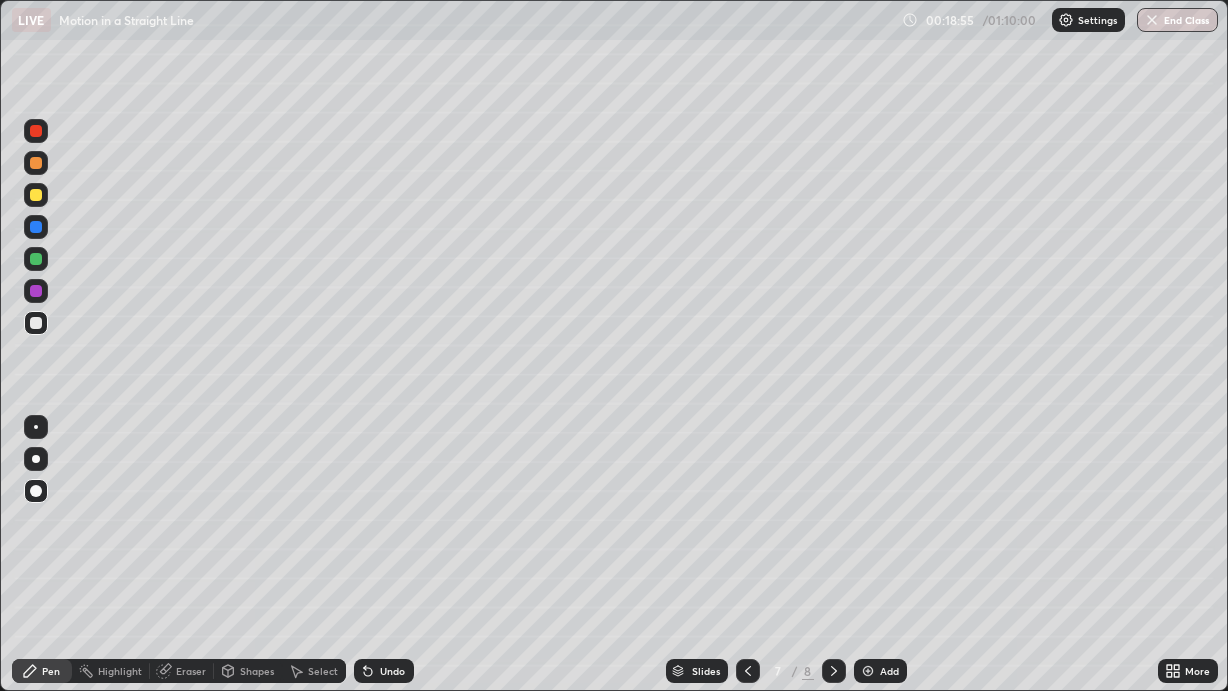 click at bounding box center (36, 427) 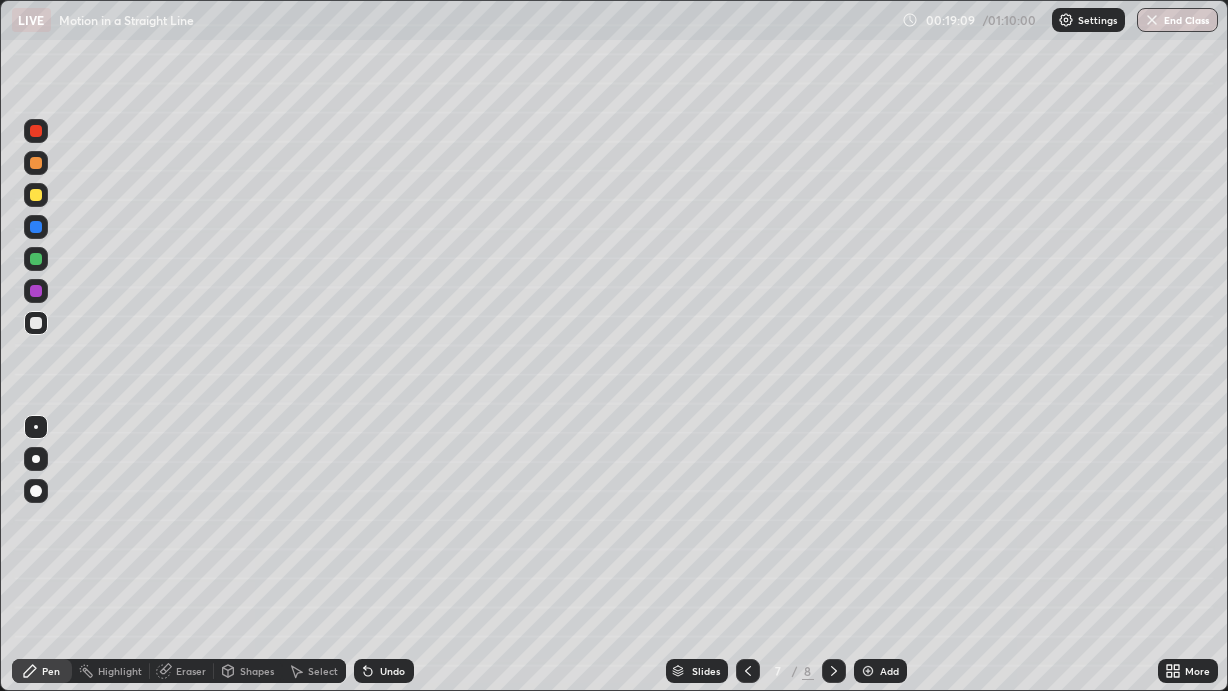 click 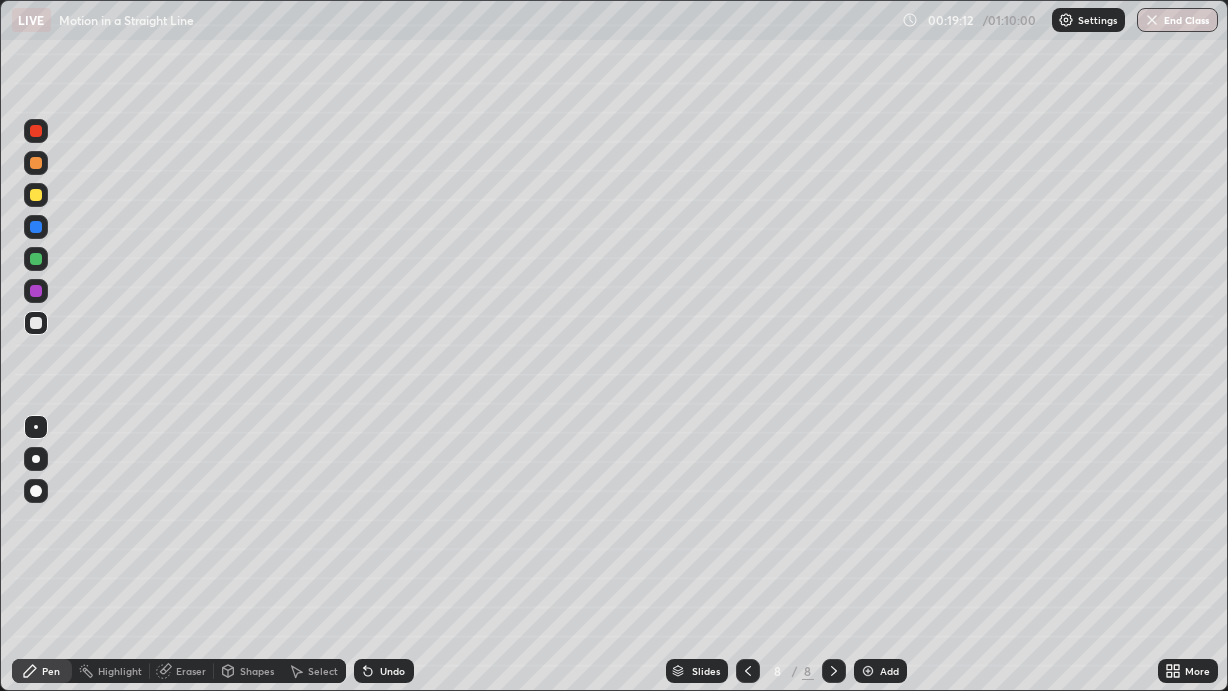 click at bounding box center [36, 195] 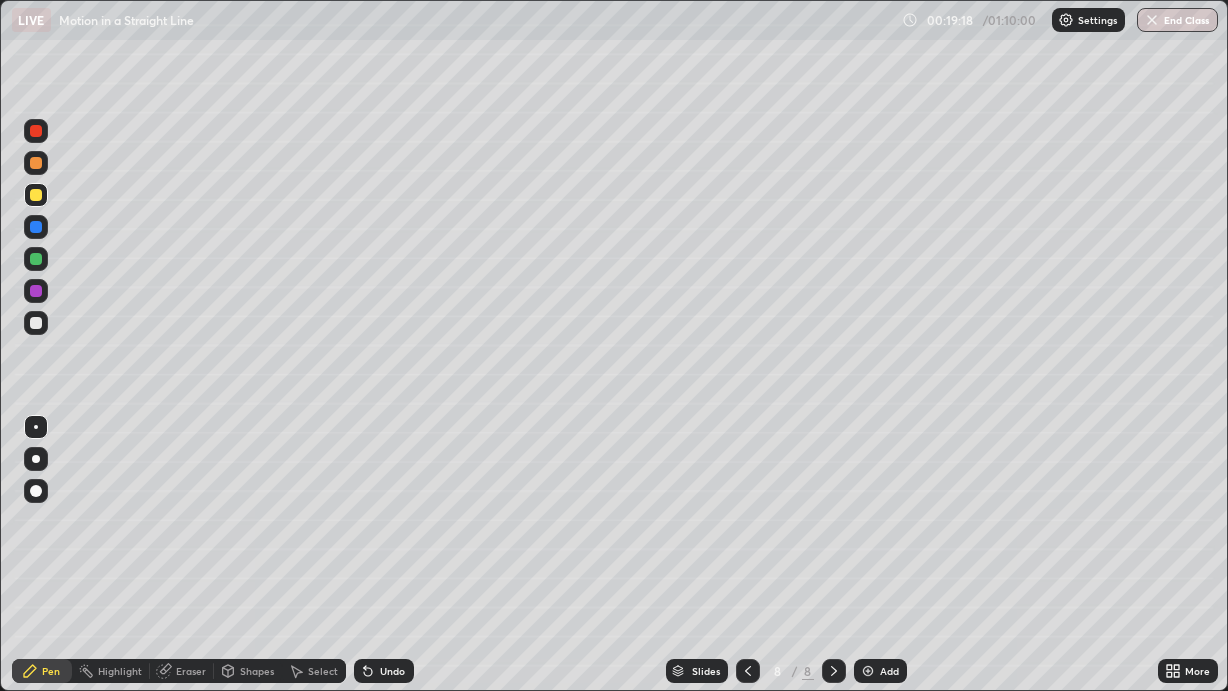 click at bounding box center [748, 671] 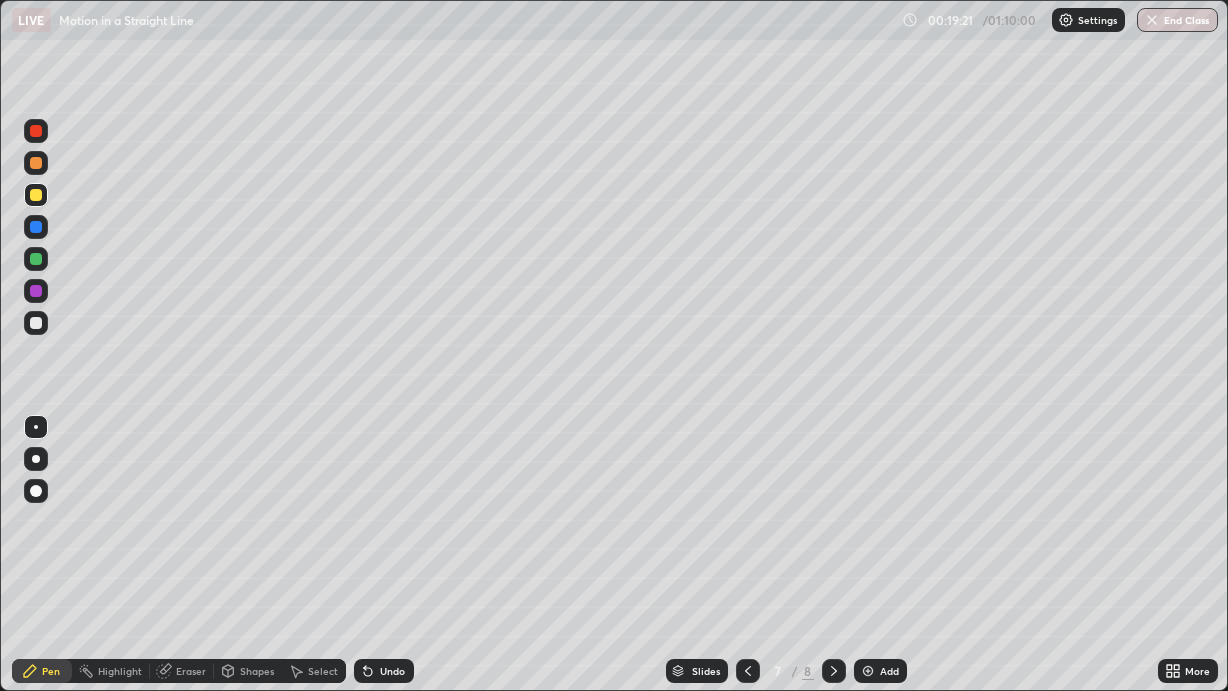 click at bounding box center (36, 323) 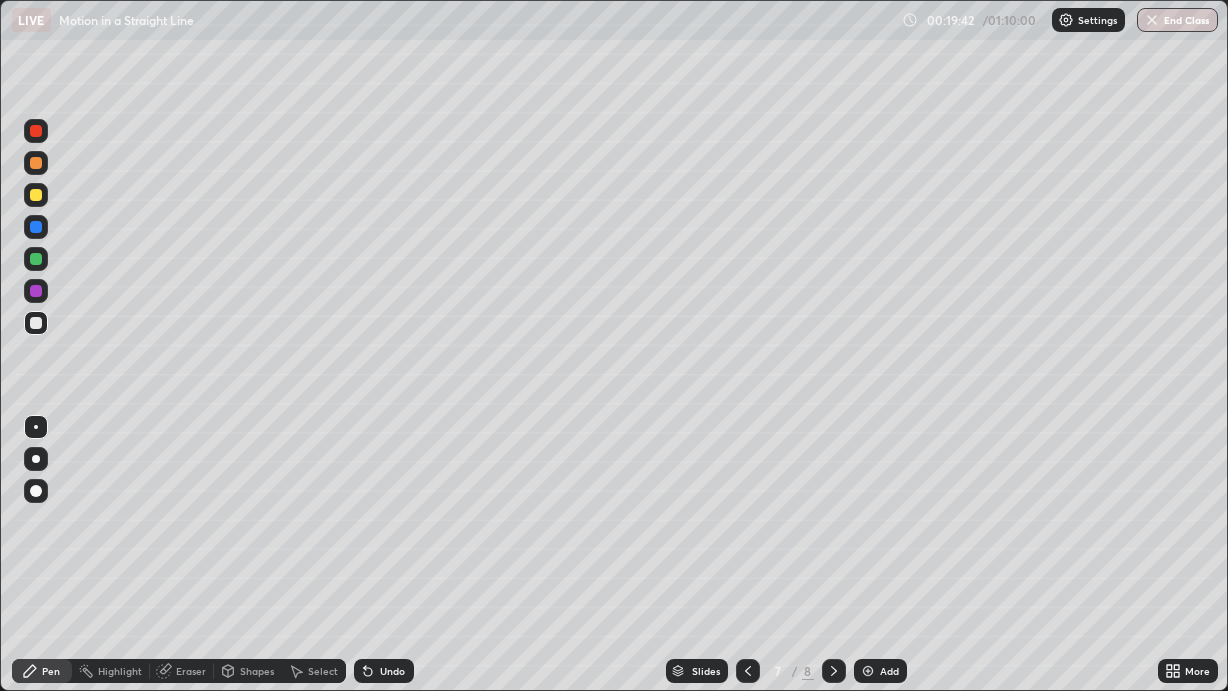 click on "Undo" at bounding box center (392, 671) 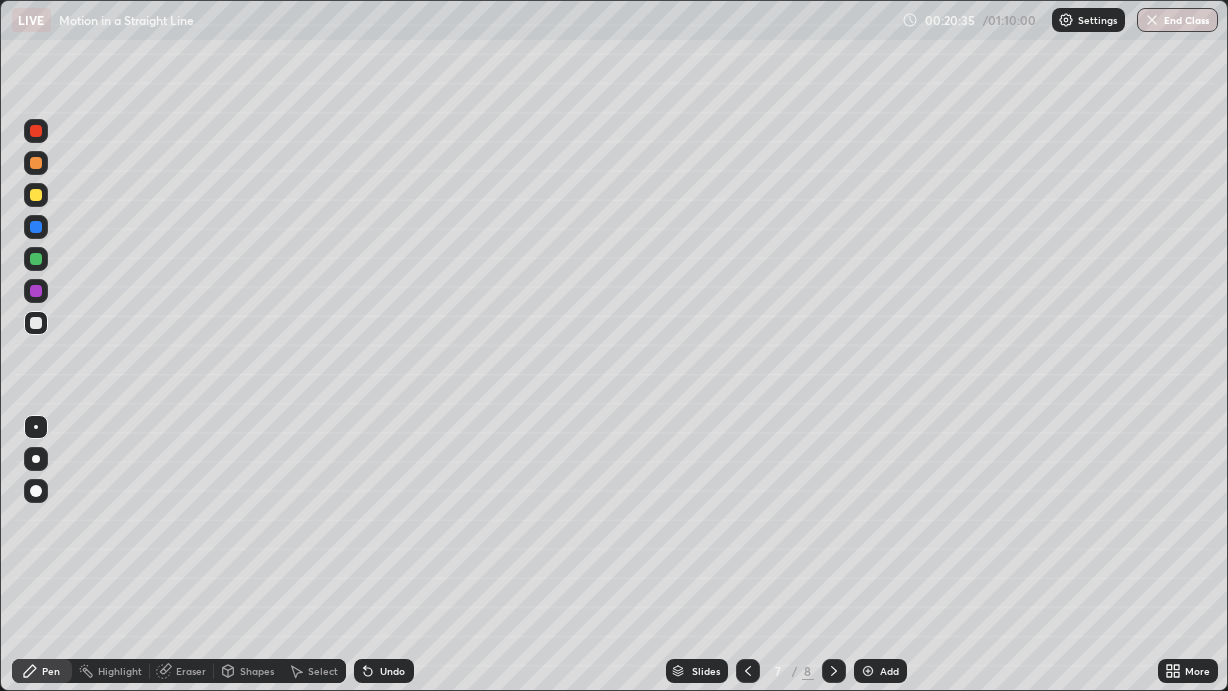 click on "Eraser" at bounding box center [191, 671] 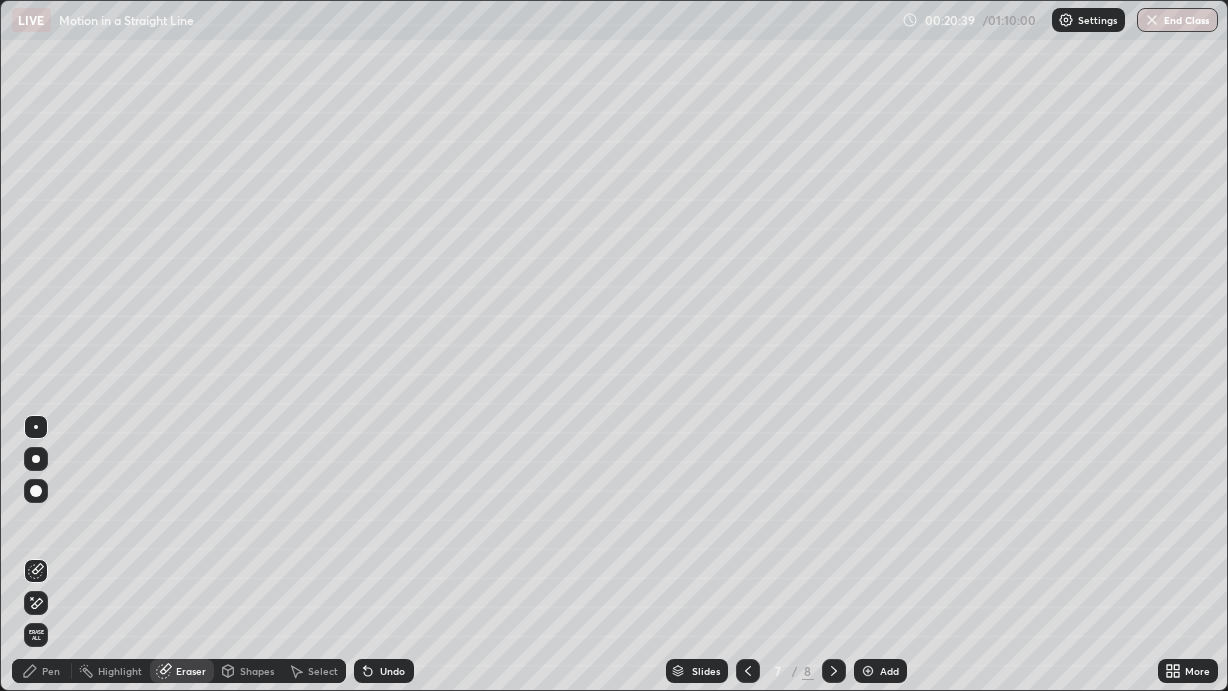 click at bounding box center (36, 603) 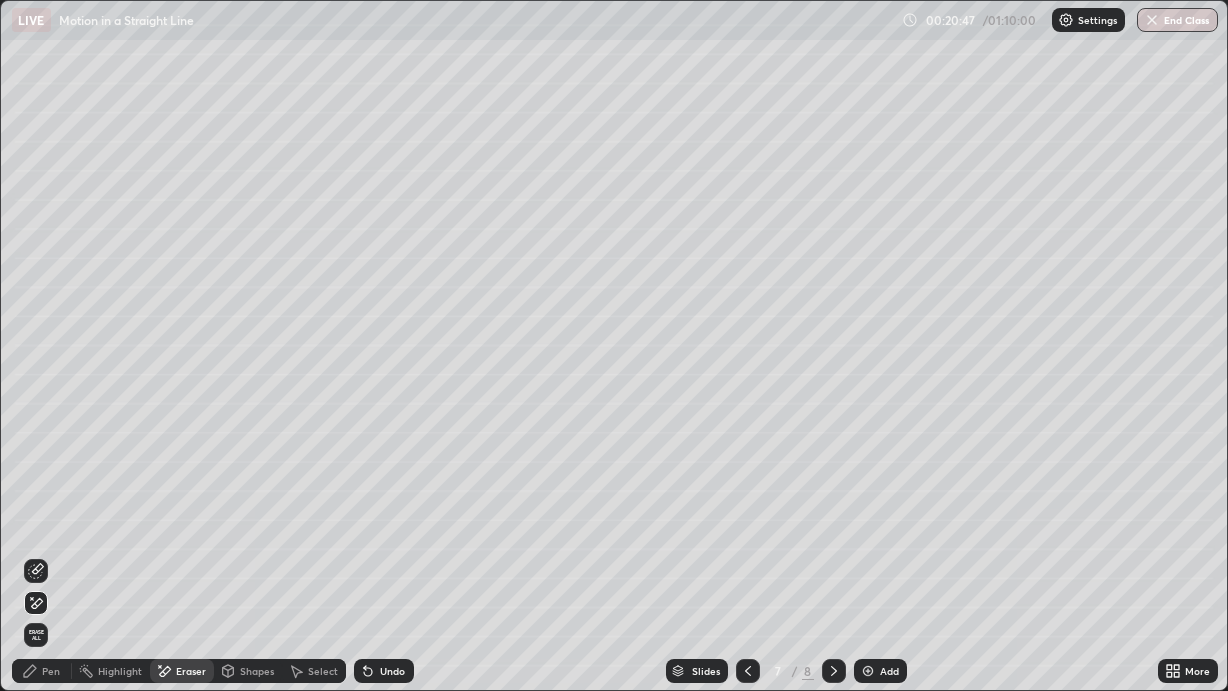click on "Pen" at bounding box center (51, 671) 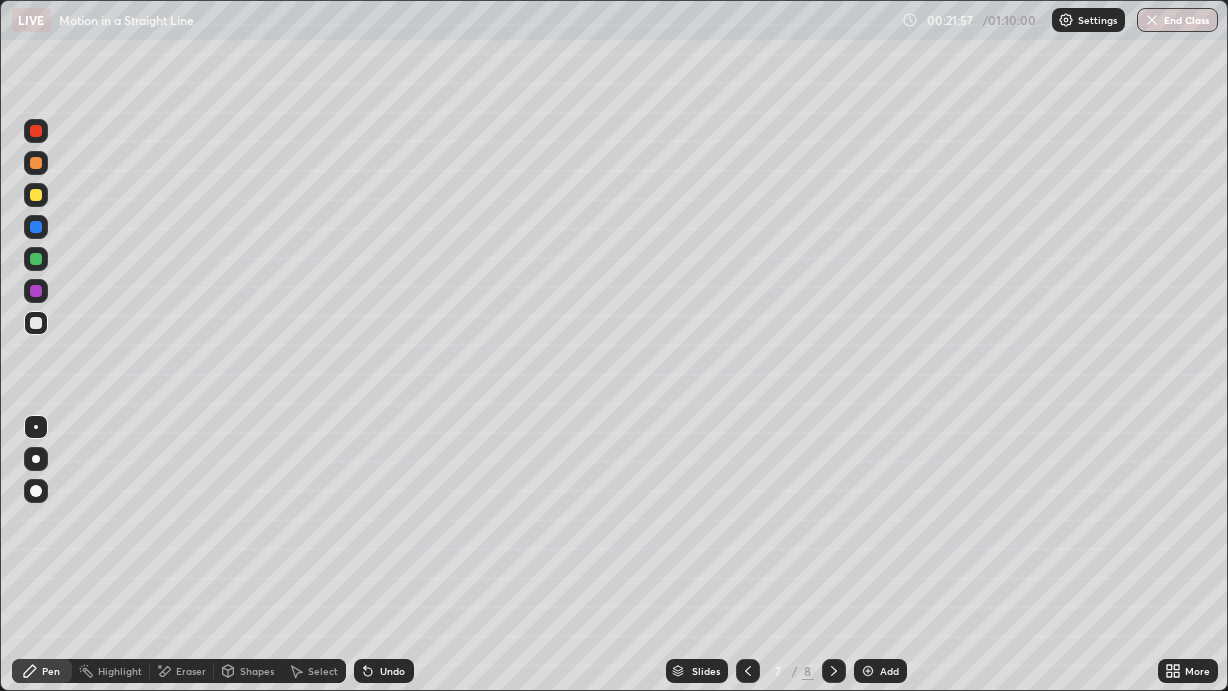 click on "Add" at bounding box center [880, 671] 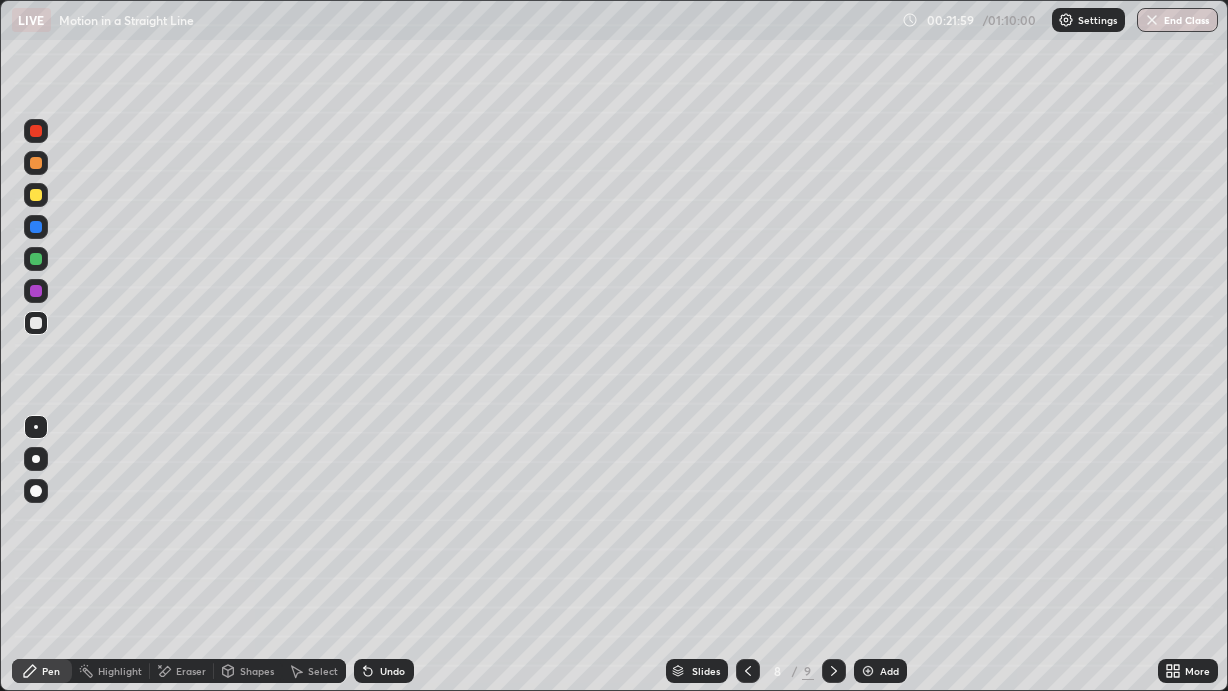 click at bounding box center [36, 323] 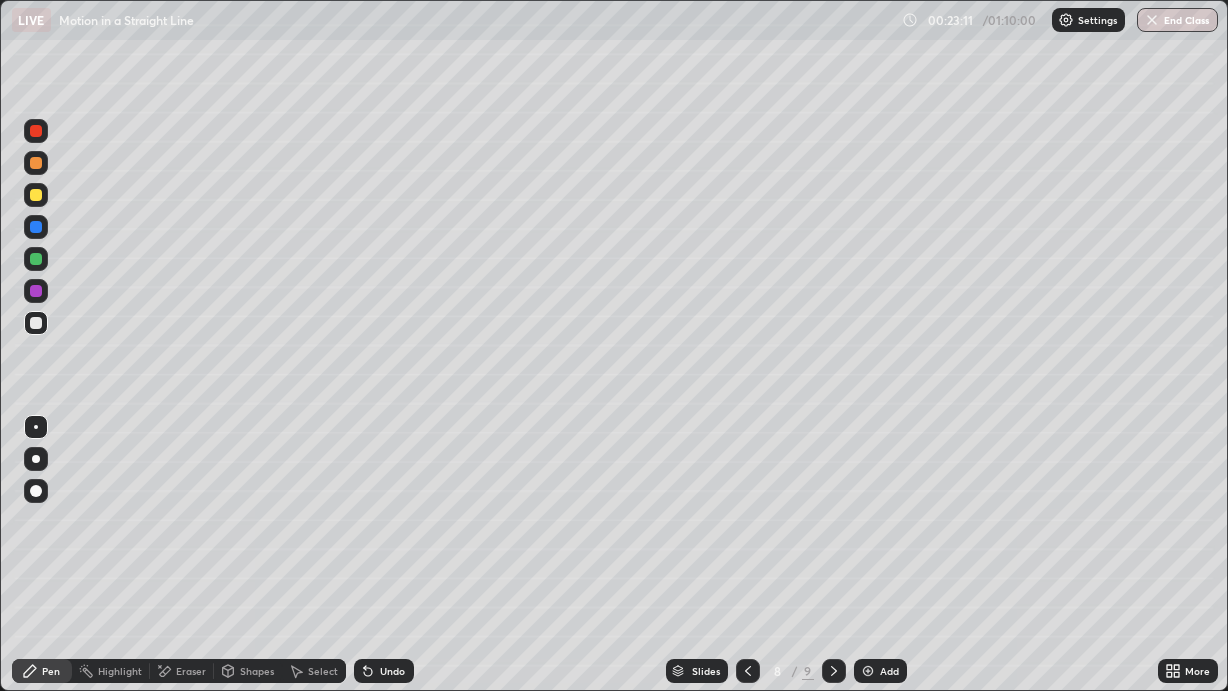 click on "Undo" at bounding box center (384, 671) 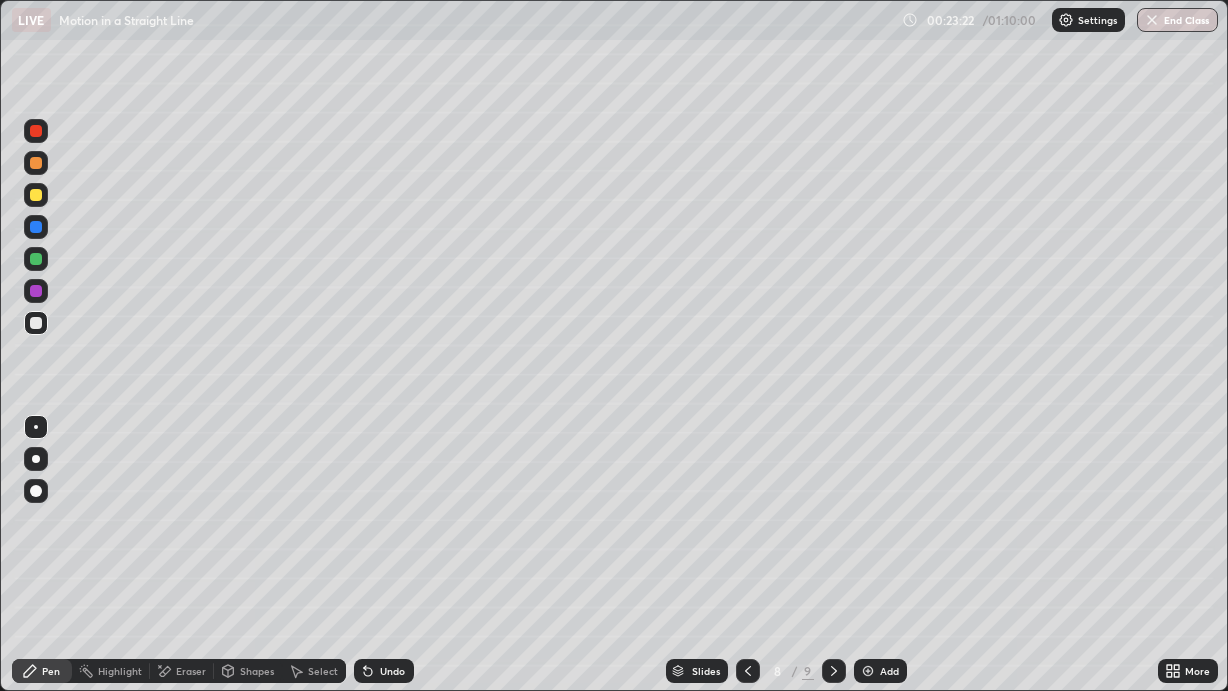 click on "Eraser" at bounding box center (191, 671) 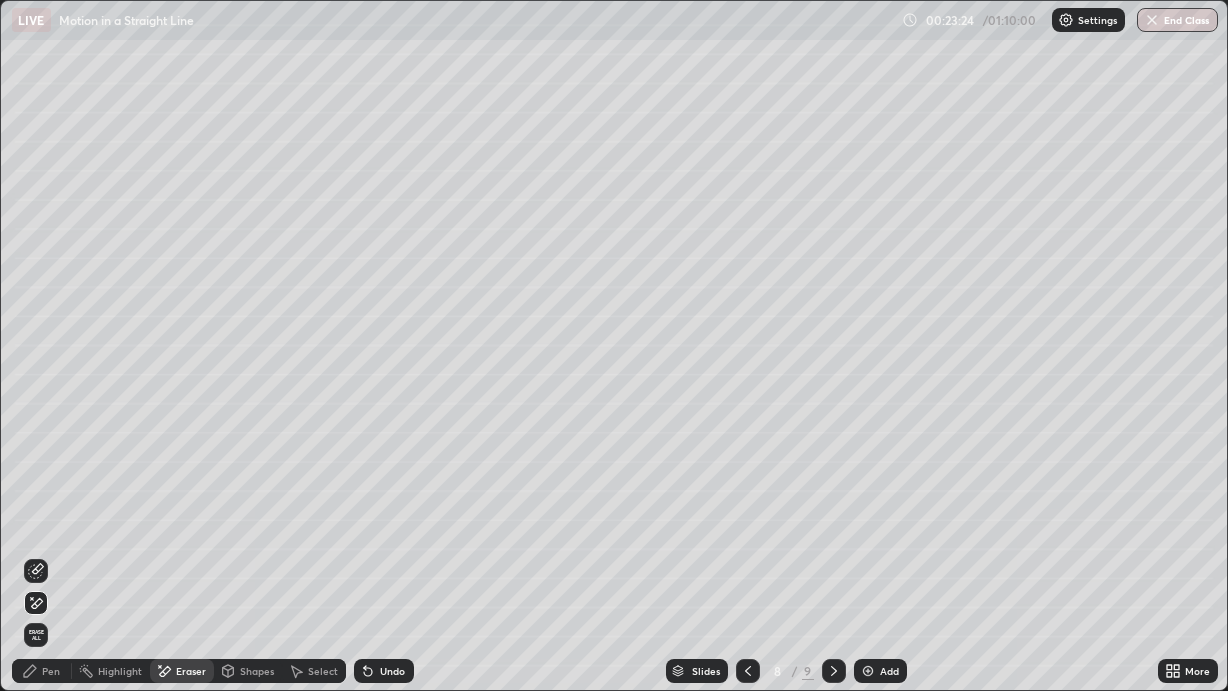 click on "Pen" at bounding box center [51, 671] 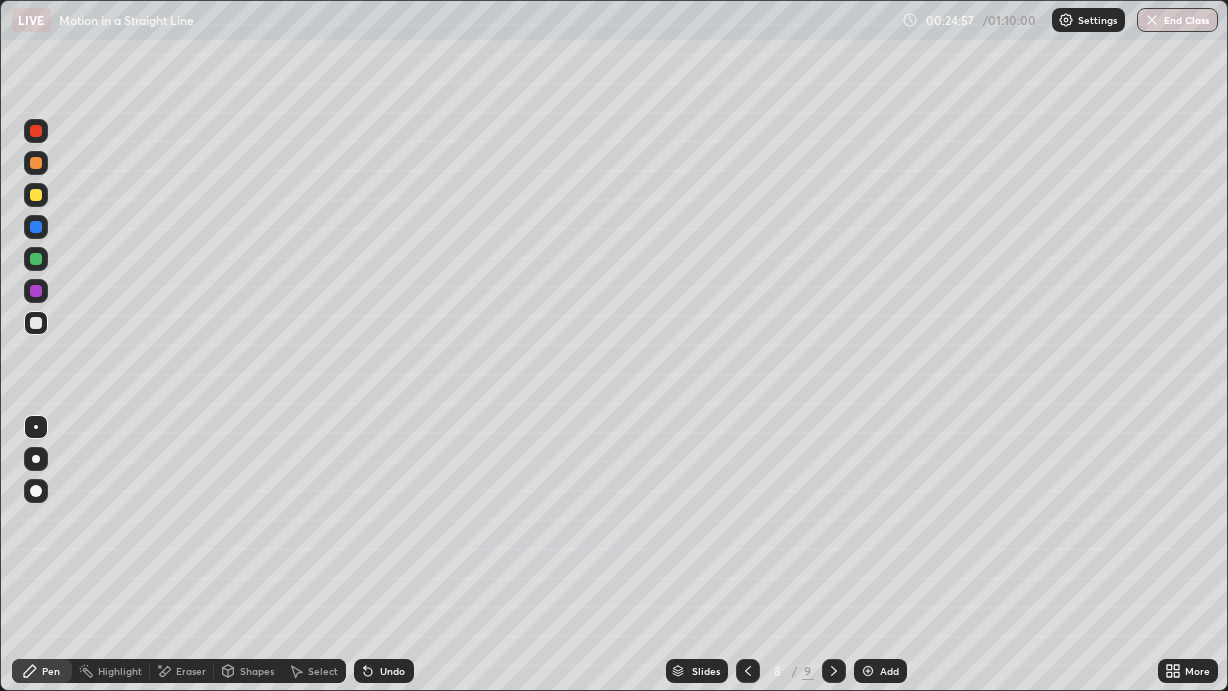 click 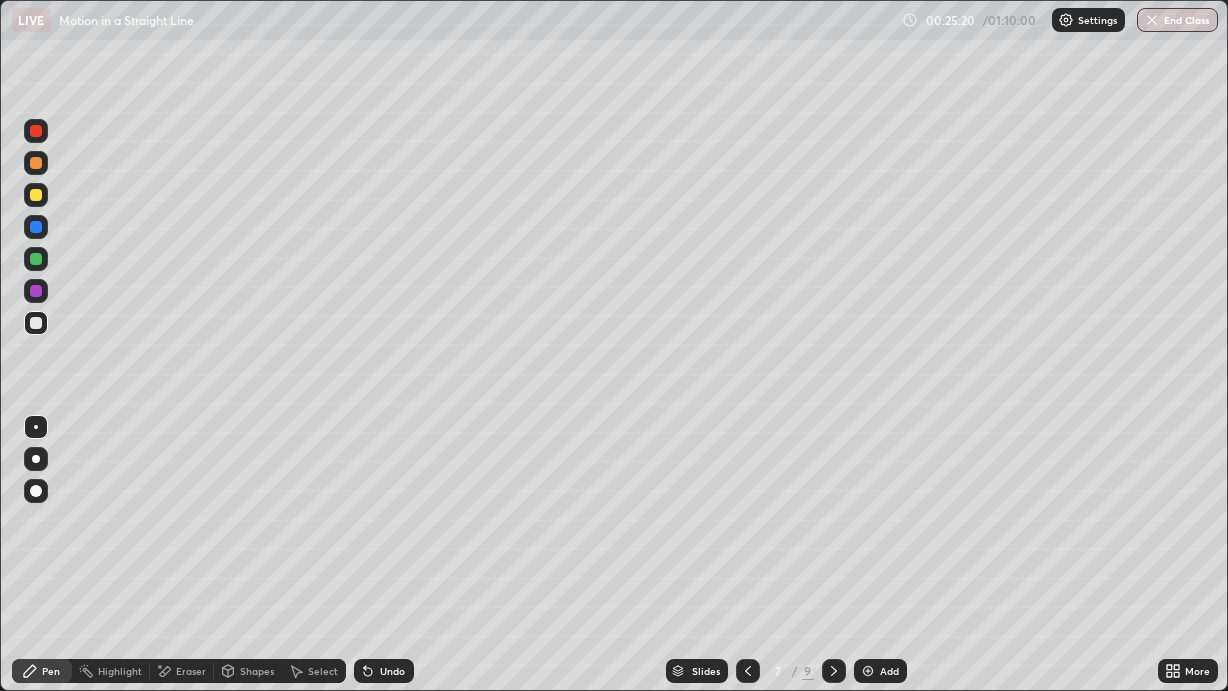 click at bounding box center [834, 671] 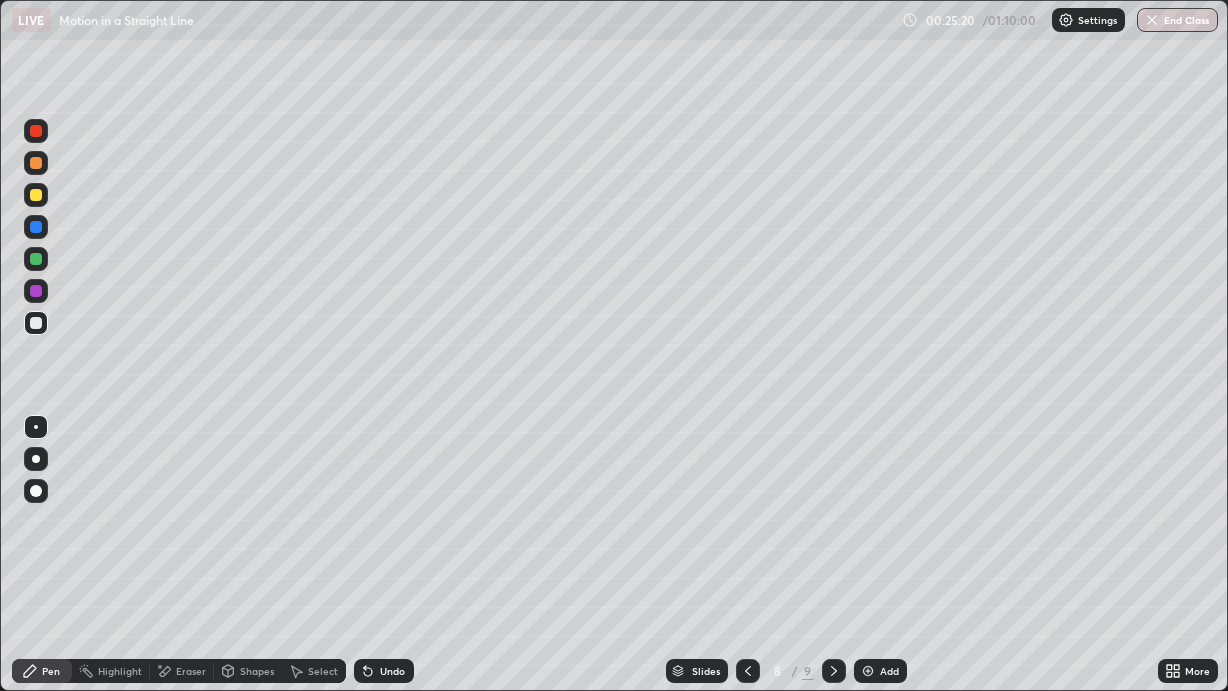 click 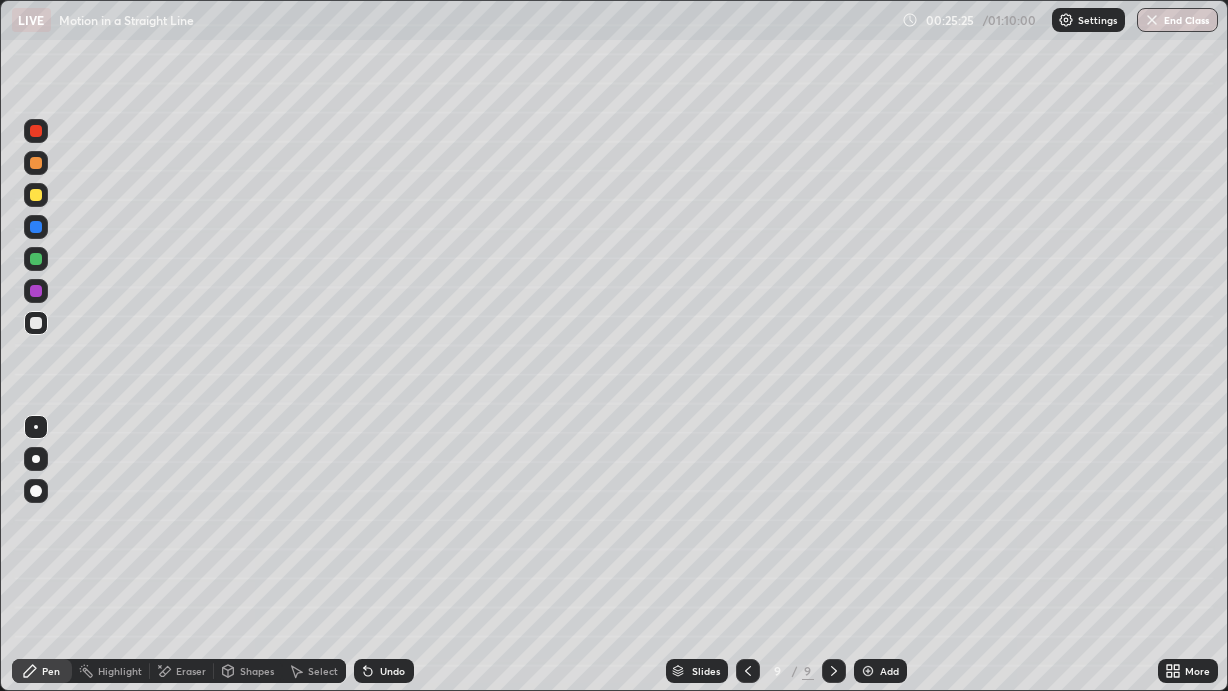 click at bounding box center [36, 195] 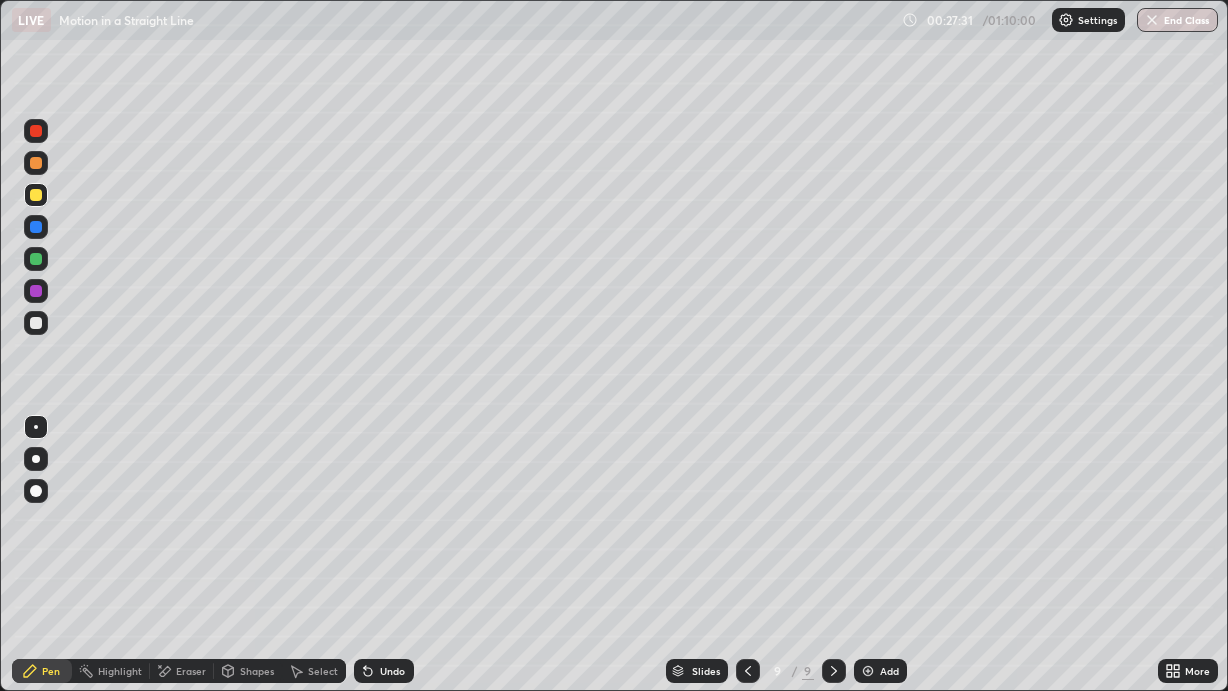 click 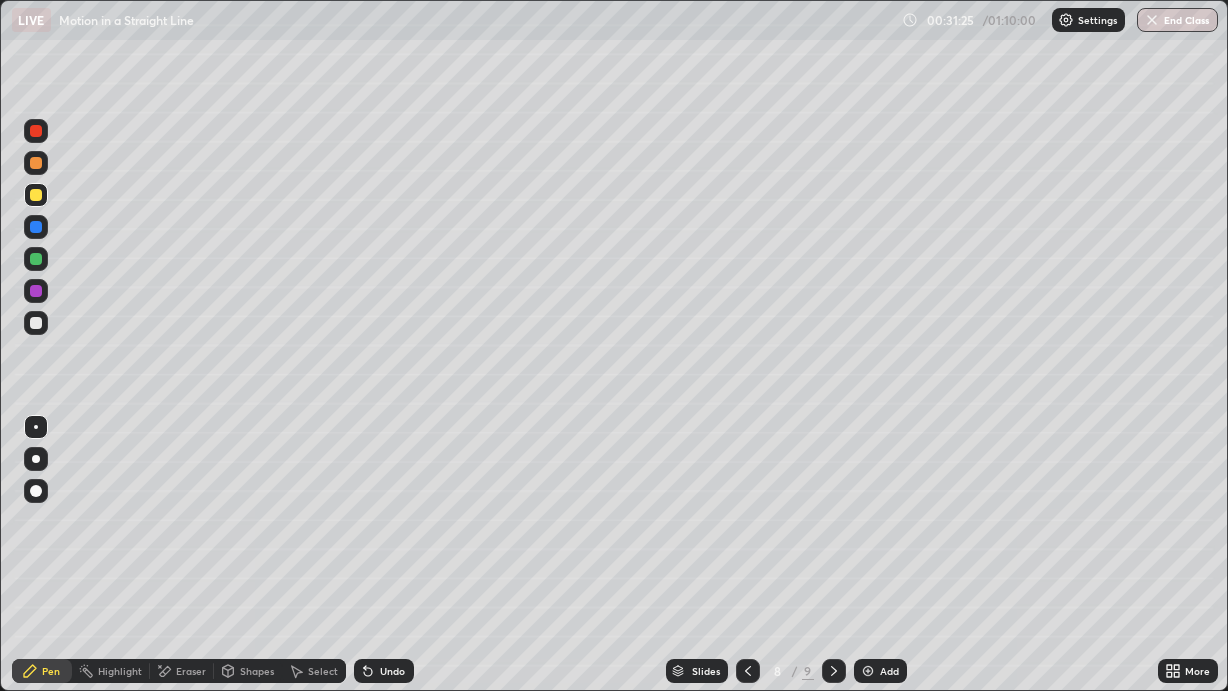 click on "Add" at bounding box center (880, 671) 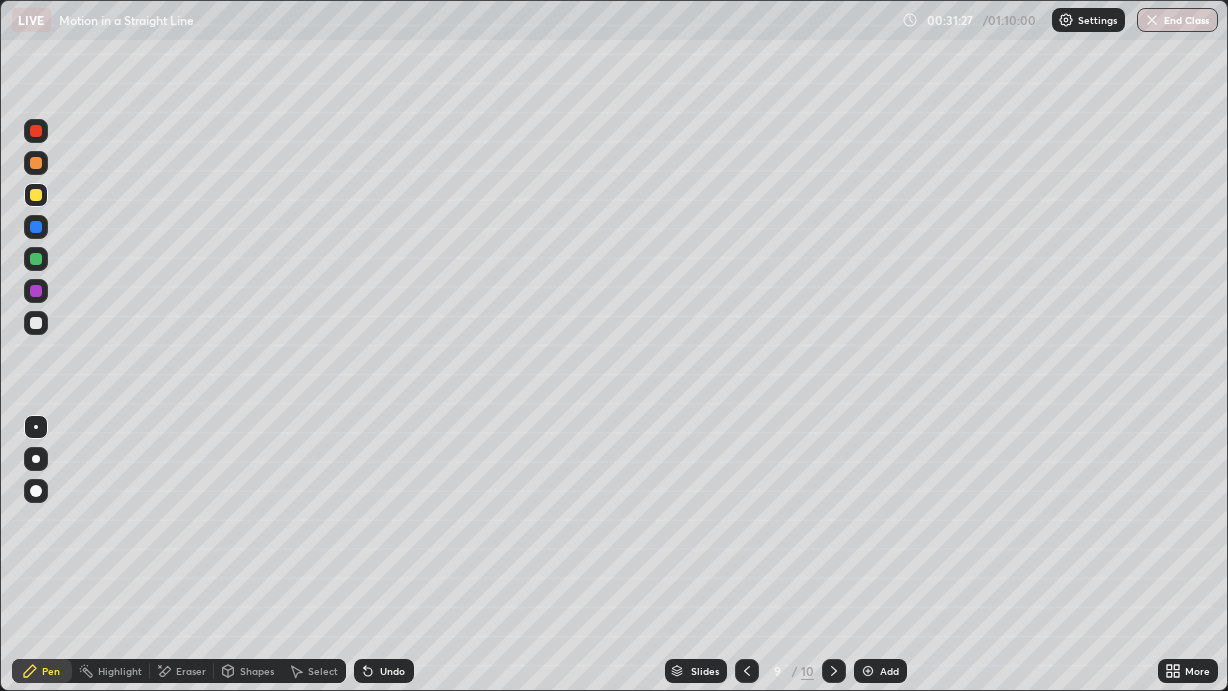 click at bounding box center [36, 323] 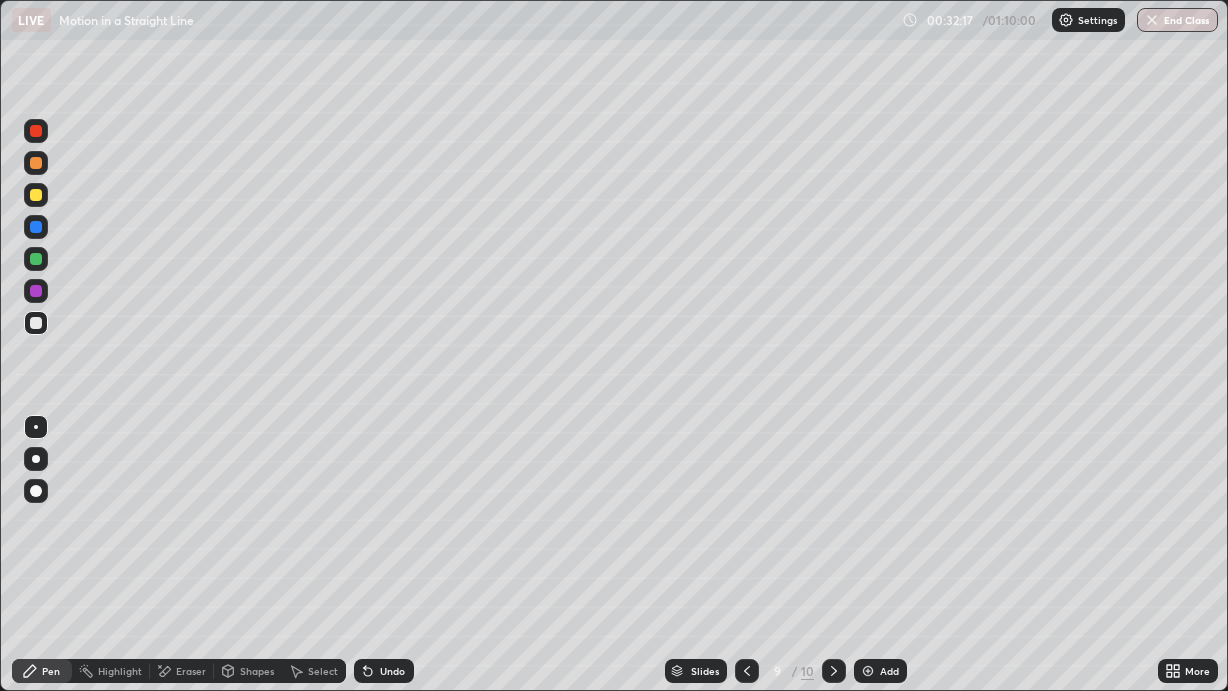 click on "Undo" at bounding box center (392, 671) 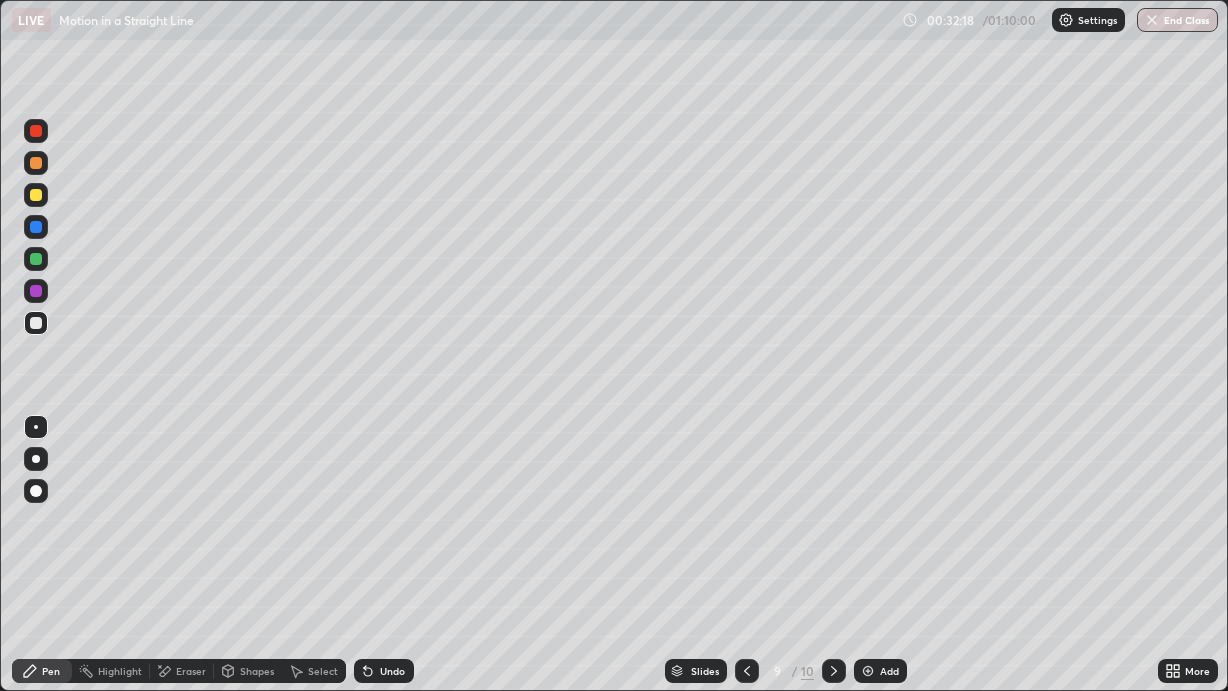 click on "Shapes" at bounding box center [257, 671] 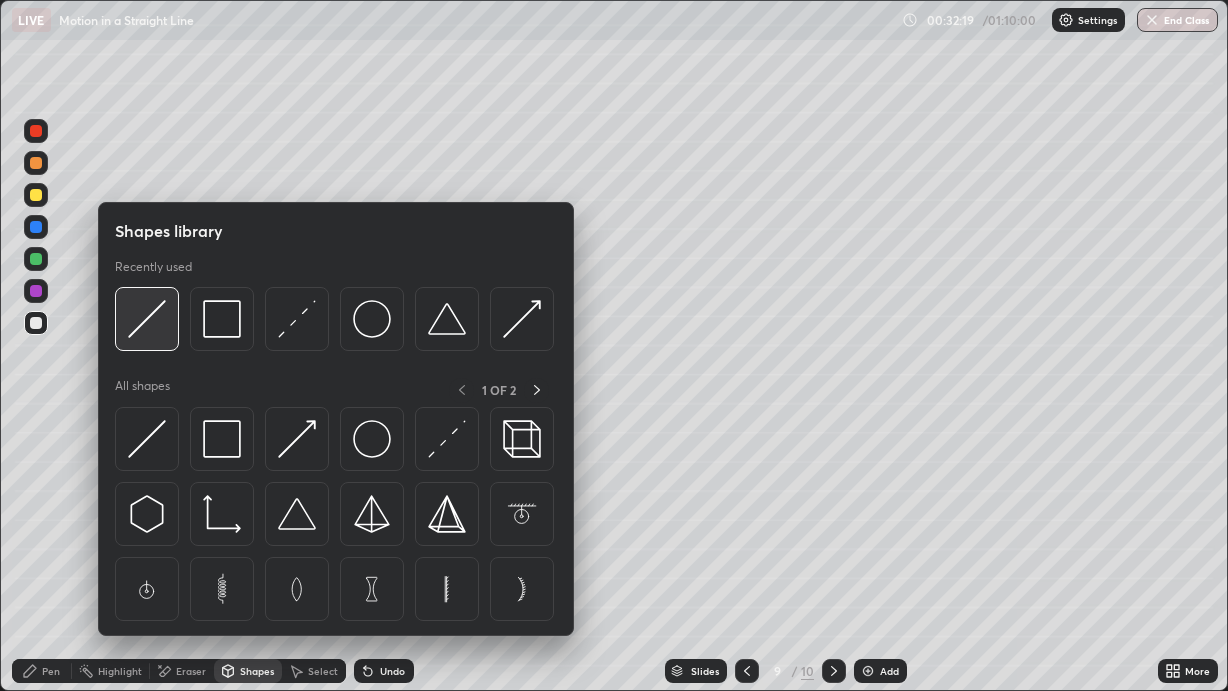 click at bounding box center (147, 319) 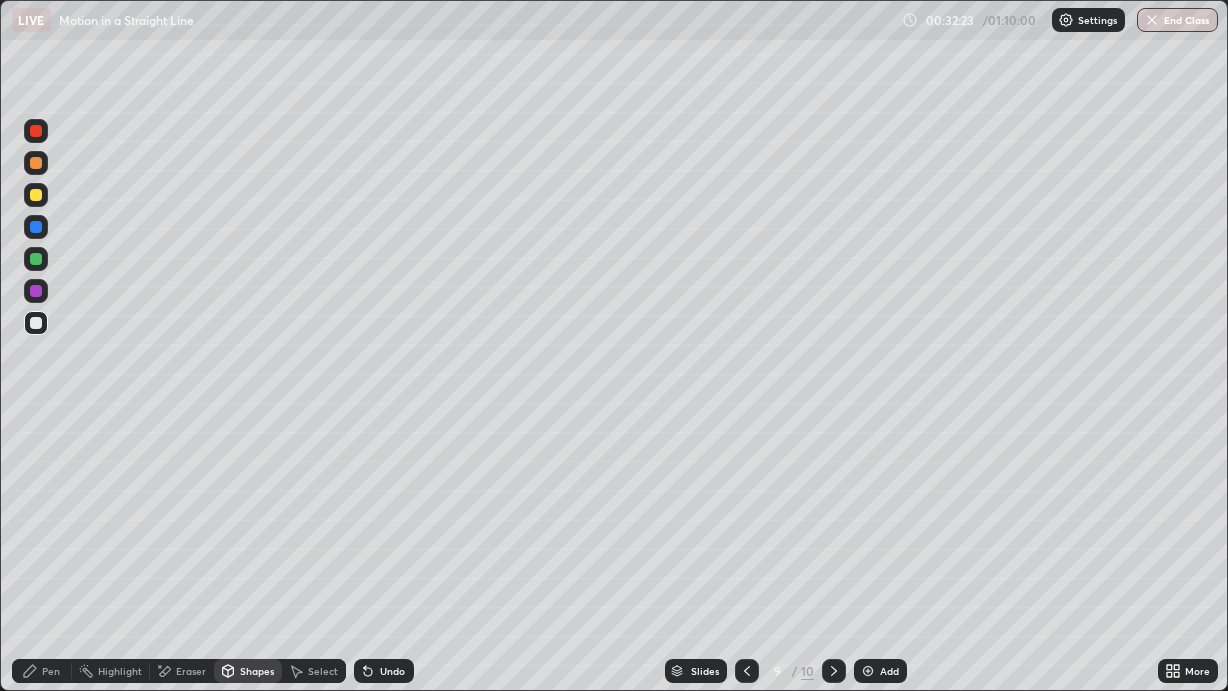 click on "Pen" at bounding box center [42, 671] 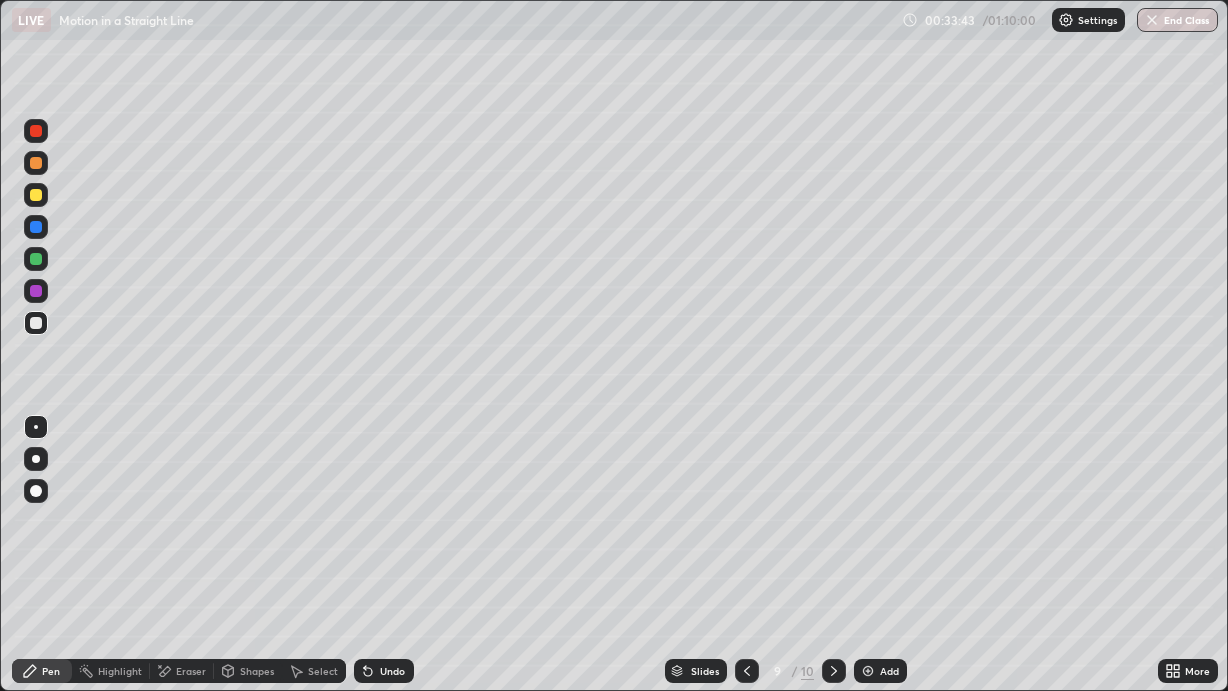 click at bounding box center (747, 671) 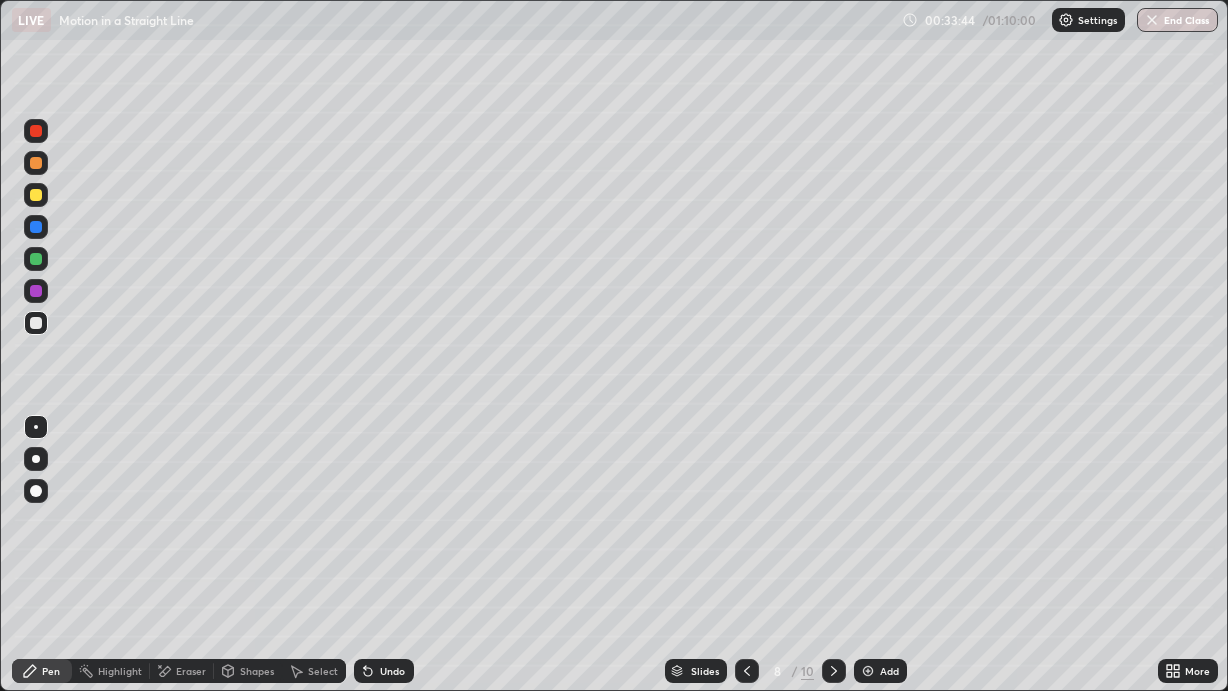 click 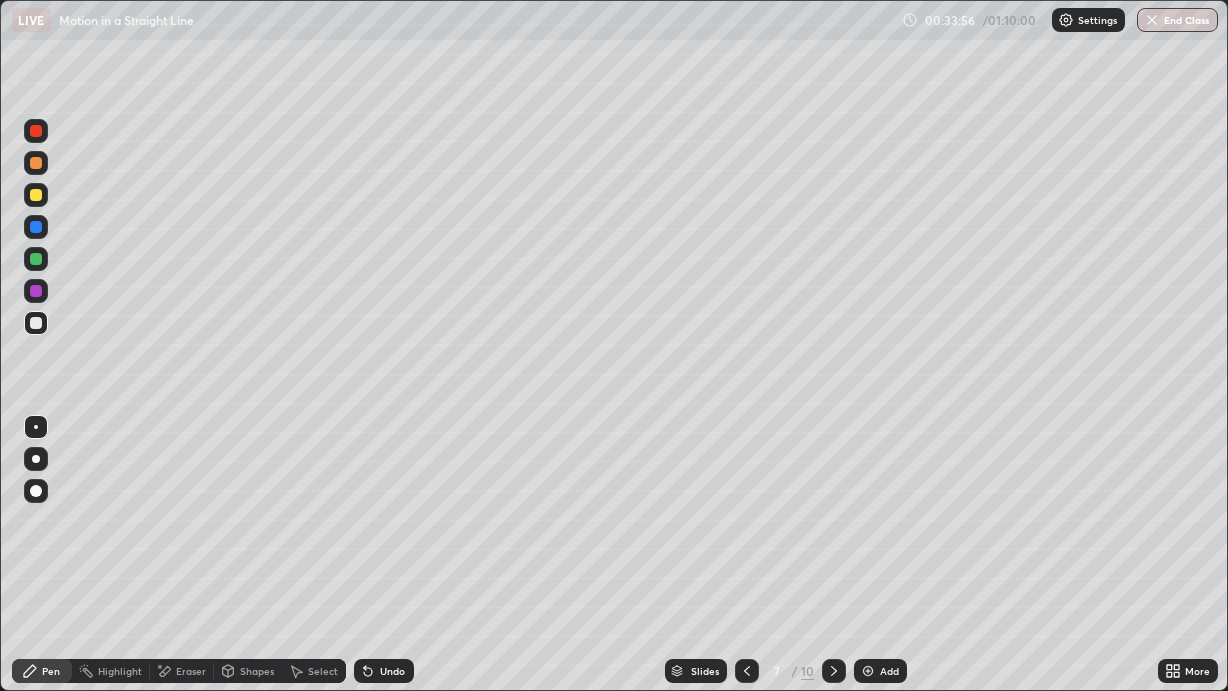 click 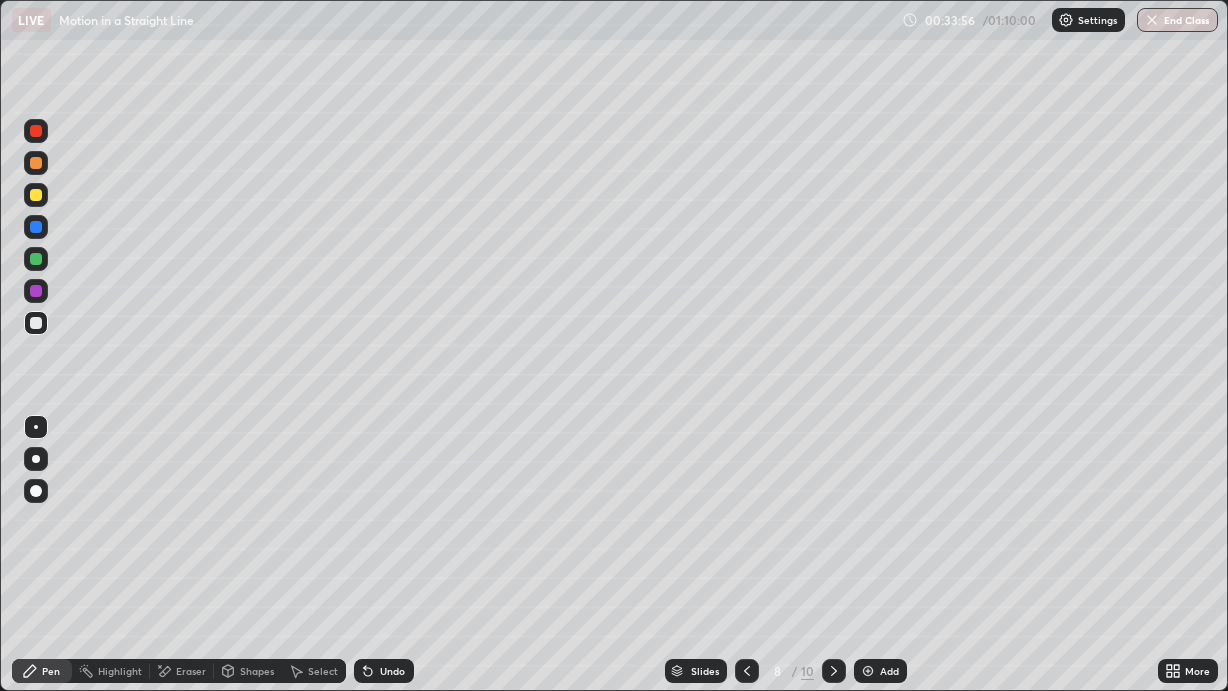 click at bounding box center (834, 671) 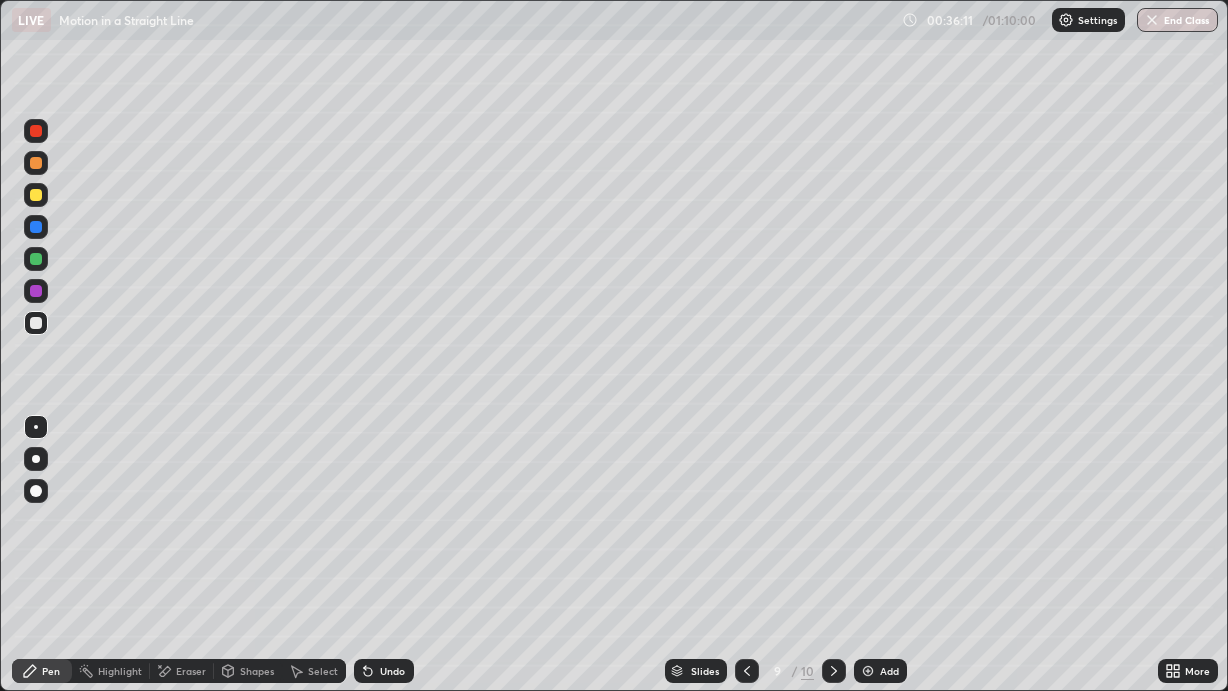 click at bounding box center (747, 671) 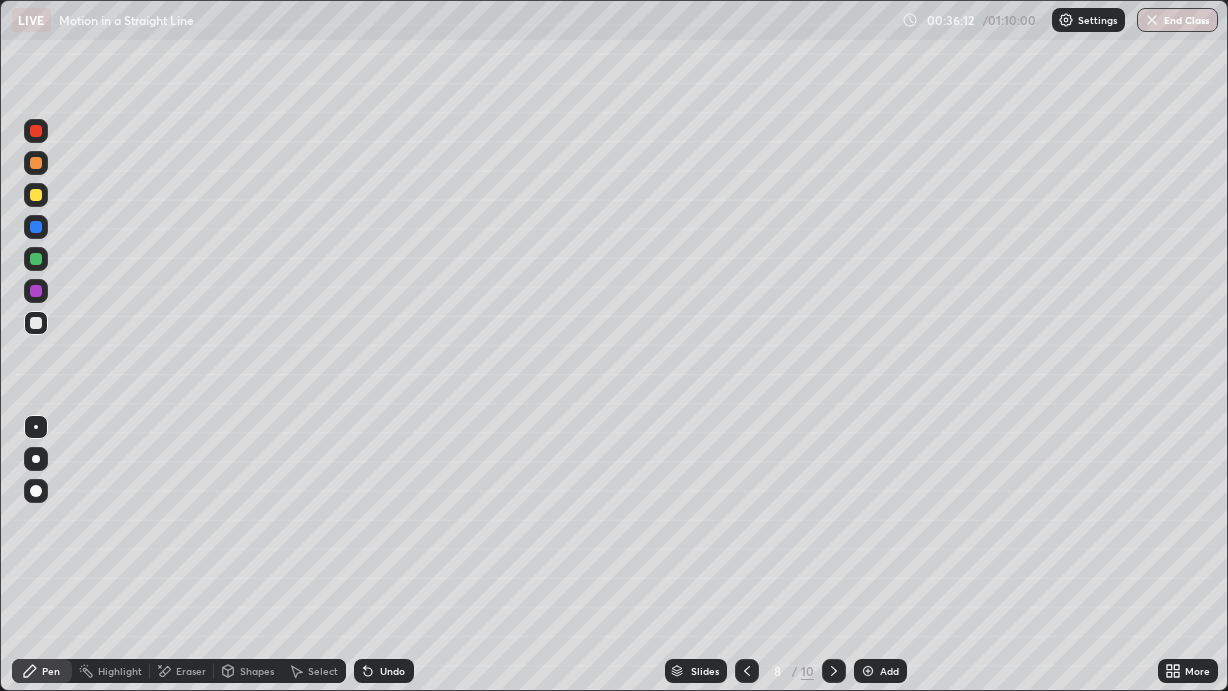 click 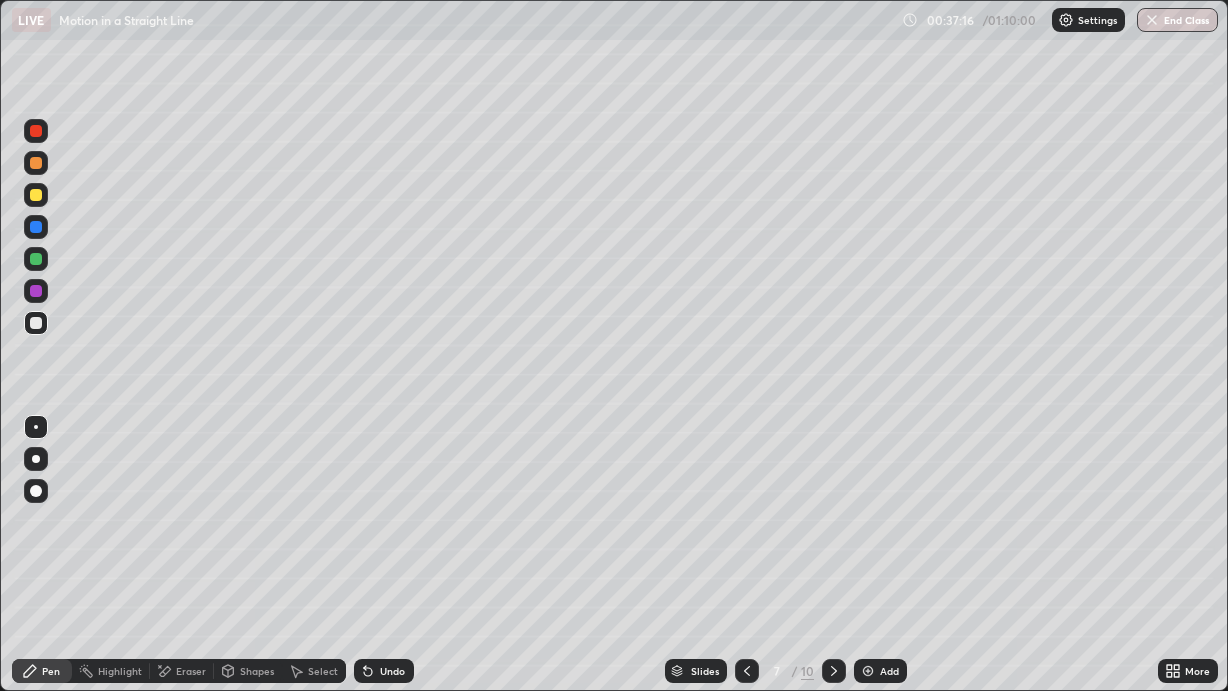 click 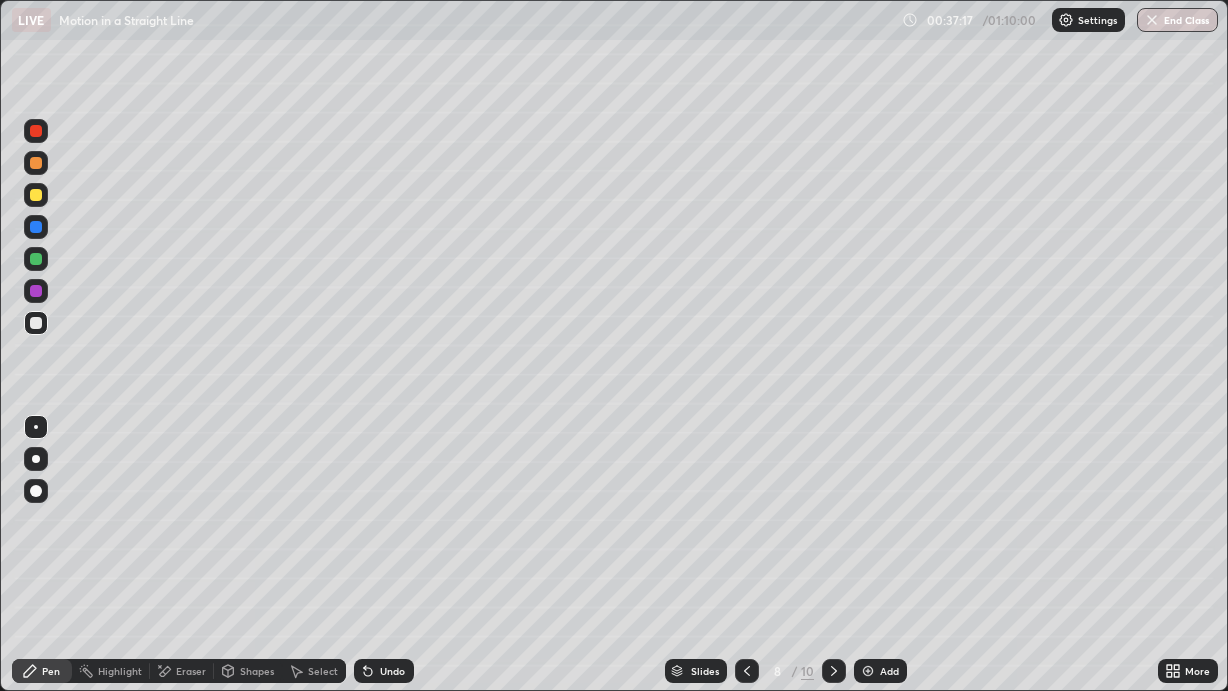click 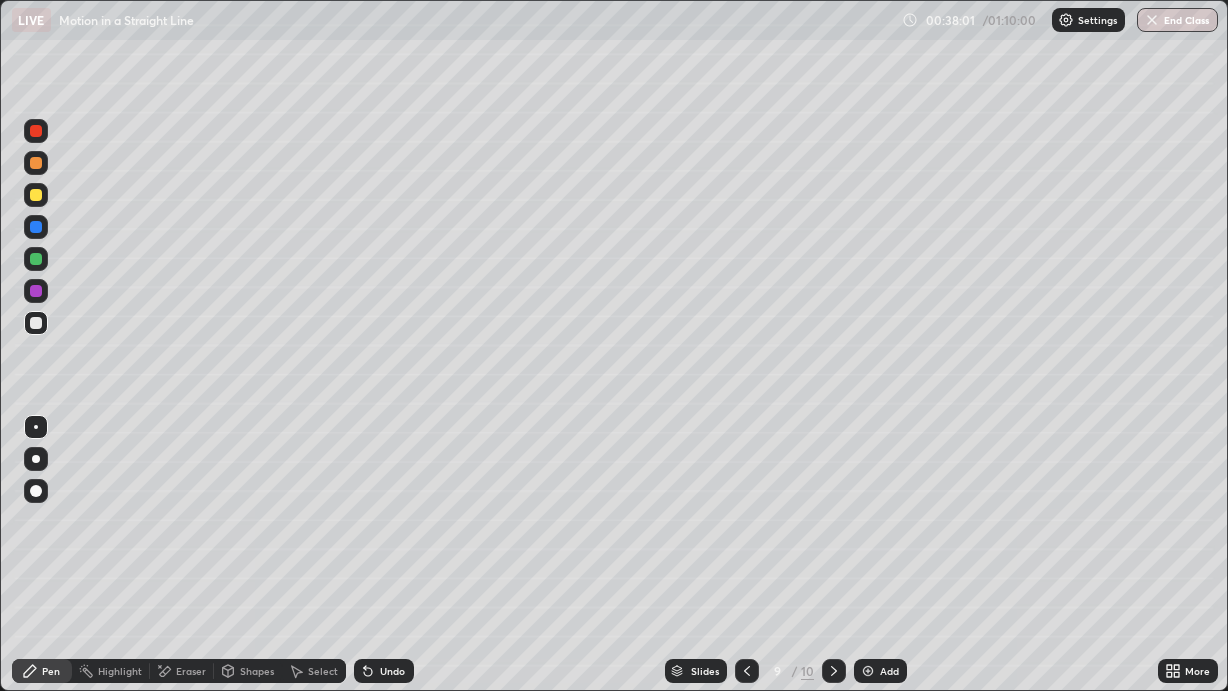 click on "Undo" at bounding box center (384, 671) 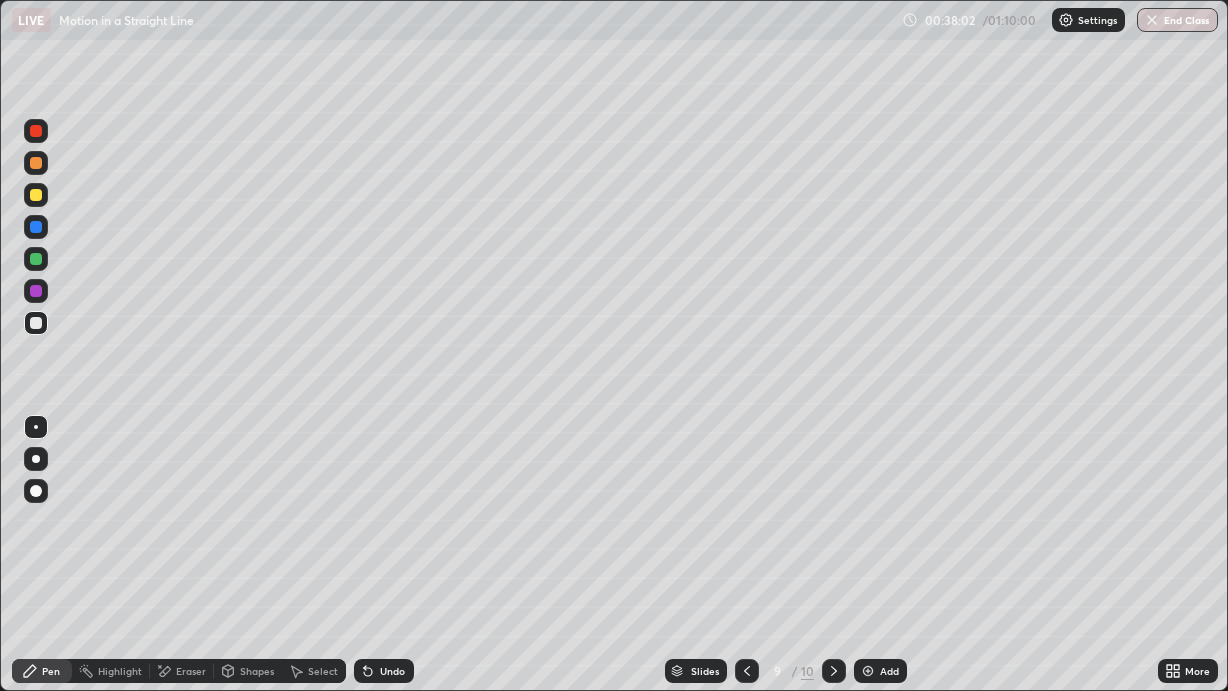 click on "Undo" at bounding box center (384, 671) 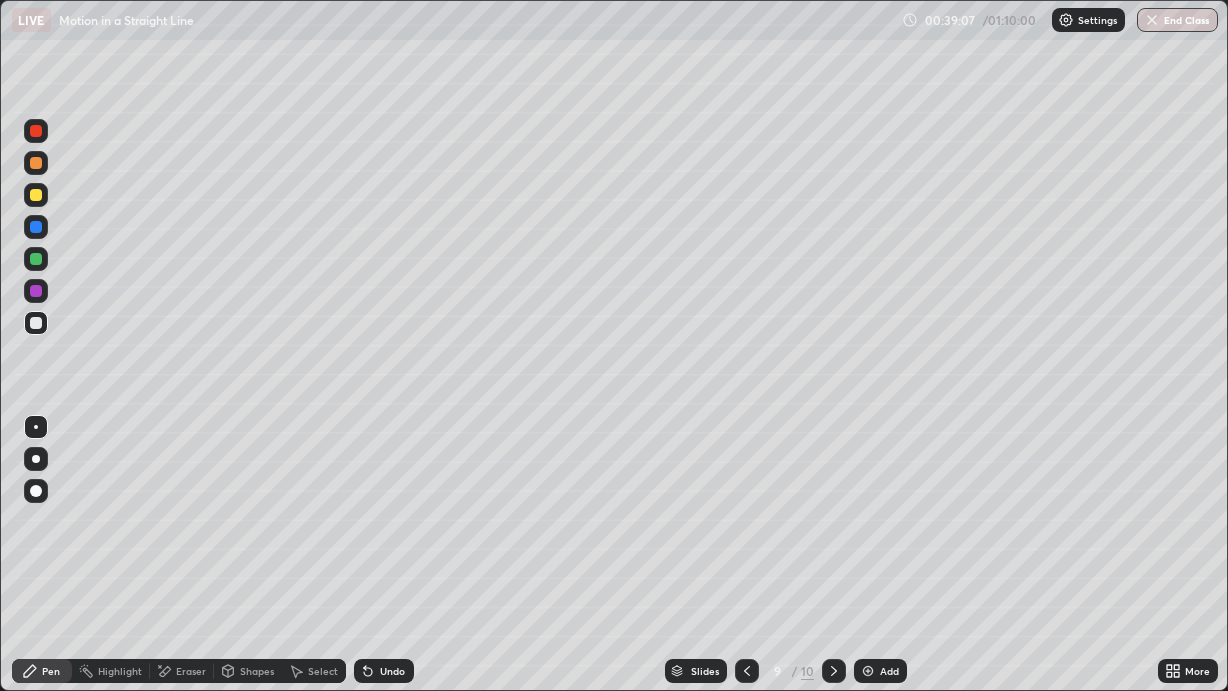 click 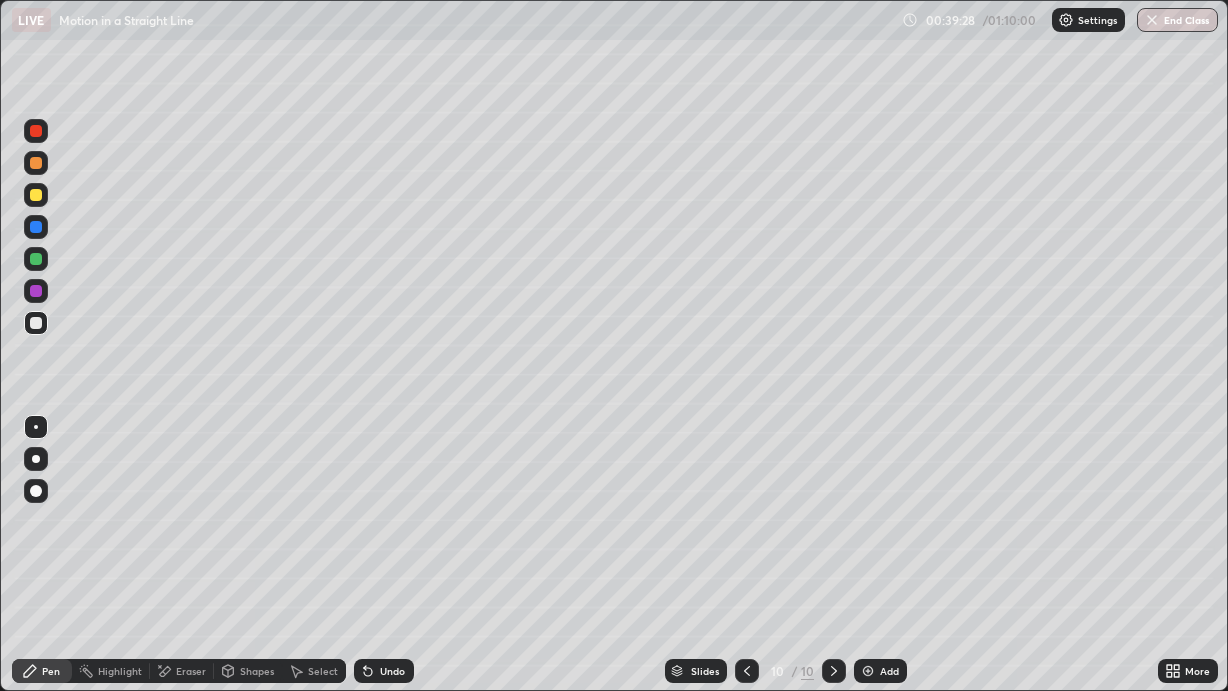 click at bounding box center [868, 671] 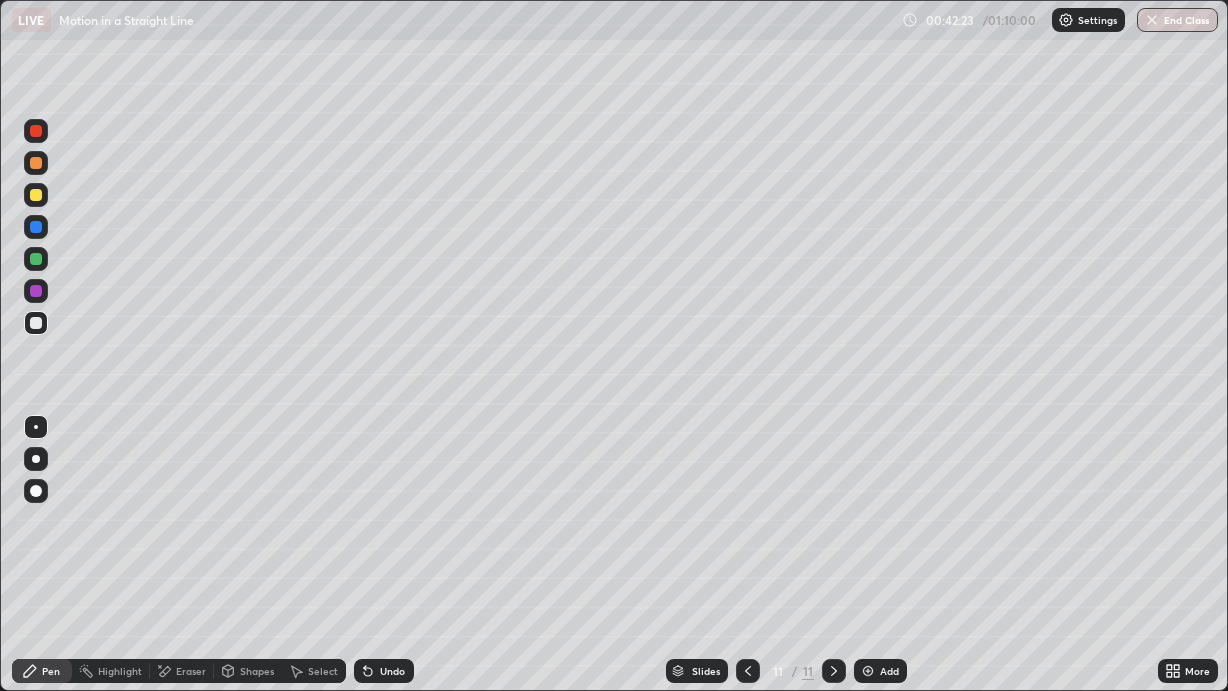 click 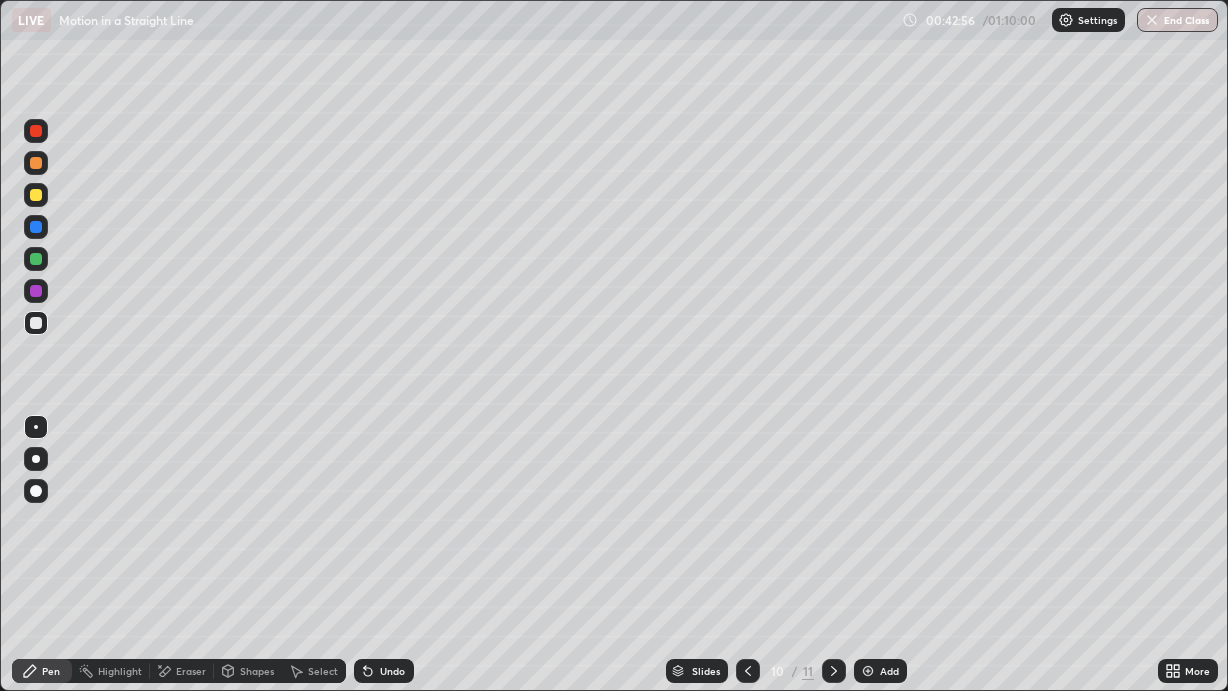 click 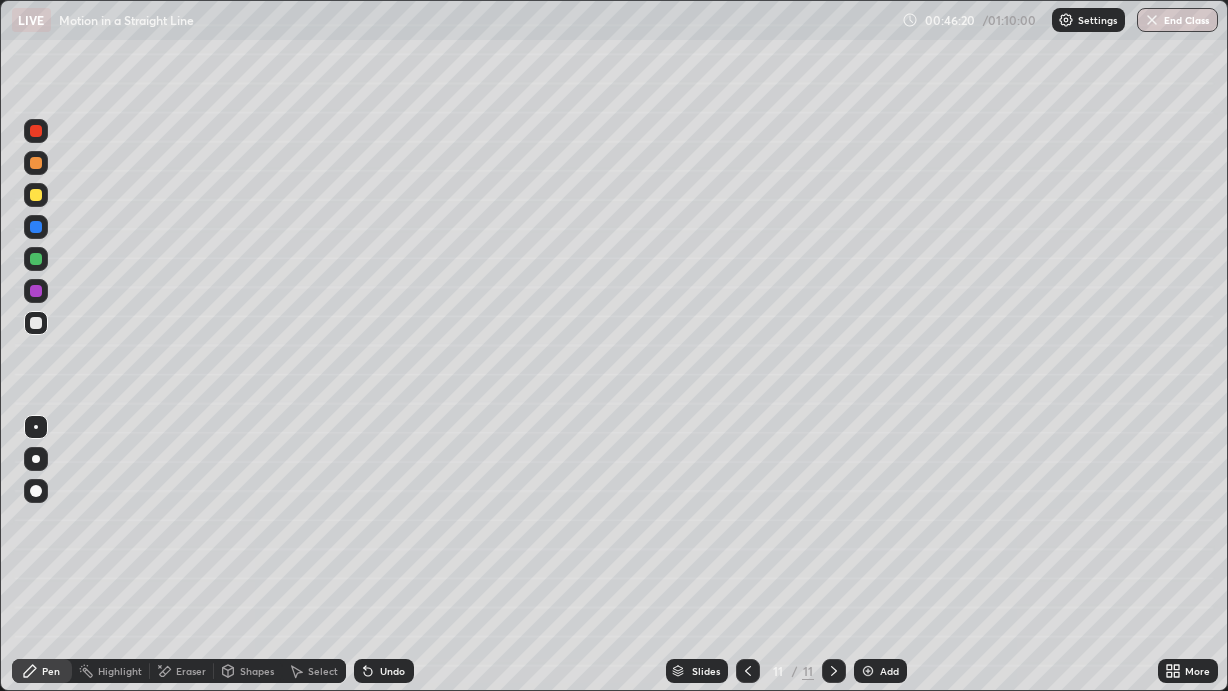 click at bounding box center [36, 195] 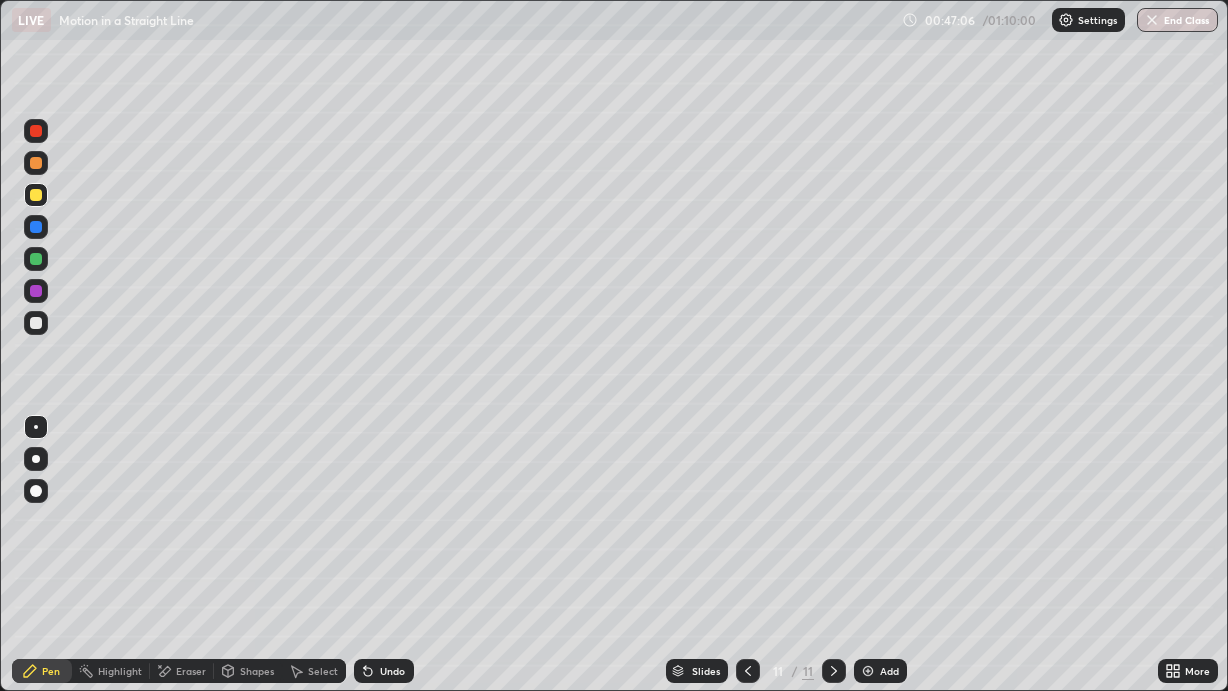 click 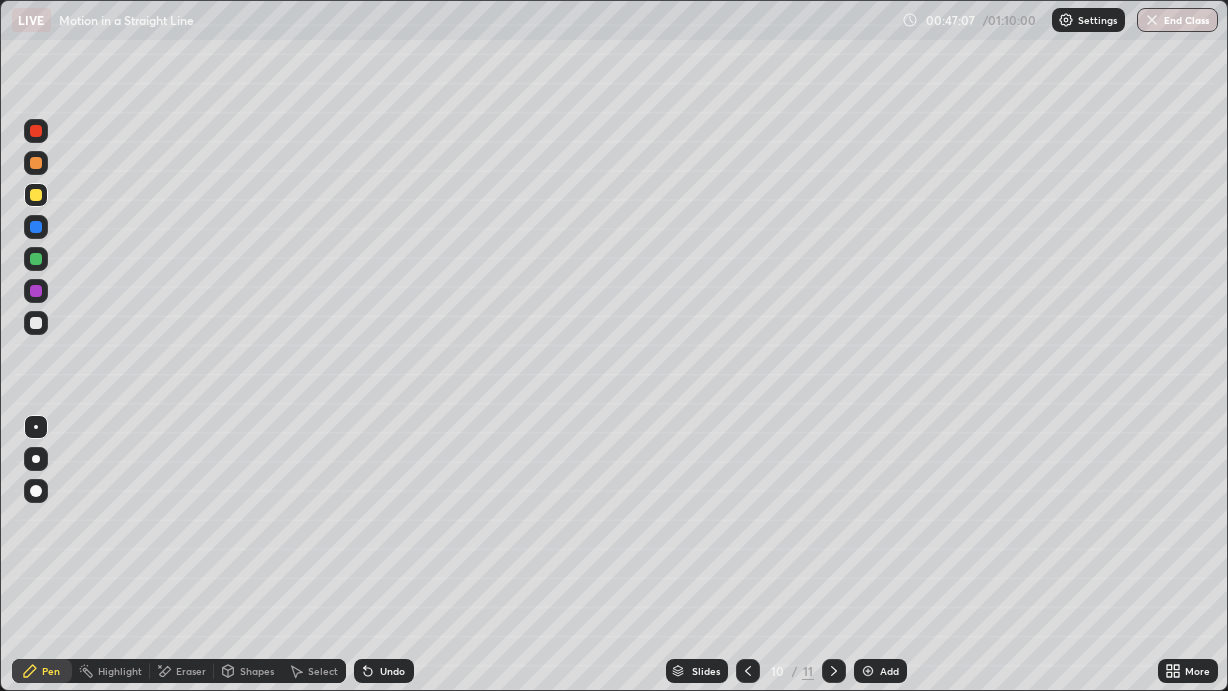 click at bounding box center [748, 671] 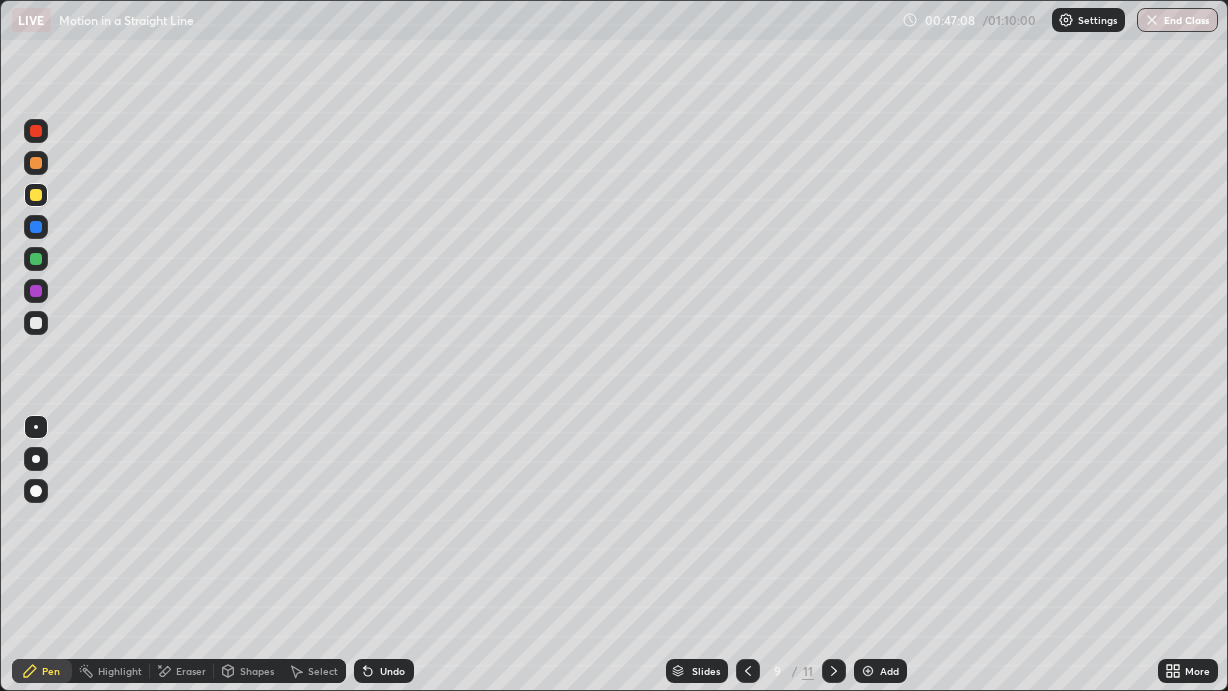 click 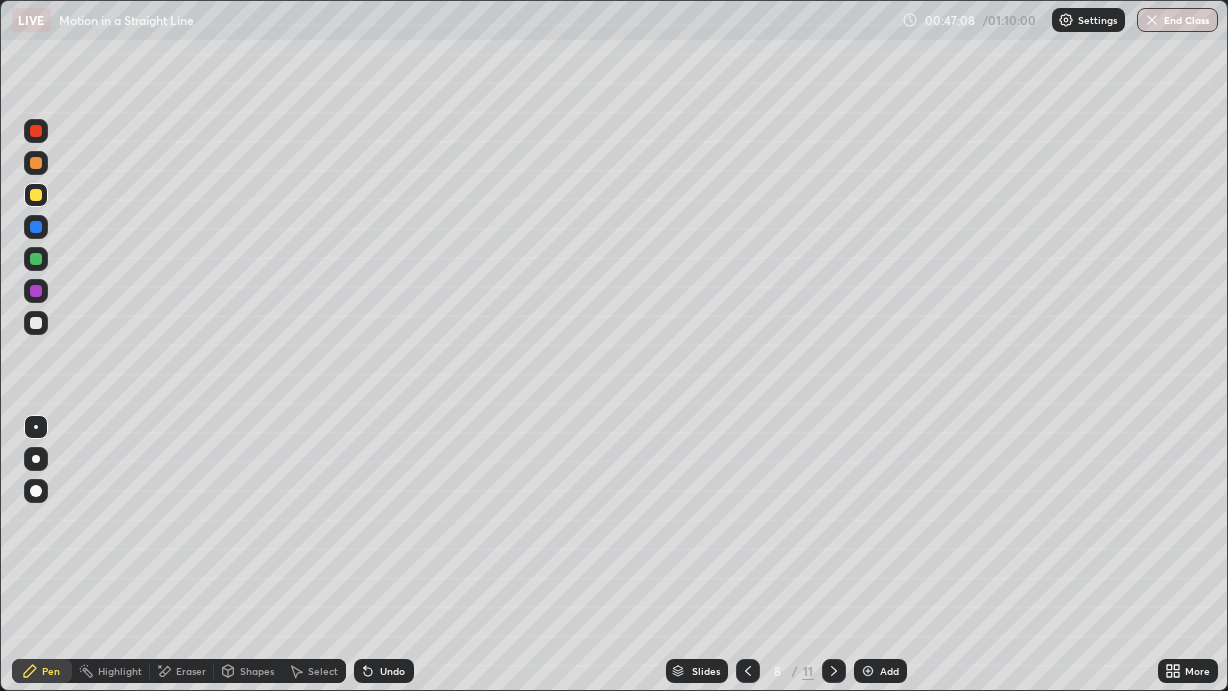 click at bounding box center [748, 671] 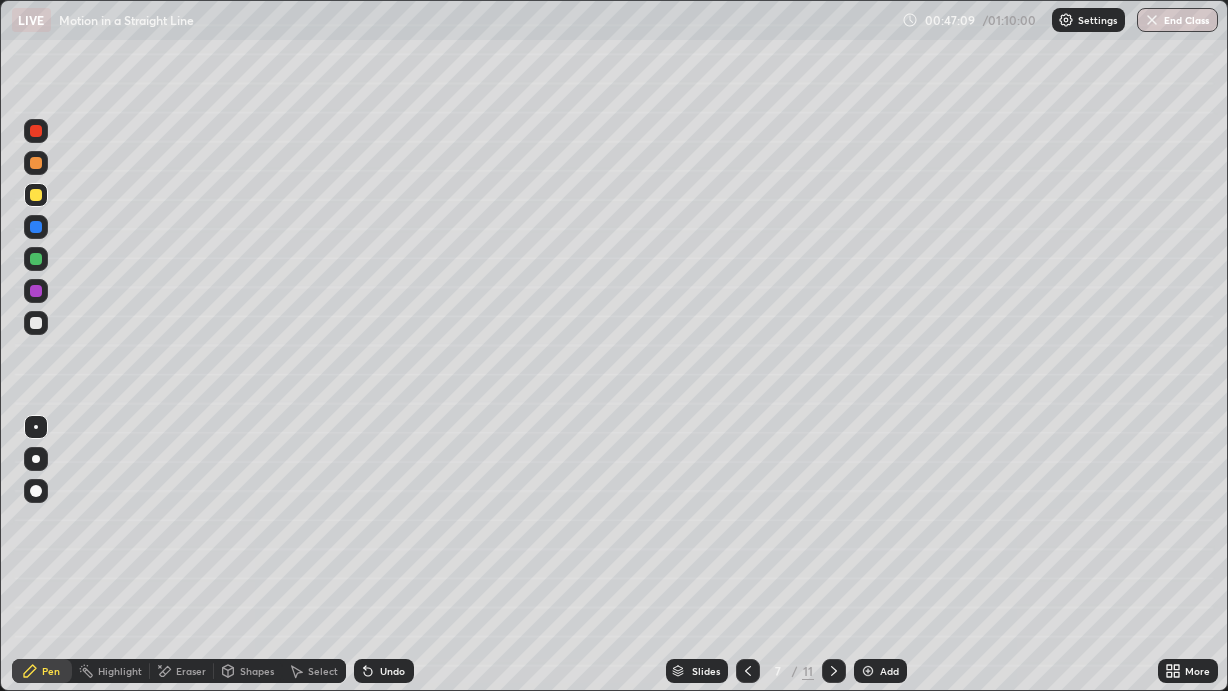 click on "Slides" at bounding box center [697, 671] 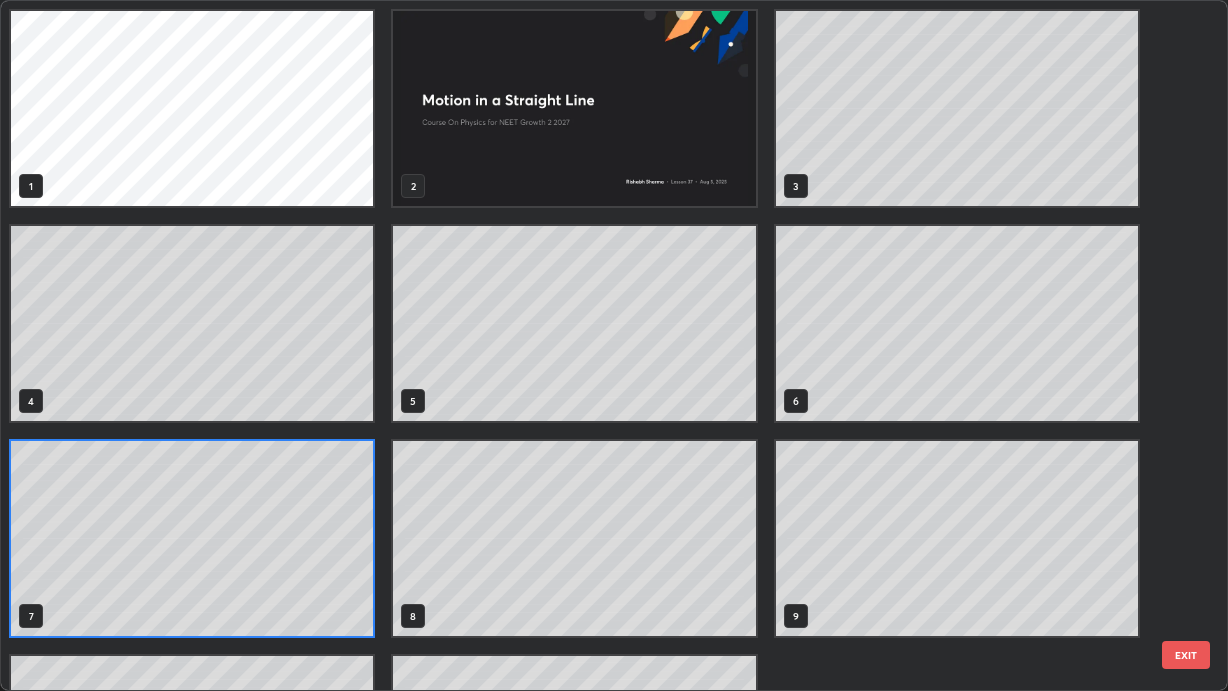 scroll, scrollTop: 6, scrollLeft: 11, axis: both 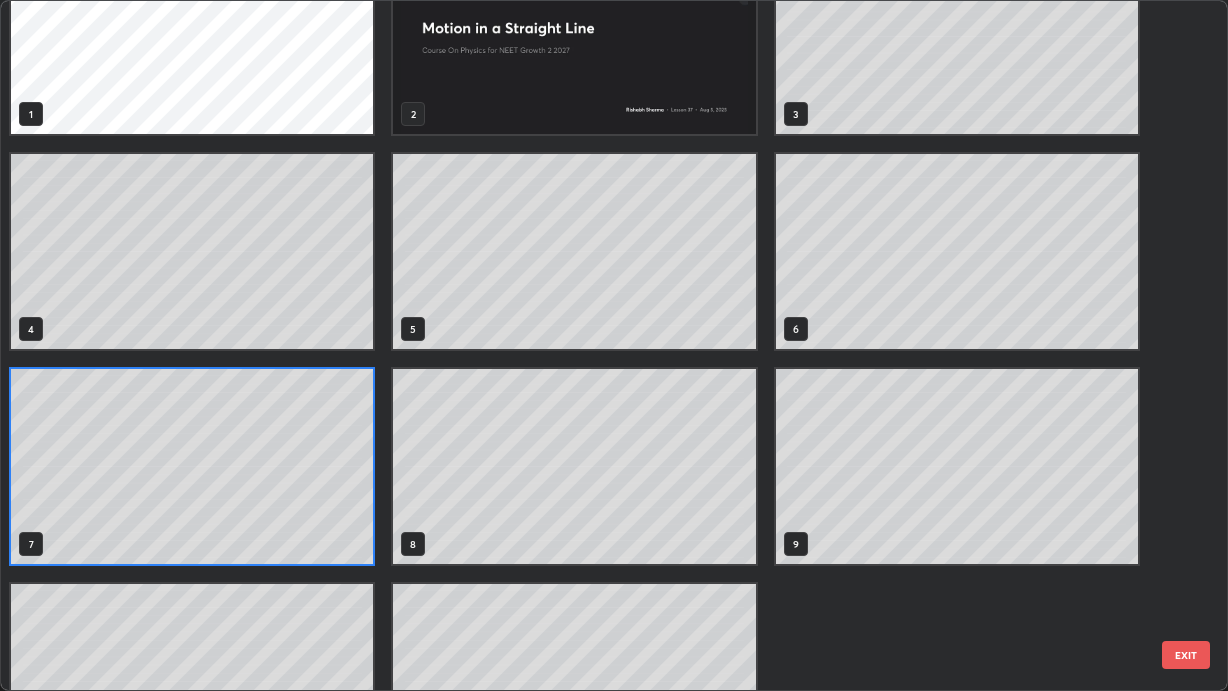 click on "1 2 3 4 5 6 7 8 9 10 11" at bounding box center (597, 345) 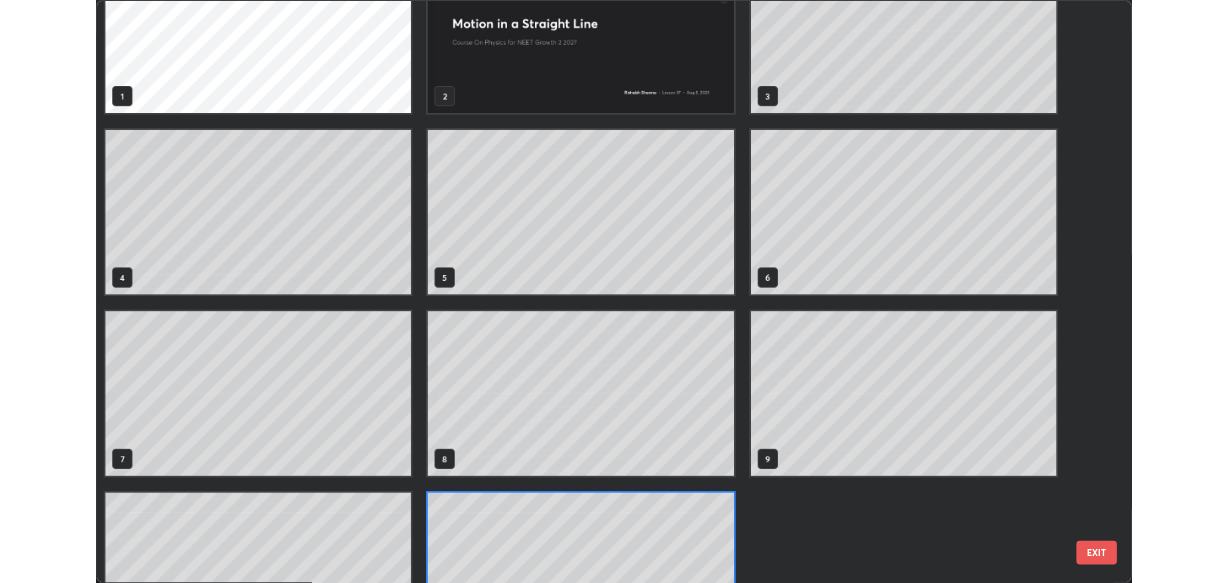 scroll, scrollTop: 171, scrollLeft: 0, axis: vertical 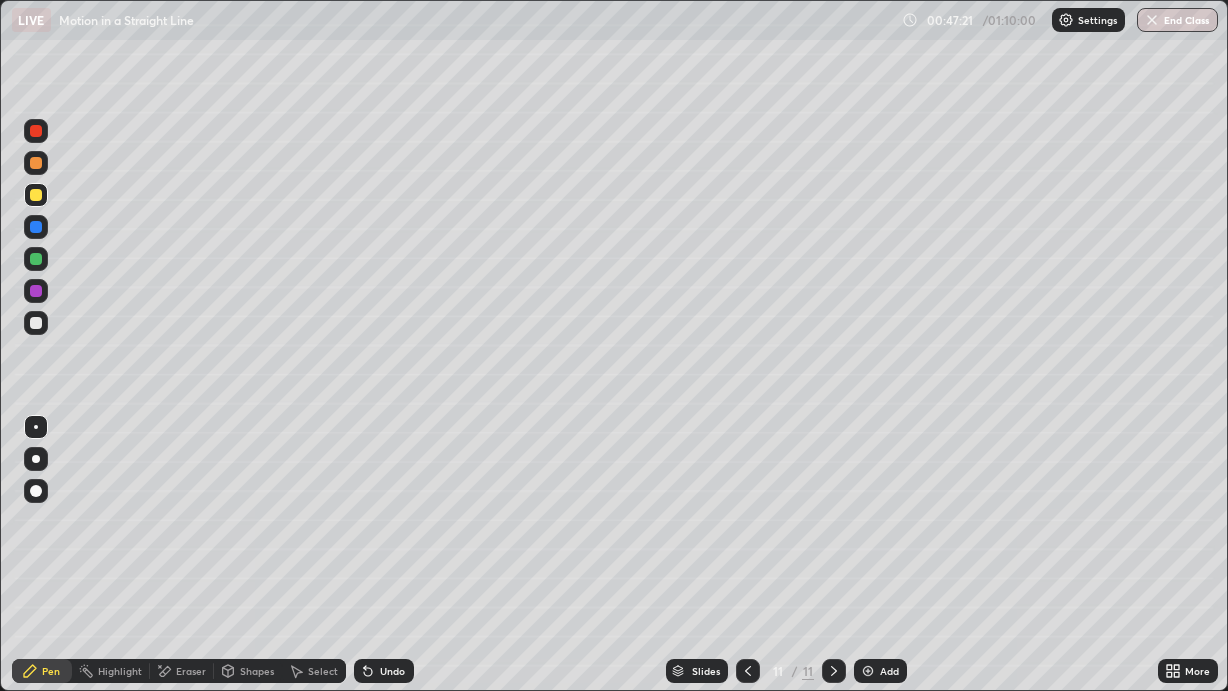 click on "Add" at bounding box center (880, 671) 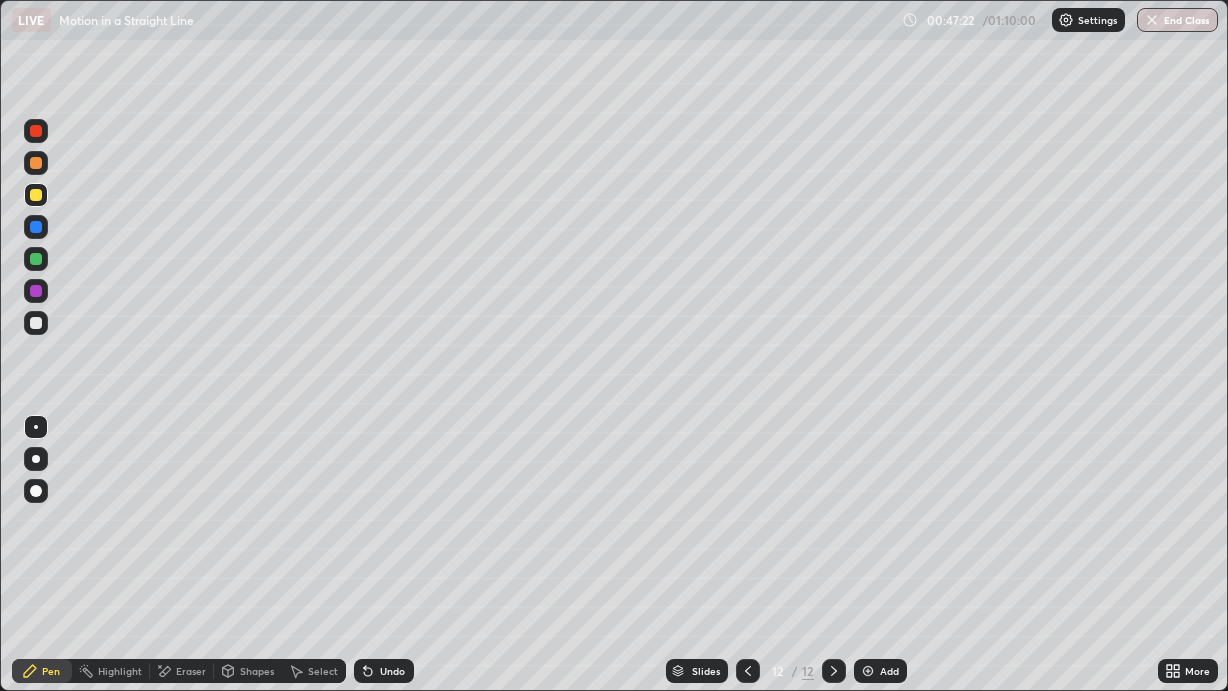 click at bounding box center [36, 323] 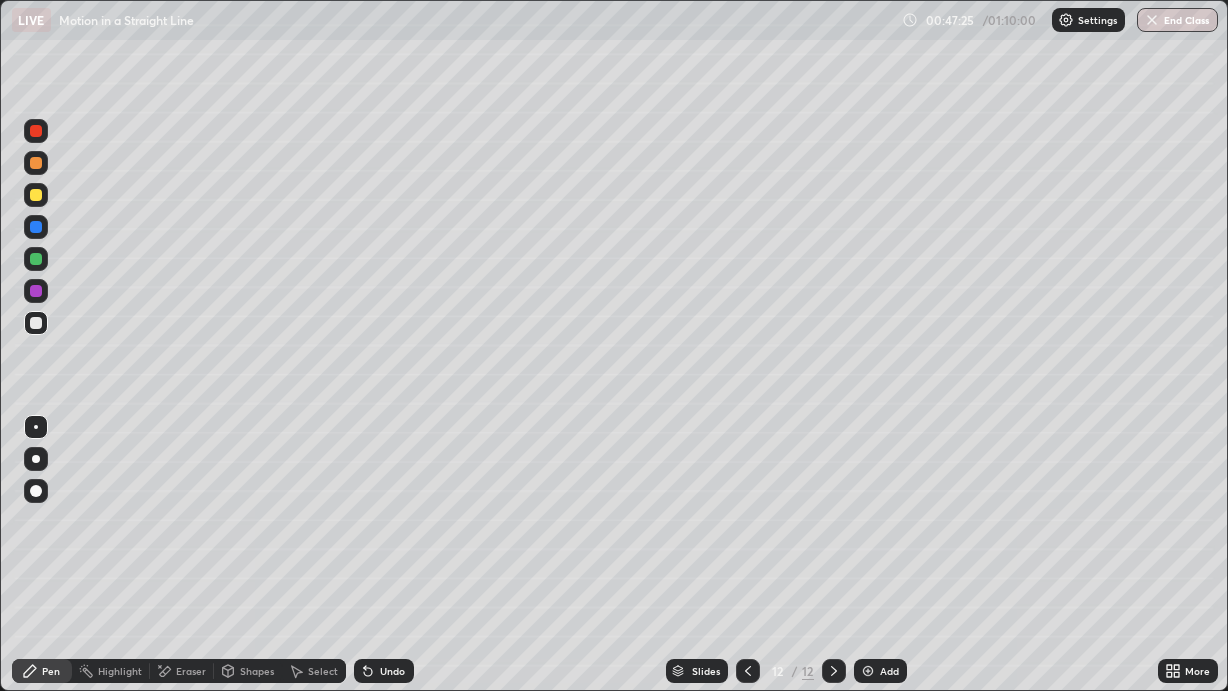 click on "Shapes" at bounding box center [257, 671] 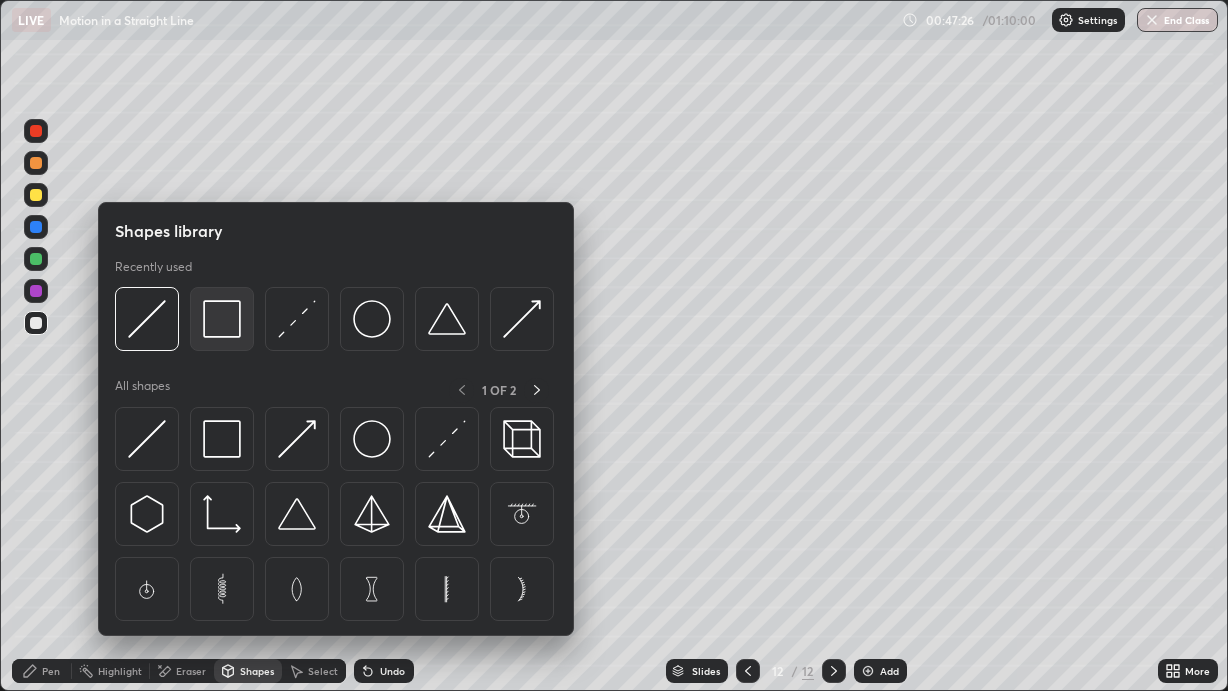click at bounding box center (222, 319) 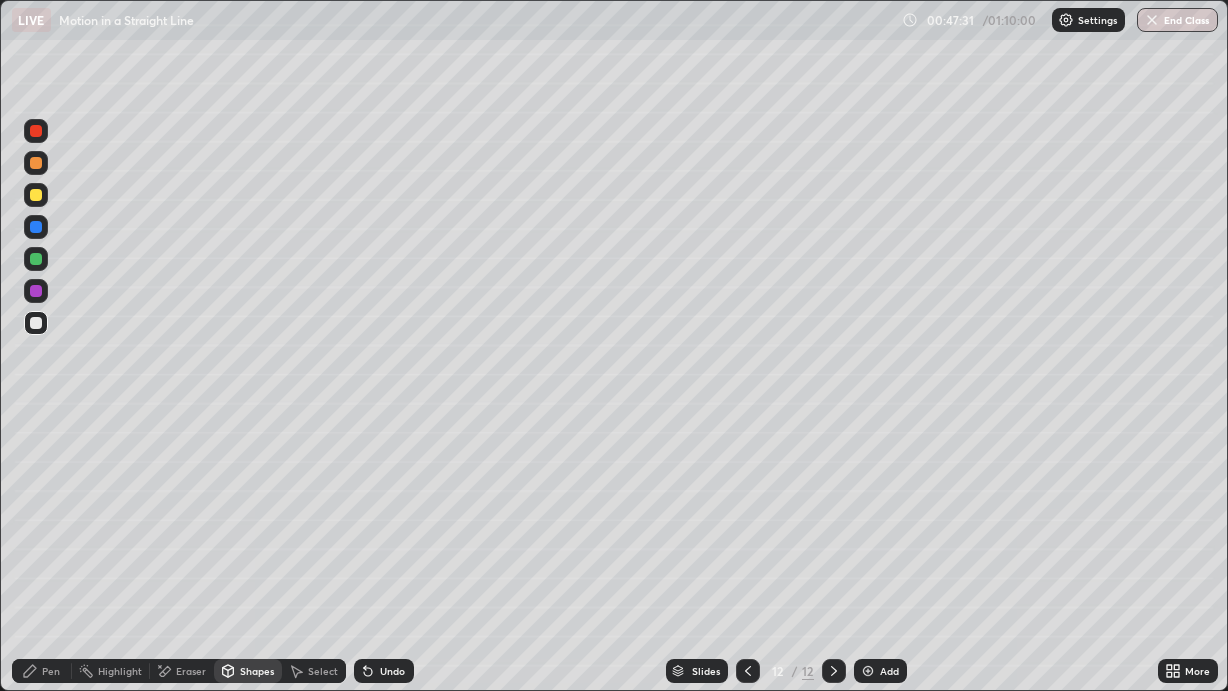 click on "Pen" at bounding box center [42, 671] 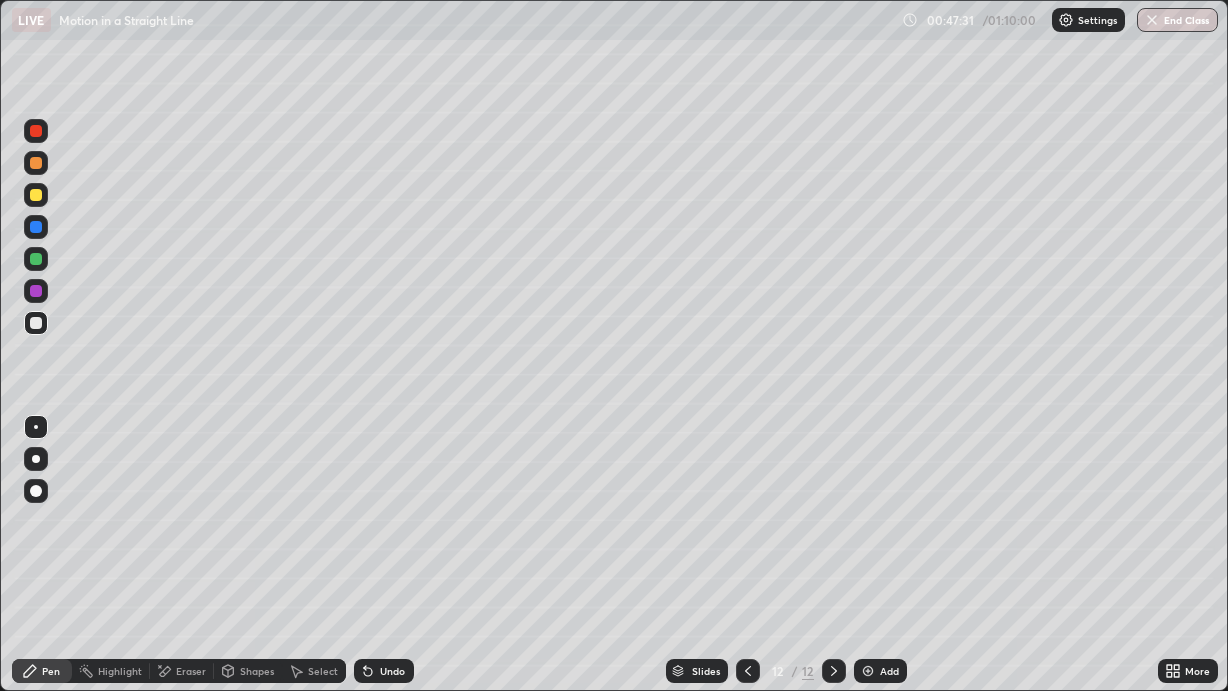 click at bounding box center (36, 491) 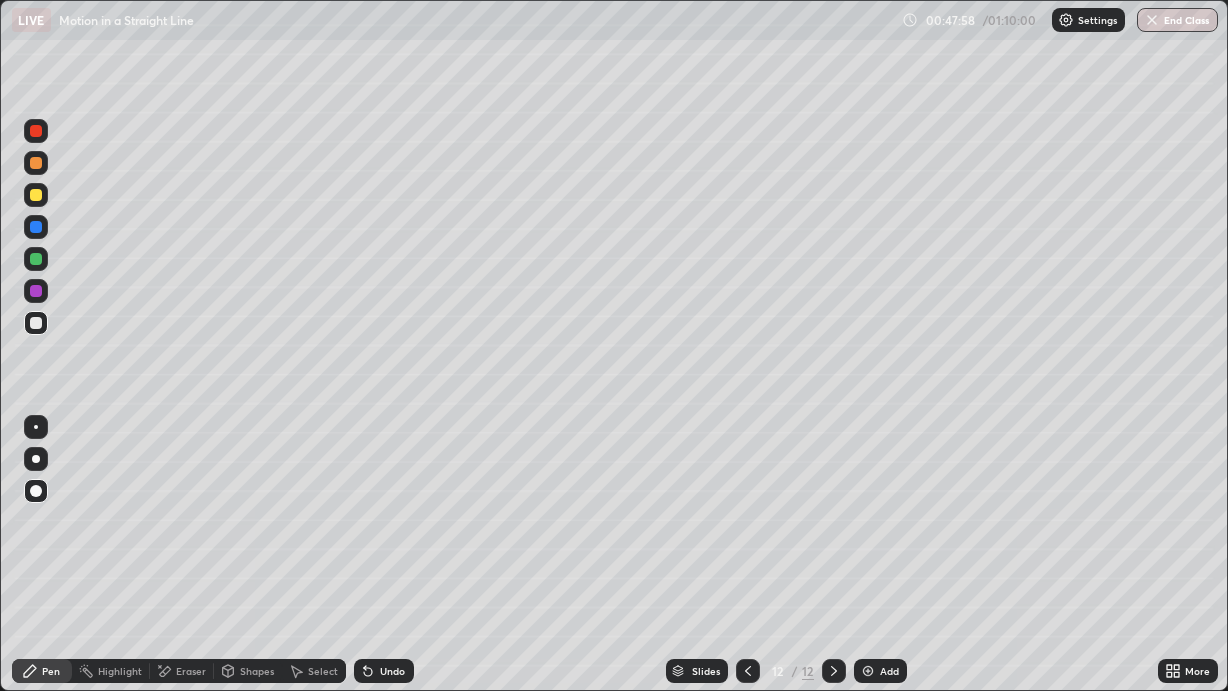 click at bounding box center [36, 195] 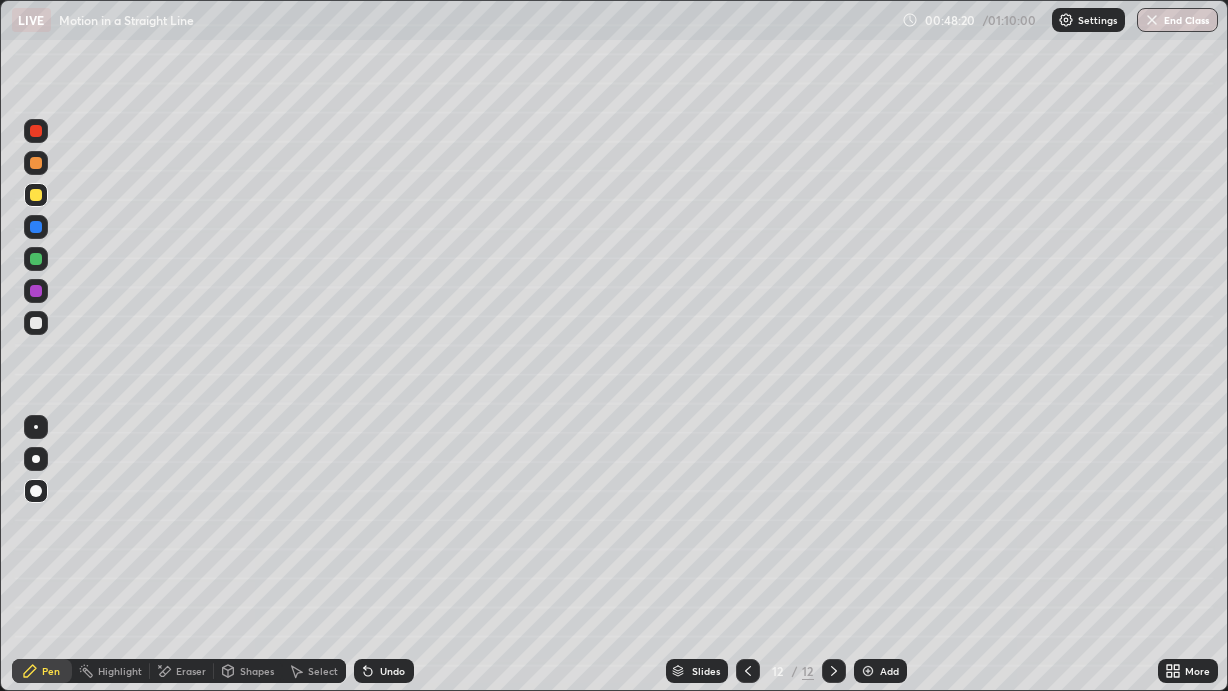 click at bounding box center [36, 427] 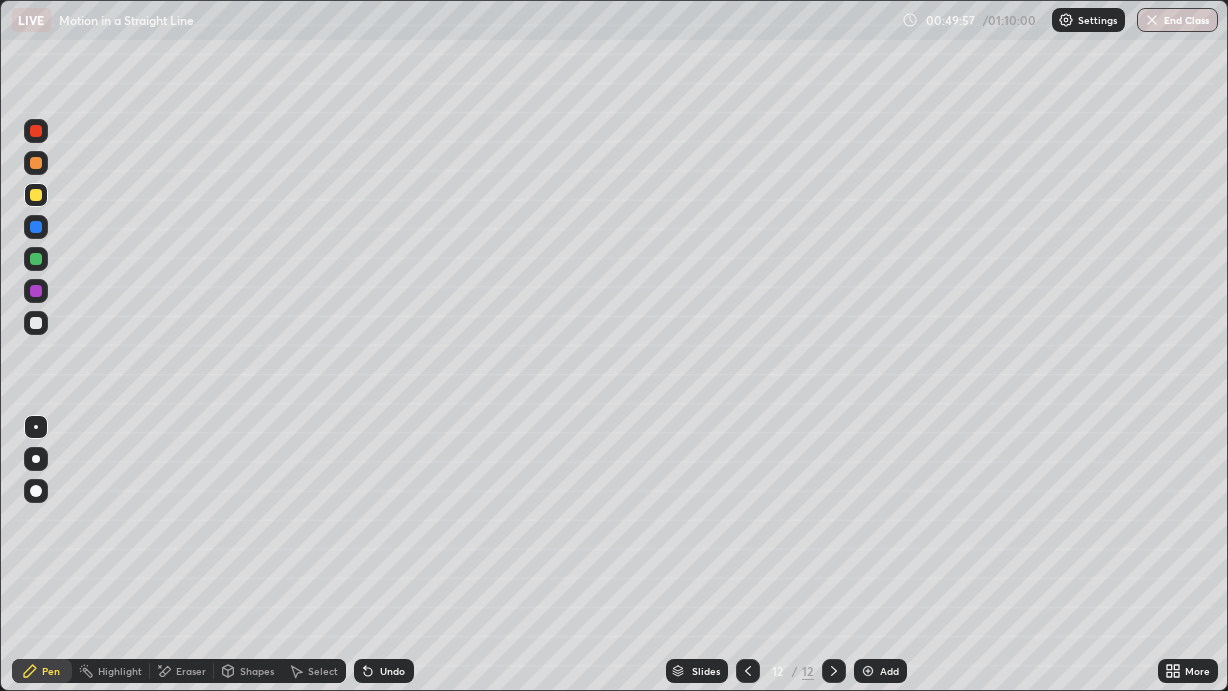 click at bounding box center [36, 323] 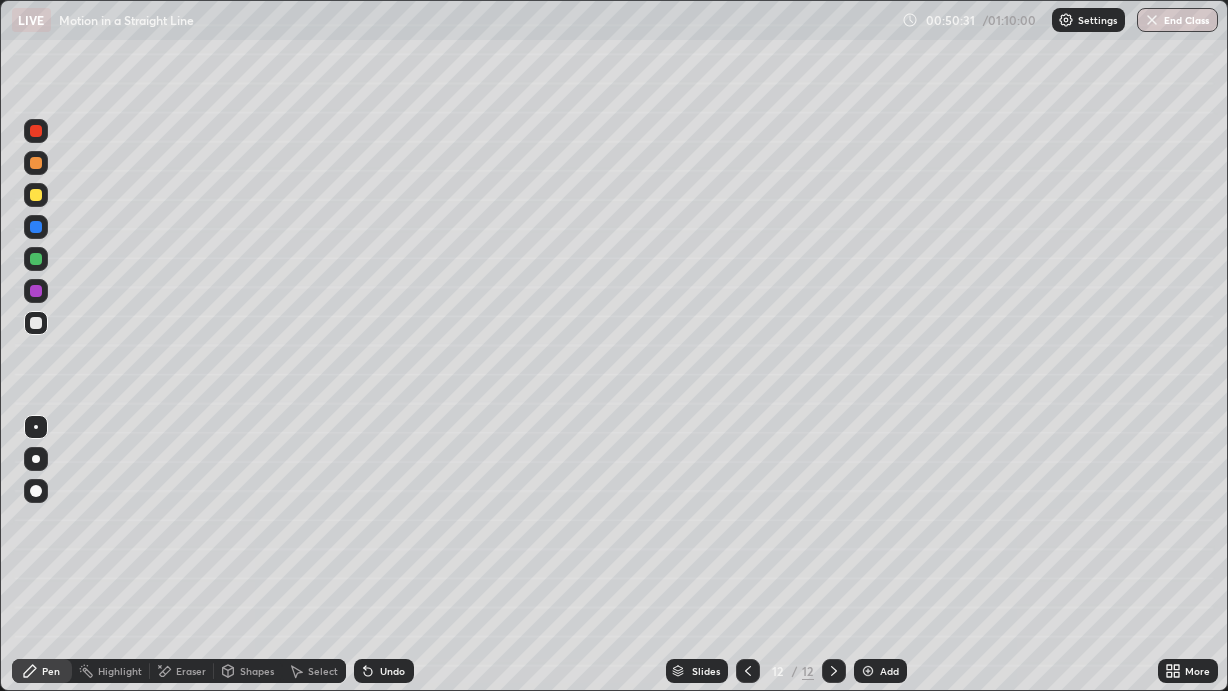 click on "Add" at bounding box center [889, 671] 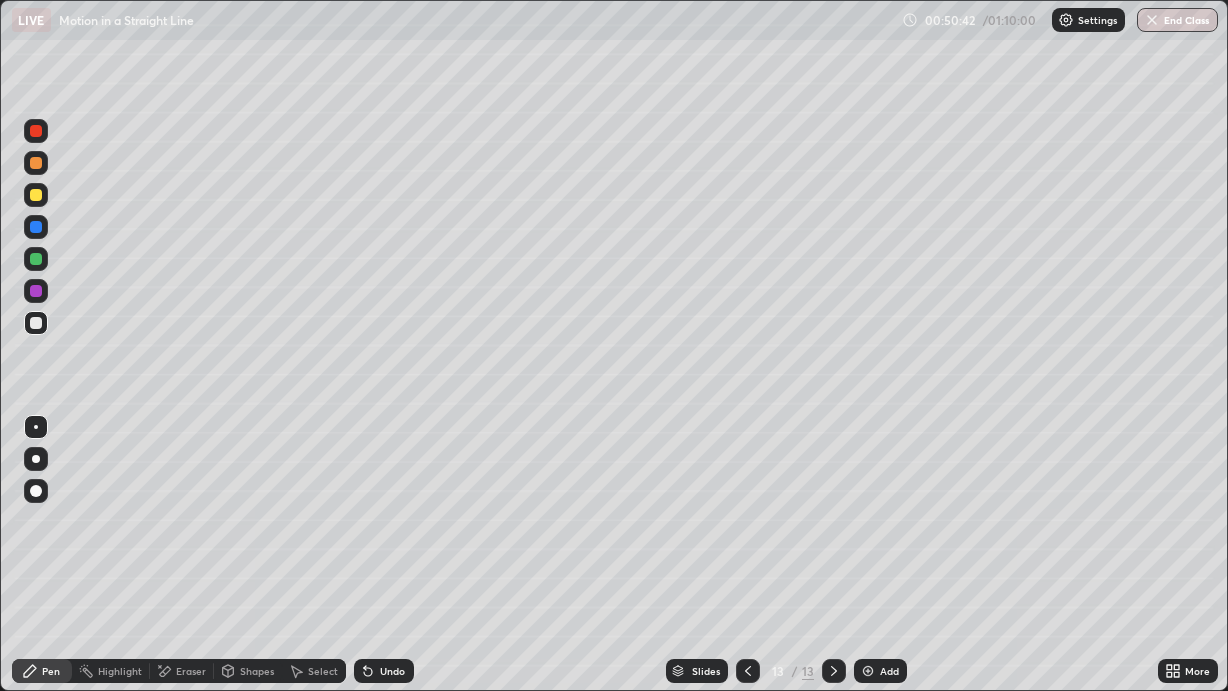 click on "Undo" at bounding box center [392, 671] 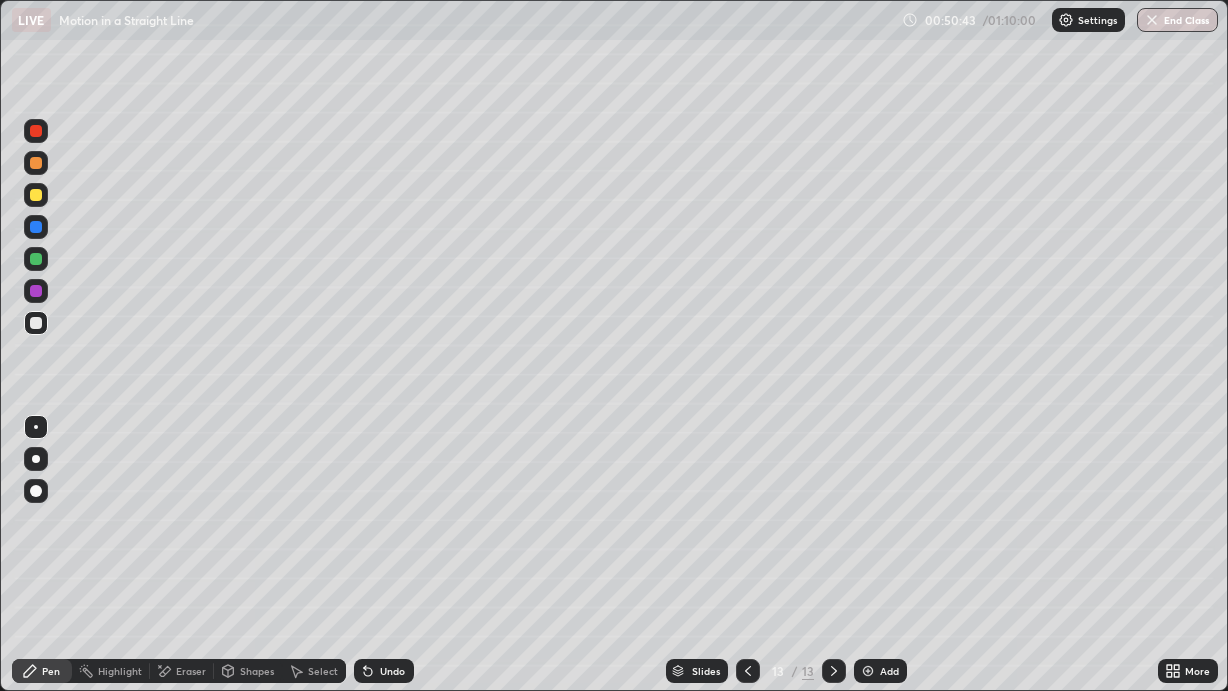click on "Undo" at bounding box center (392, 671) 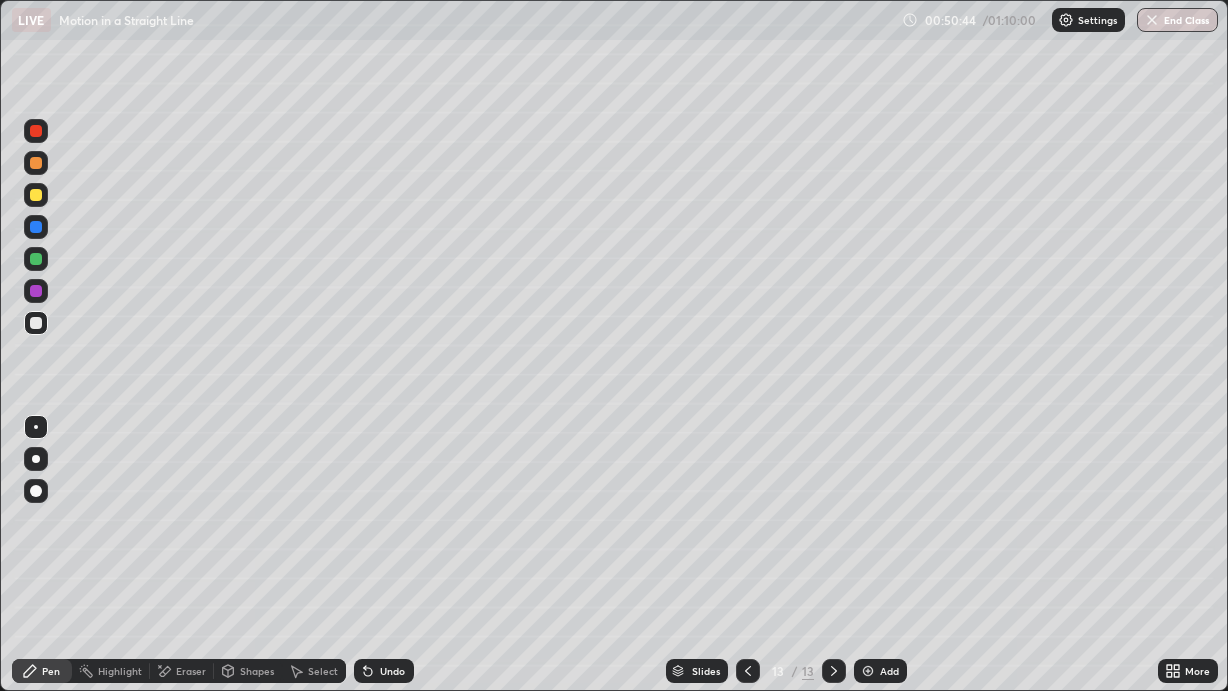 click on "Undo" at bounding box center [392, 671] 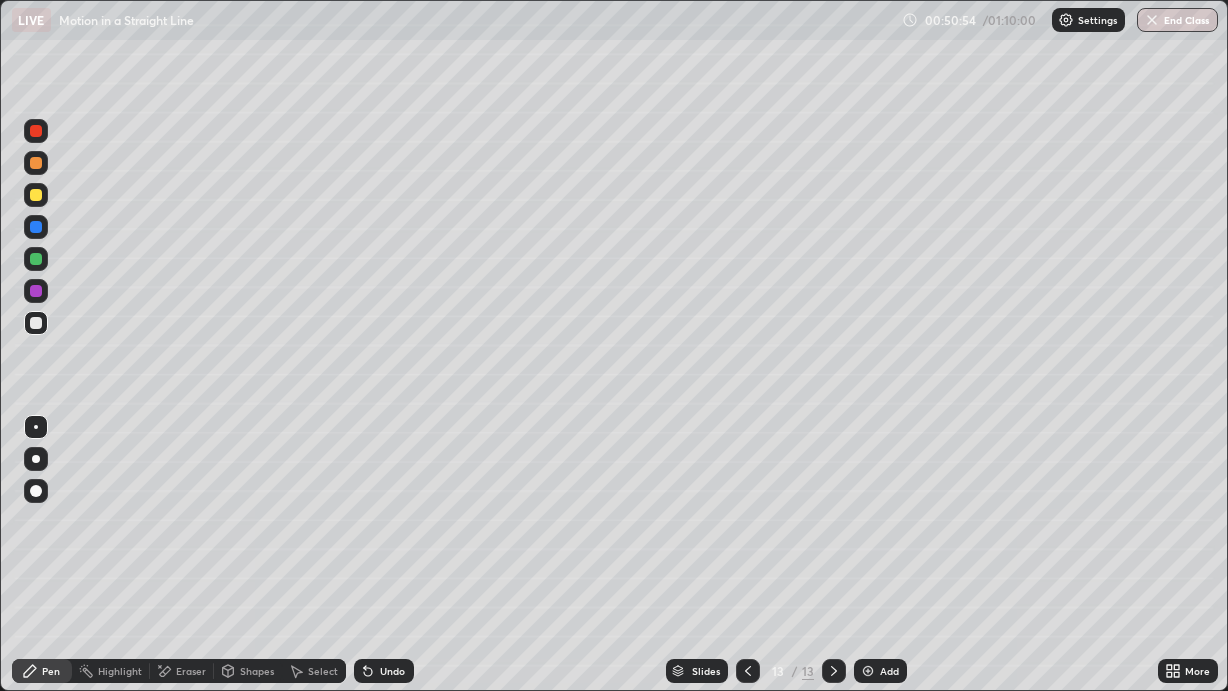 click 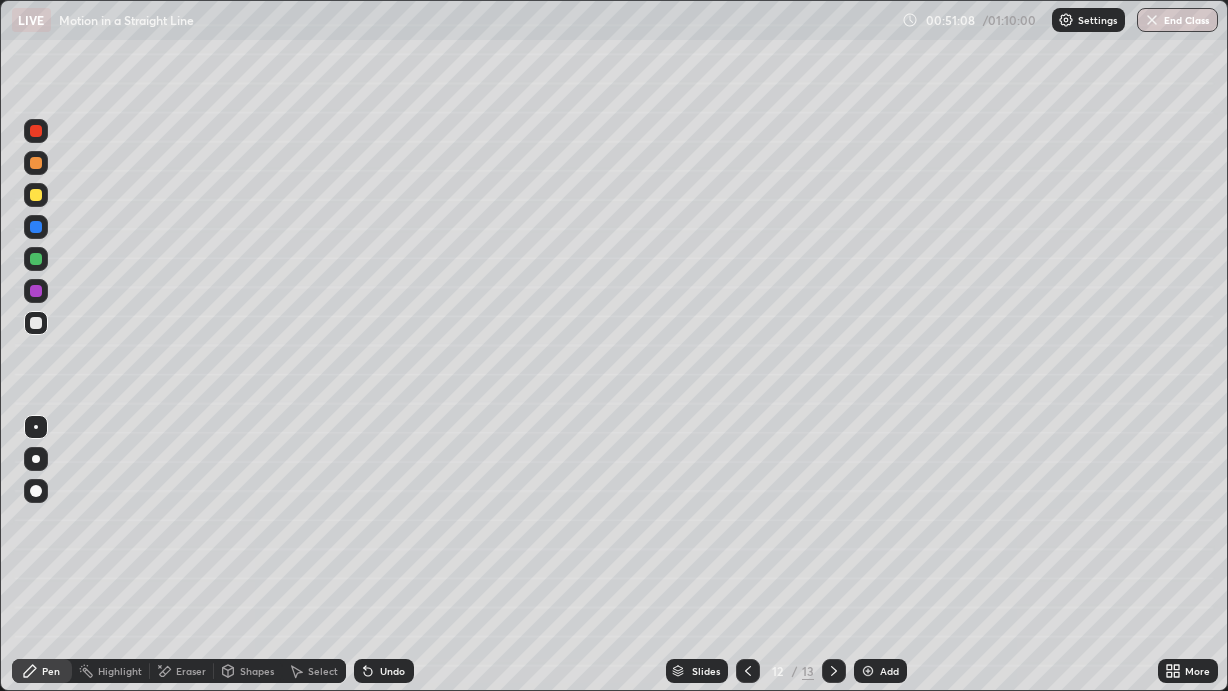 click 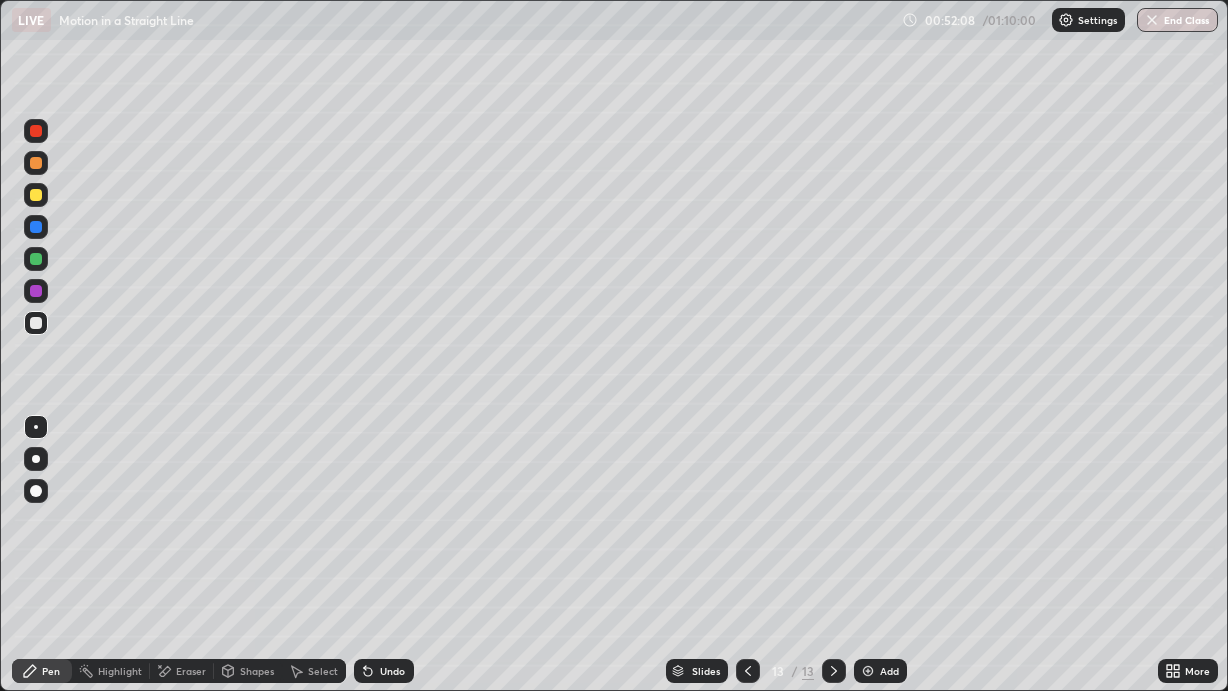 click 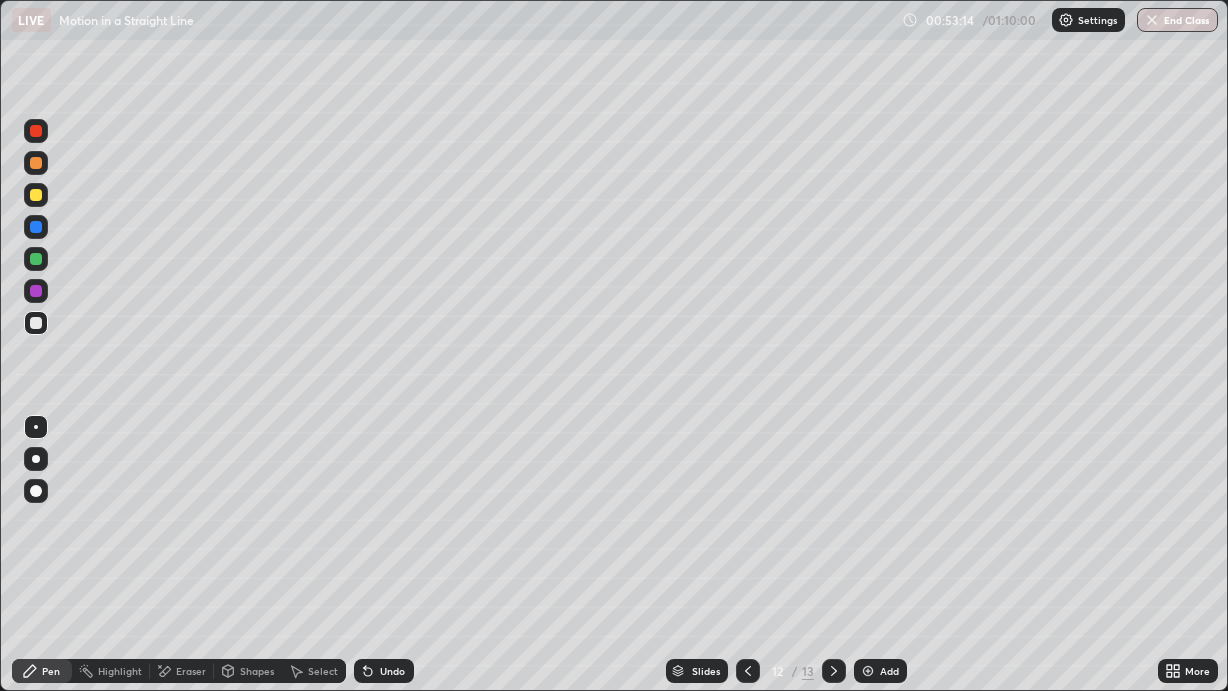 click 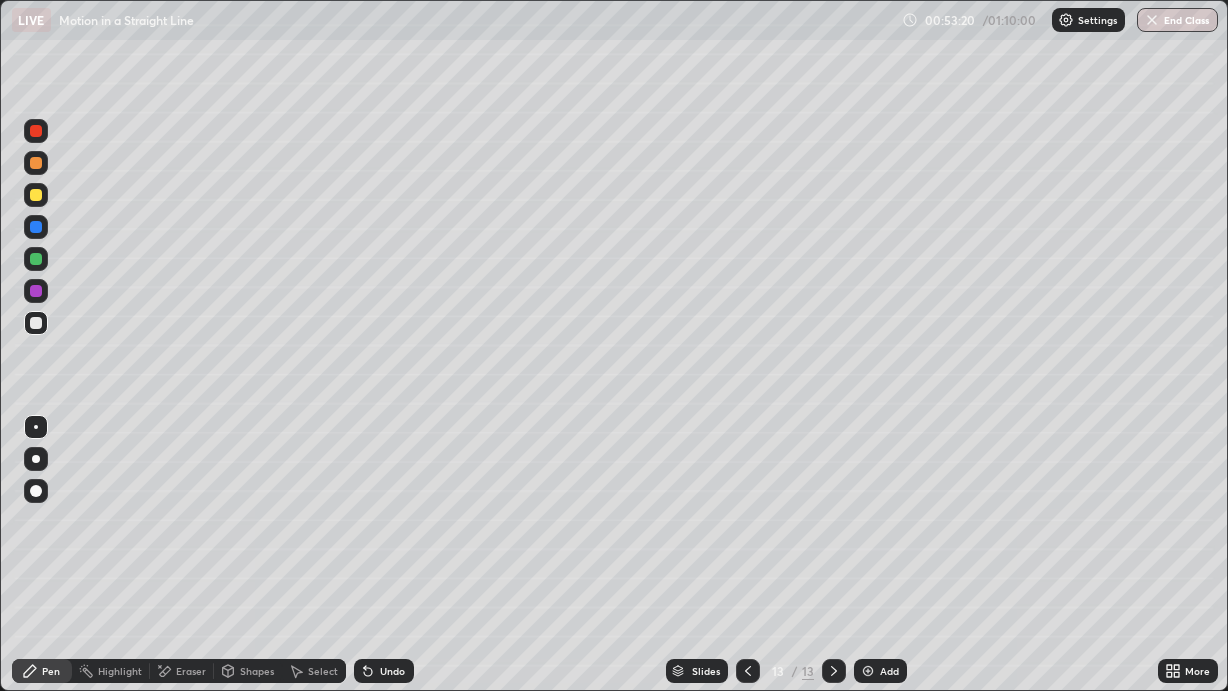 click at bounding box center [36, 195] 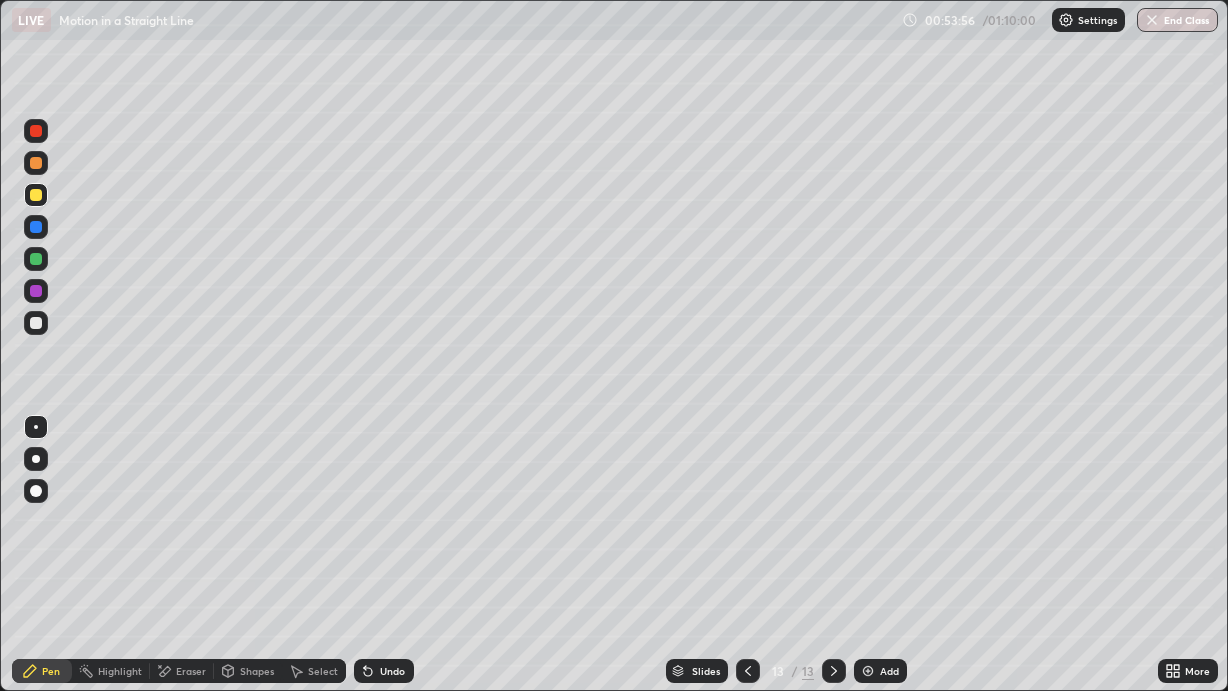 click 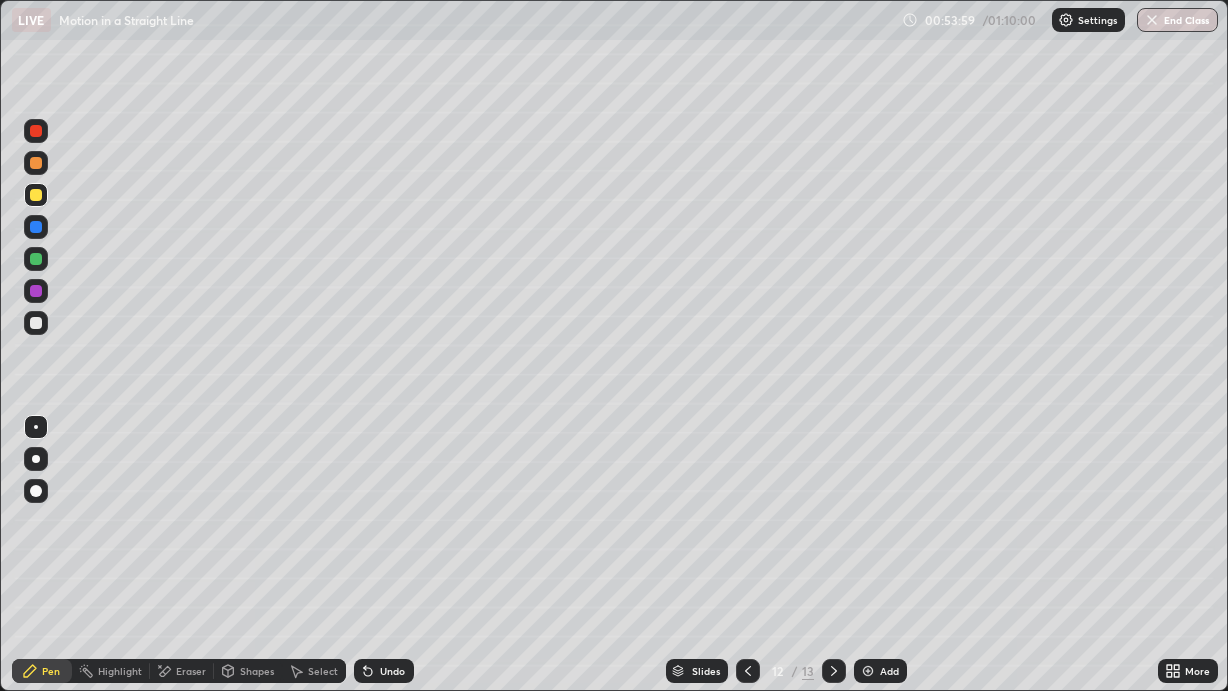 click 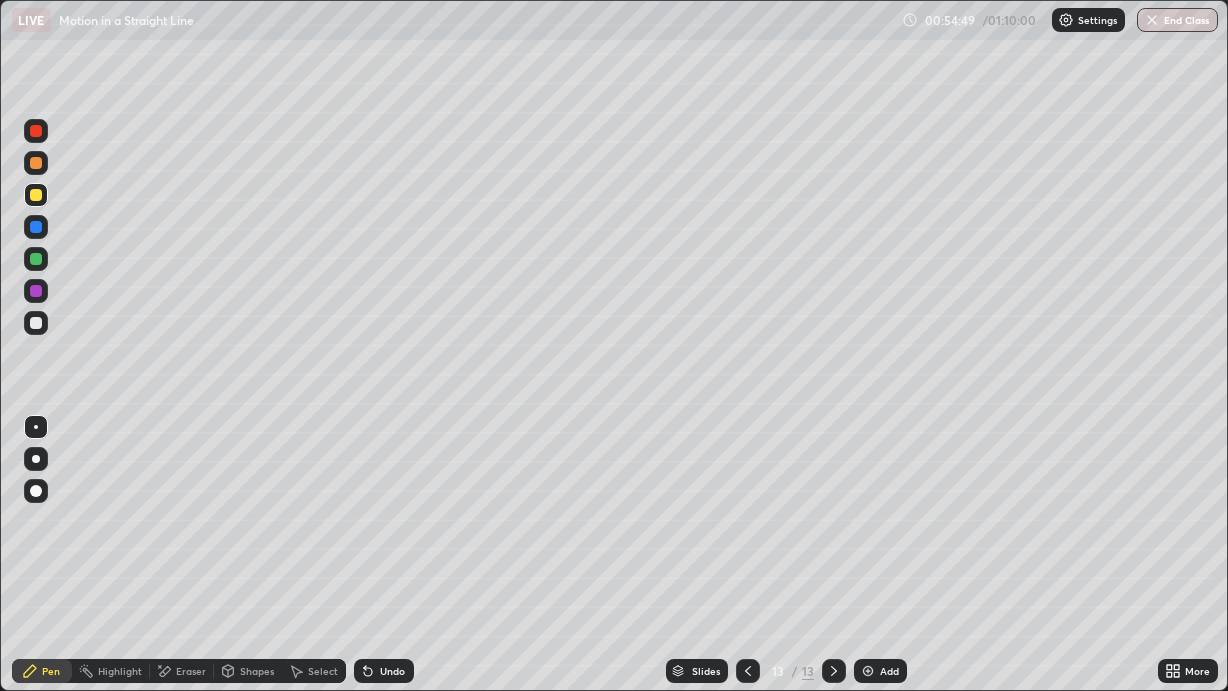 click at bounding box center [36, 323] 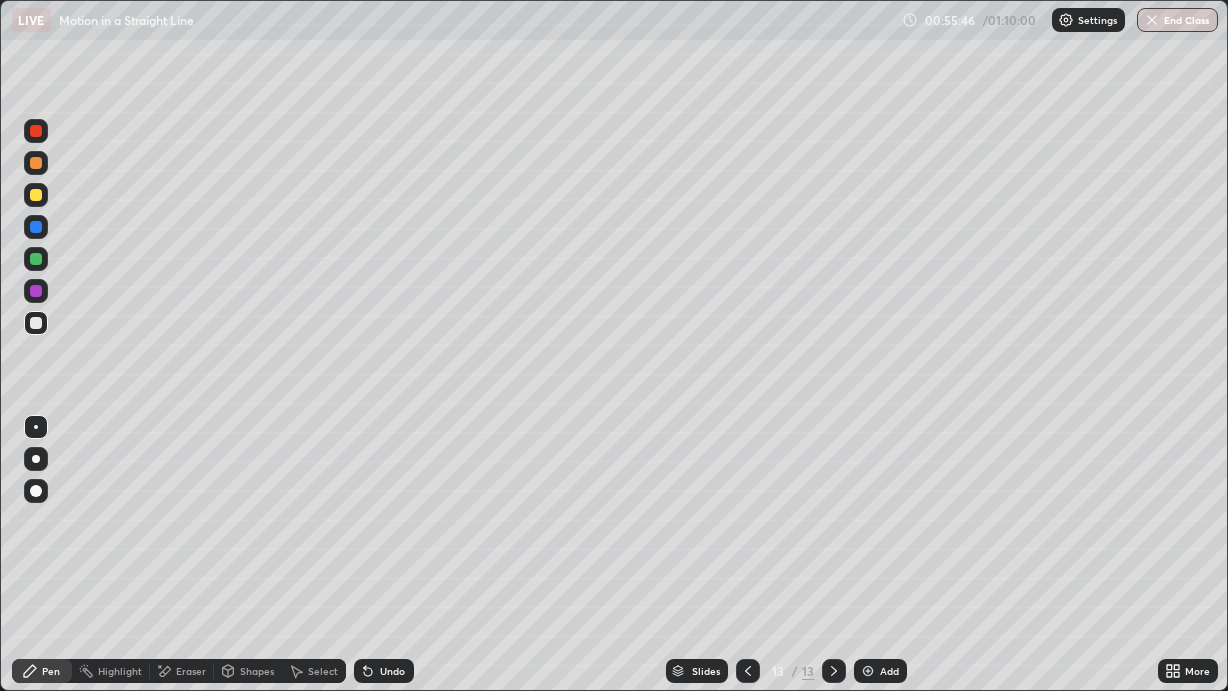 click on "Undo" at bounding box center [392, 671] 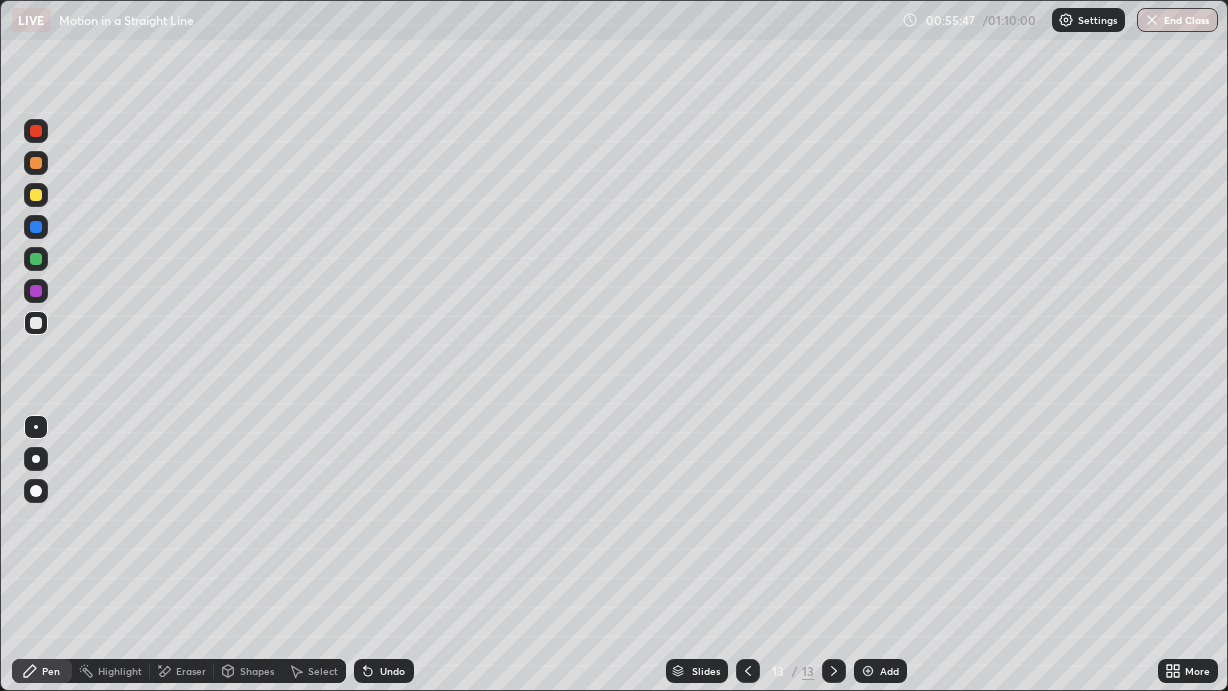 click on "Undo" at bounding box center (392, 671) 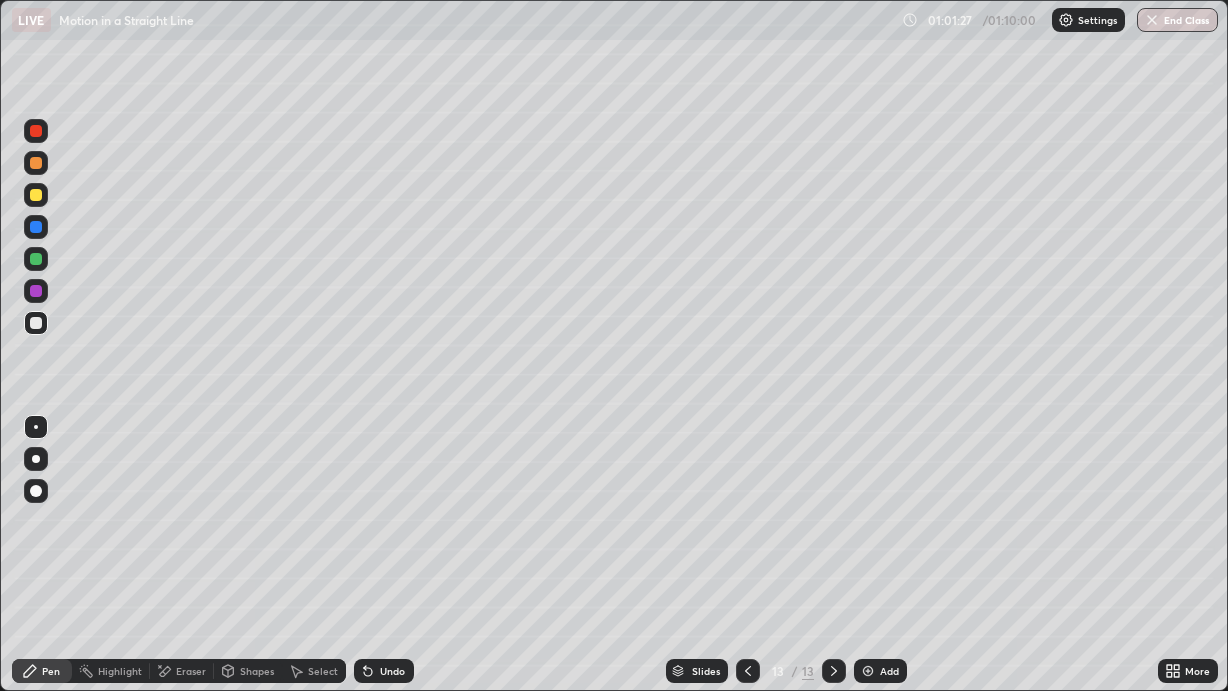 click 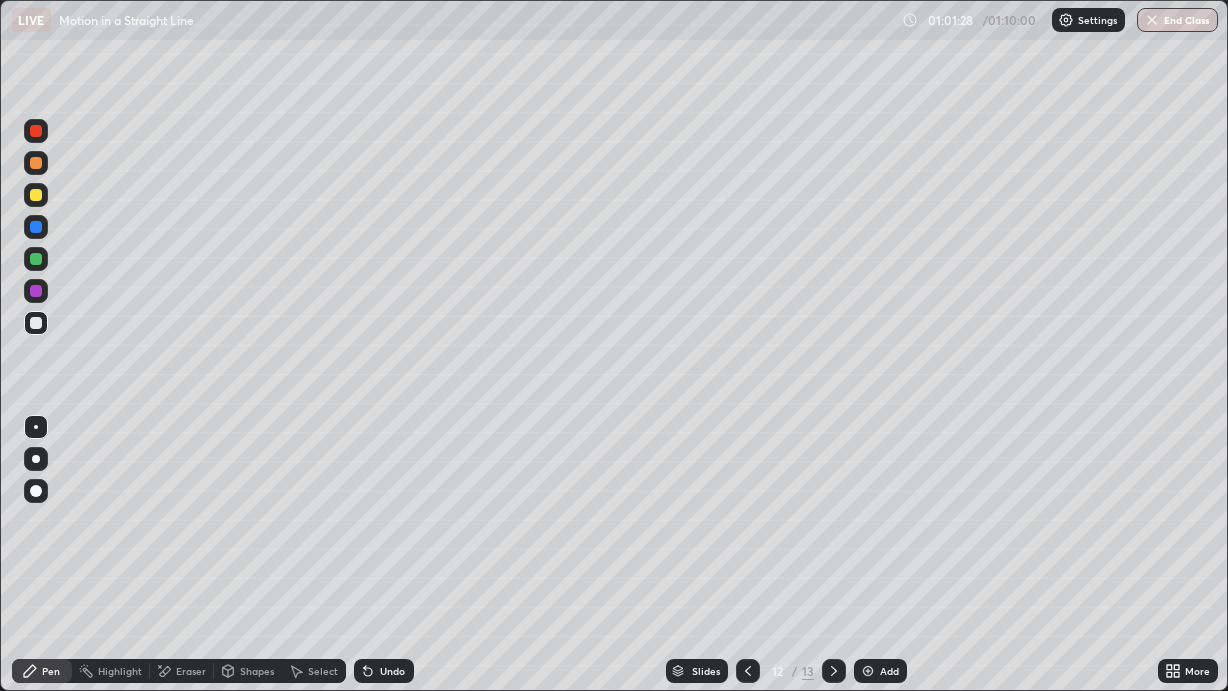 click 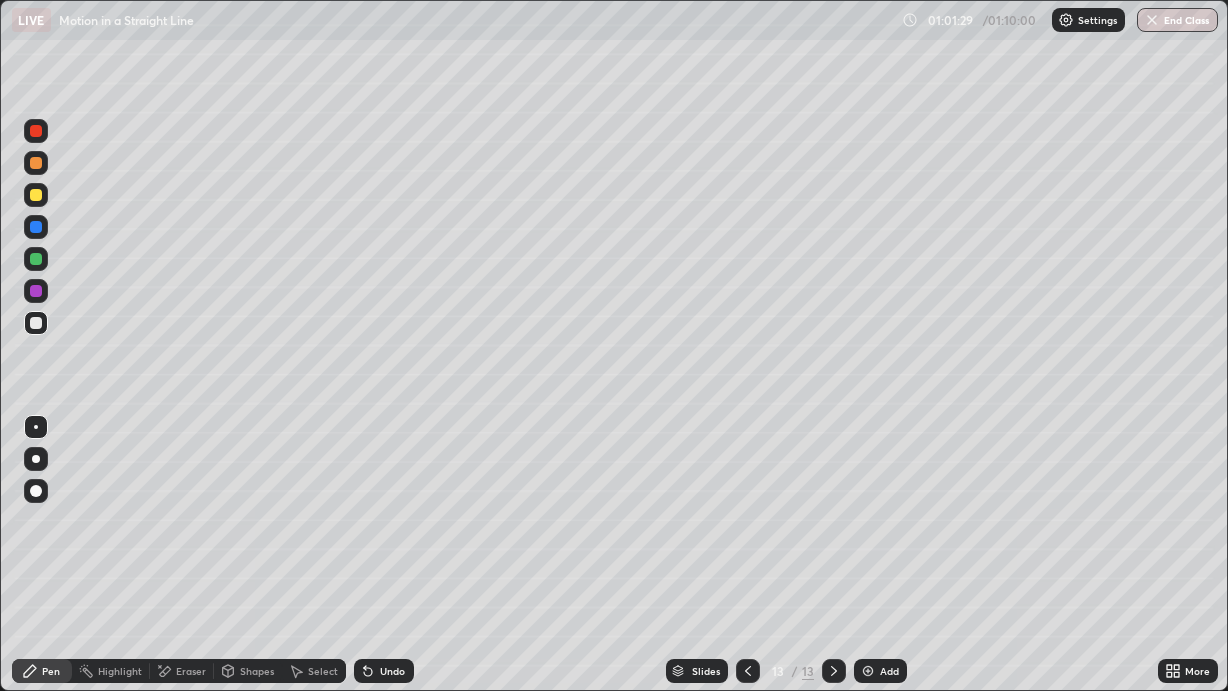 click on "Add" at bounding box center (880, 671) 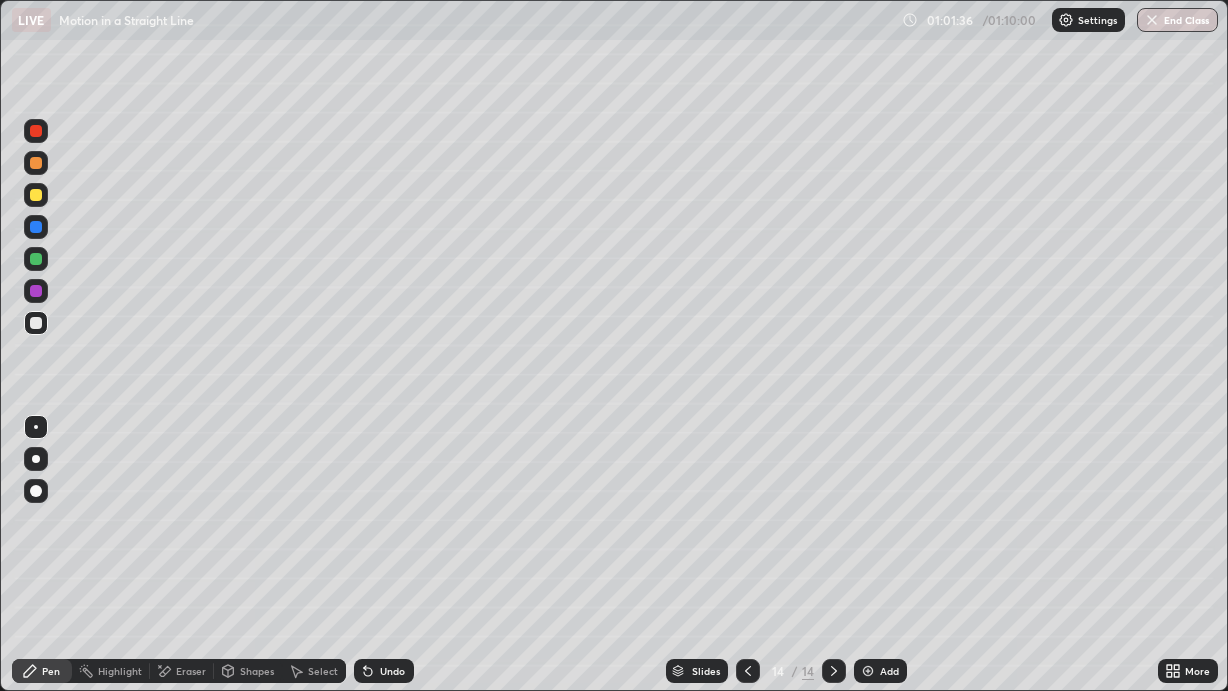 click on "Shapes" at bounding box center (257, 671) 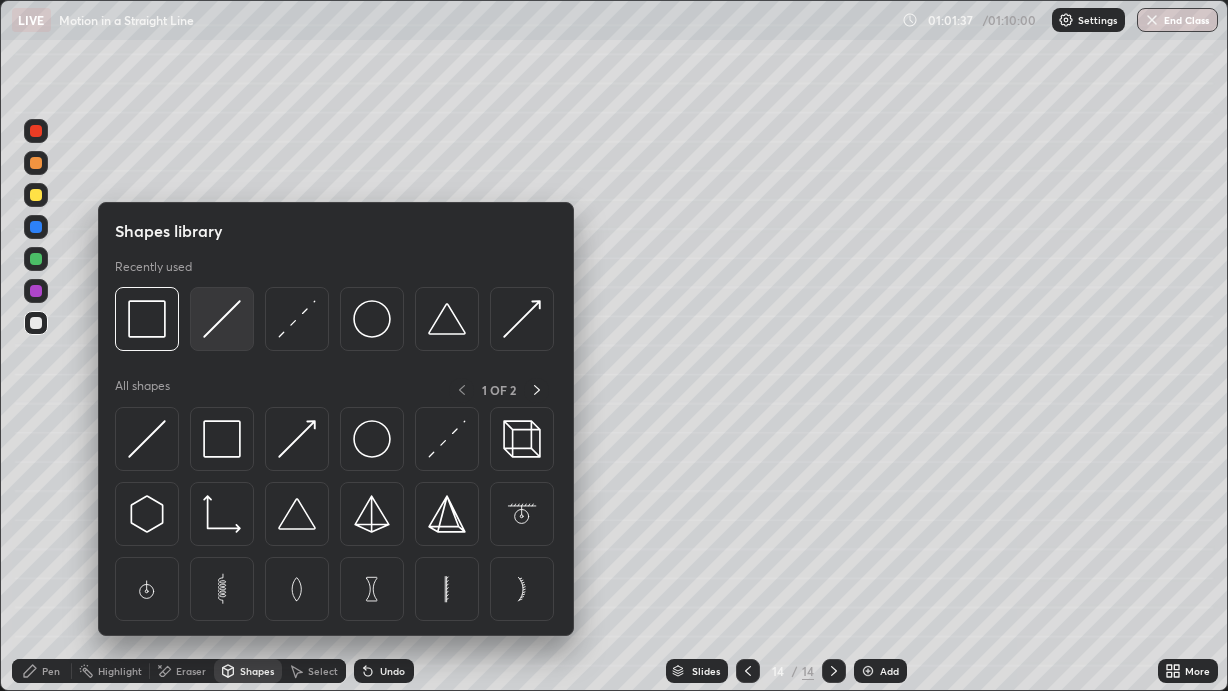 click at bounding box center (222, 319) 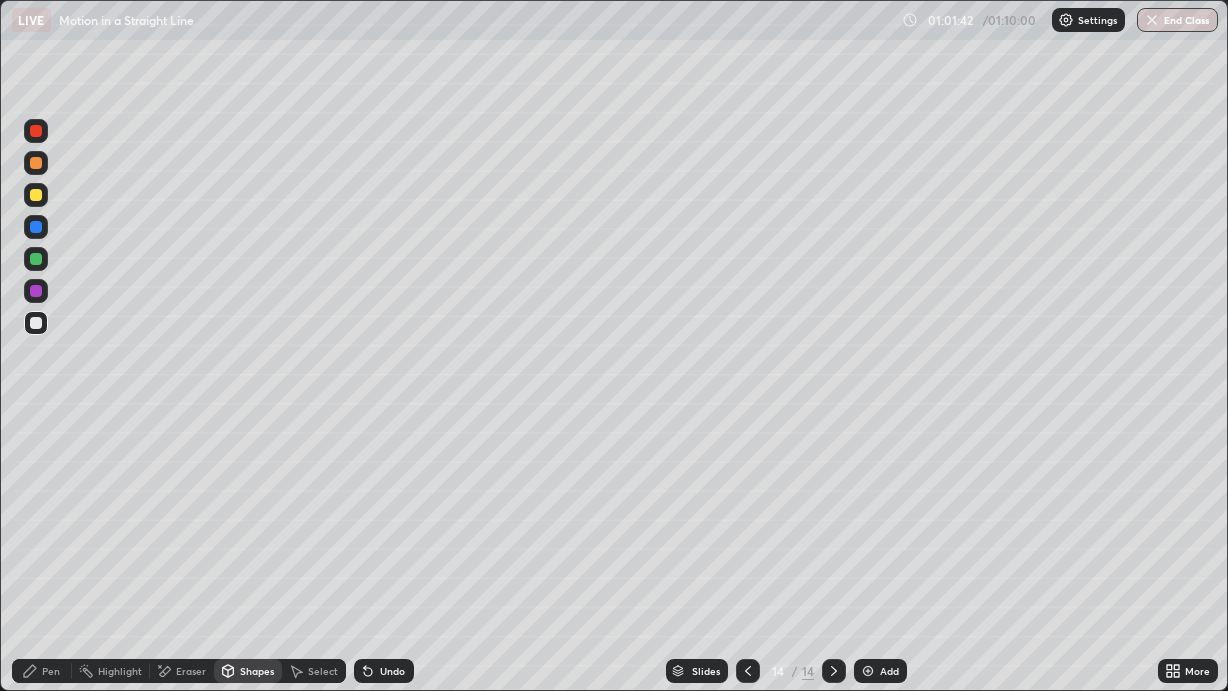 click on "Pen" at bounding box center (42, 671) 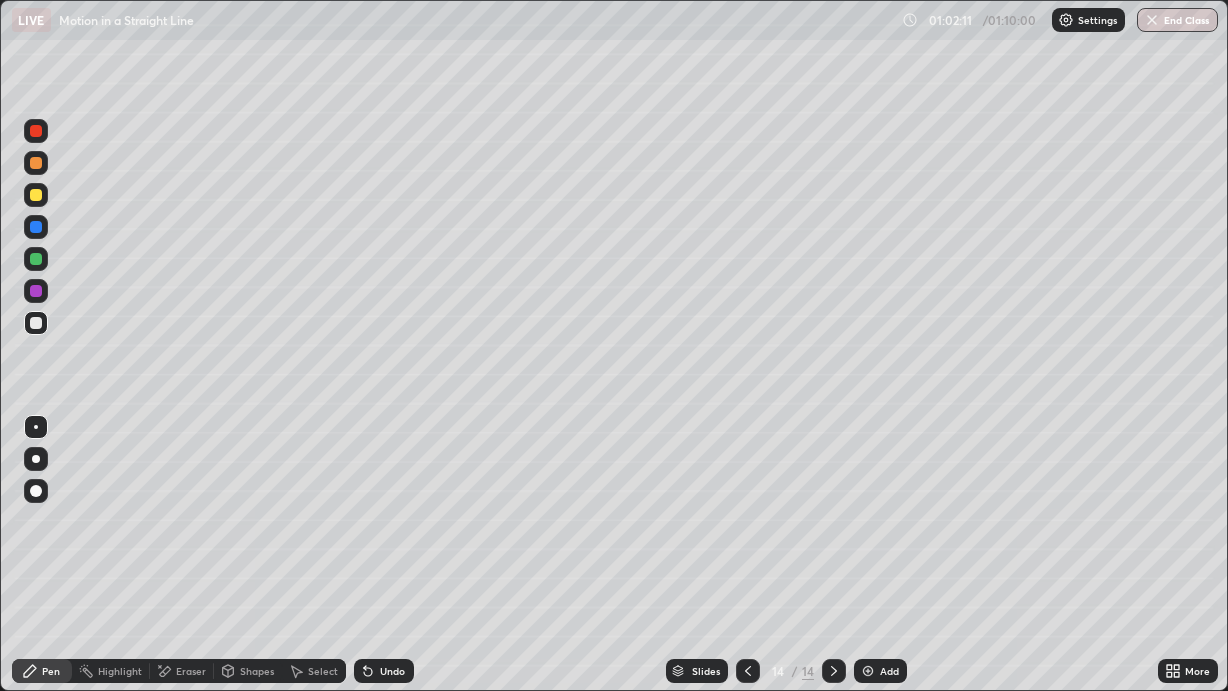 click on "Eraser" at bounding box center [191, 671] 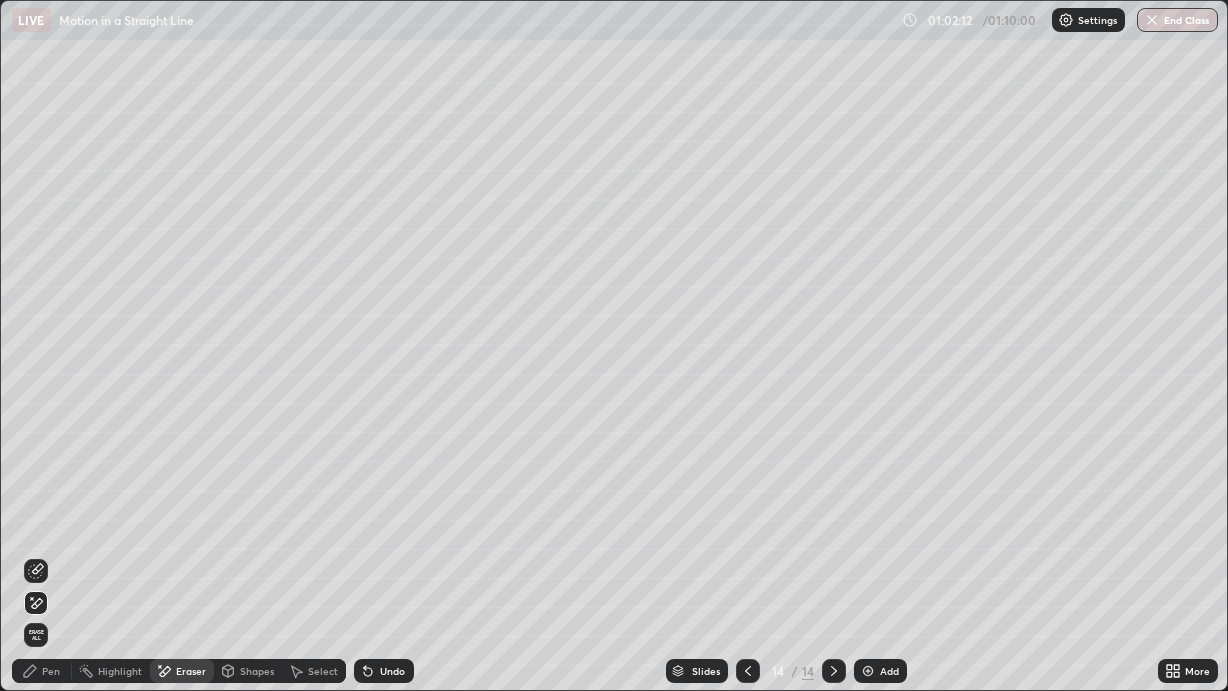 click on "Pen" at bounding box center (42, 671) 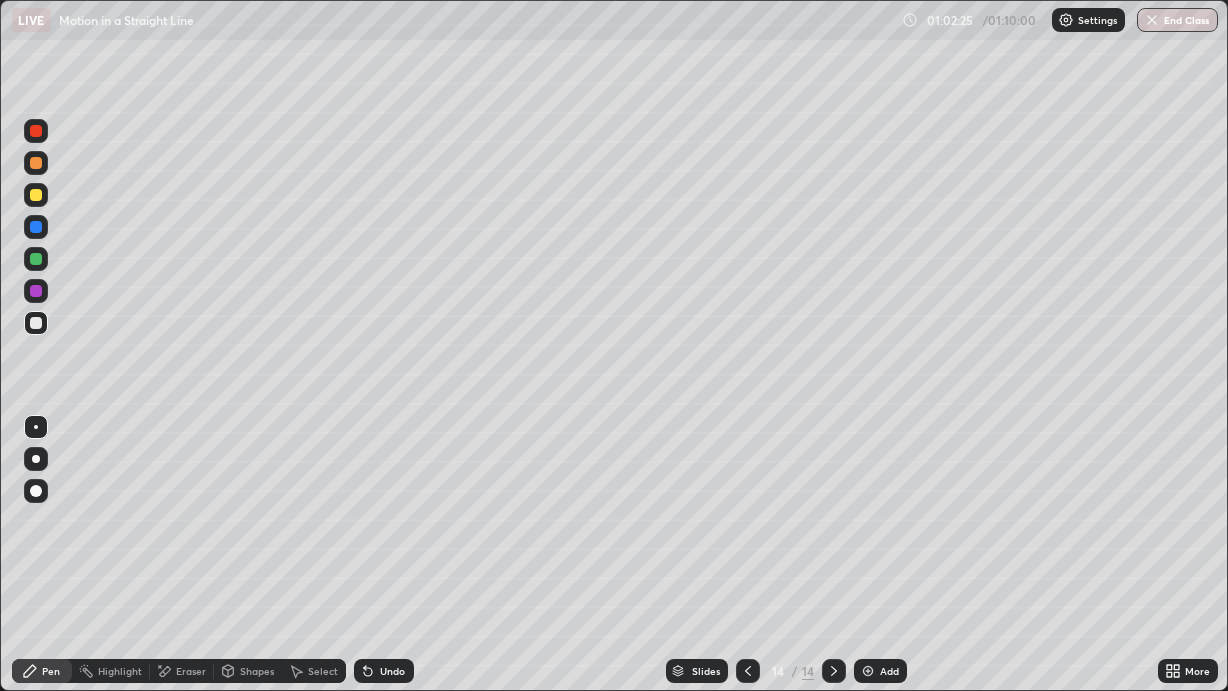 click at bounding box center [36, 195] 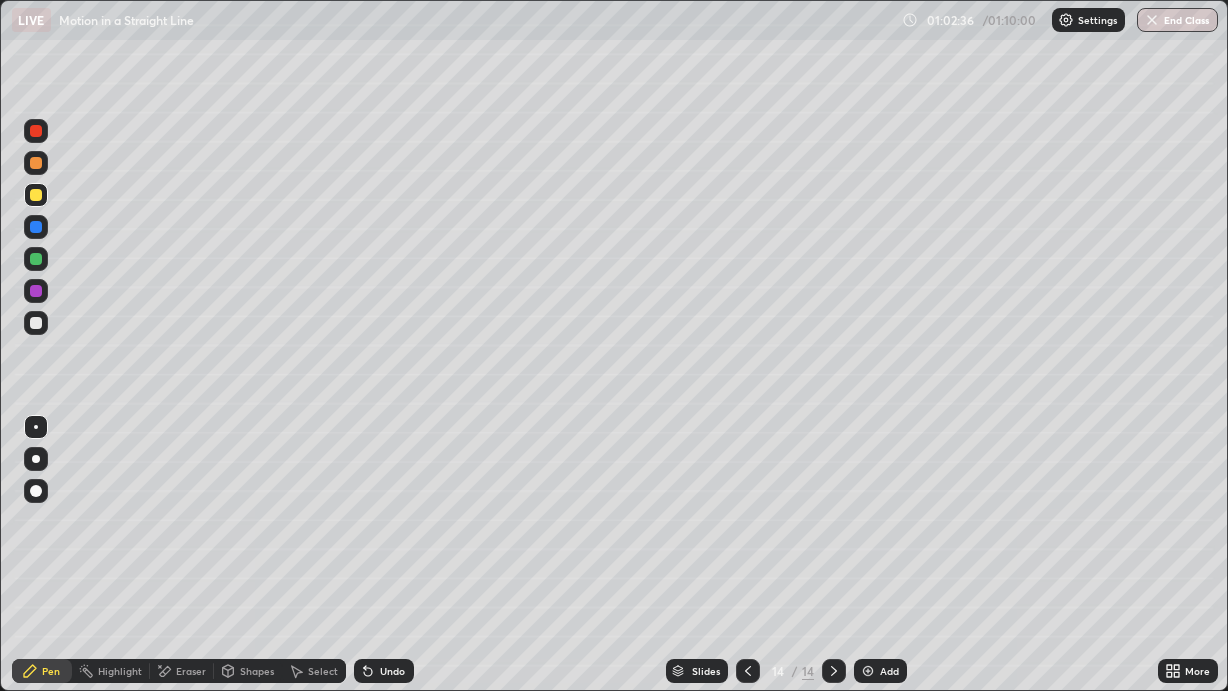 click at bounding box center [36, 323] 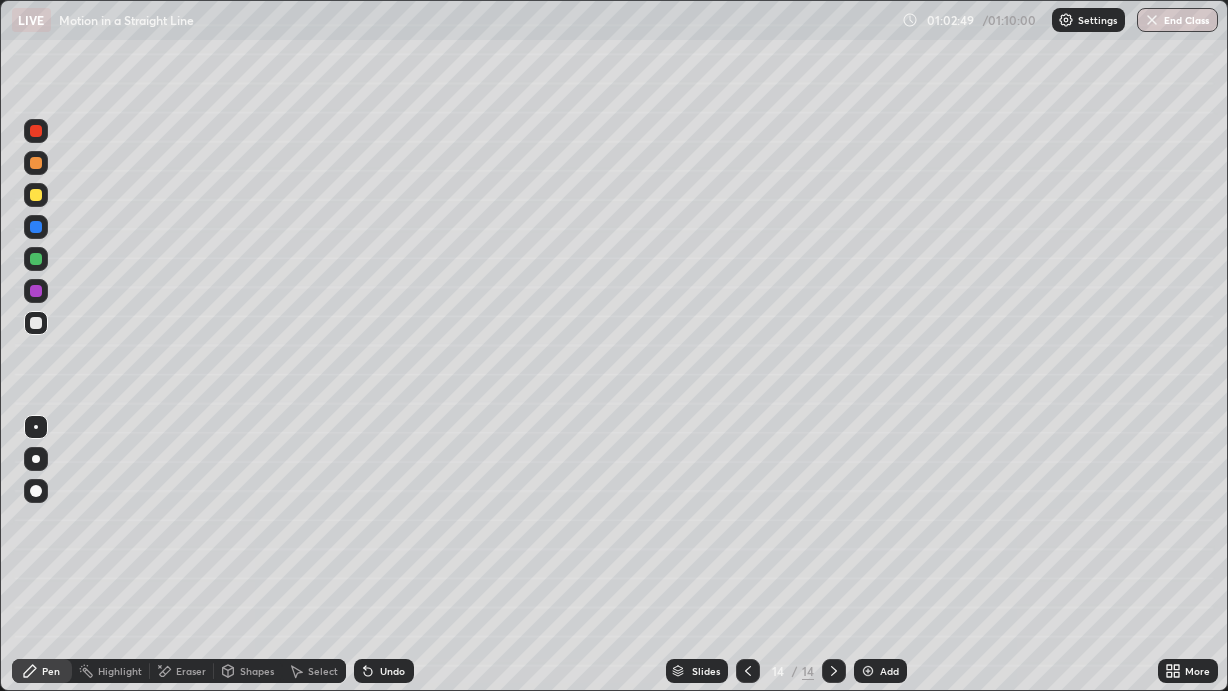click at bounding box center (36, 195) 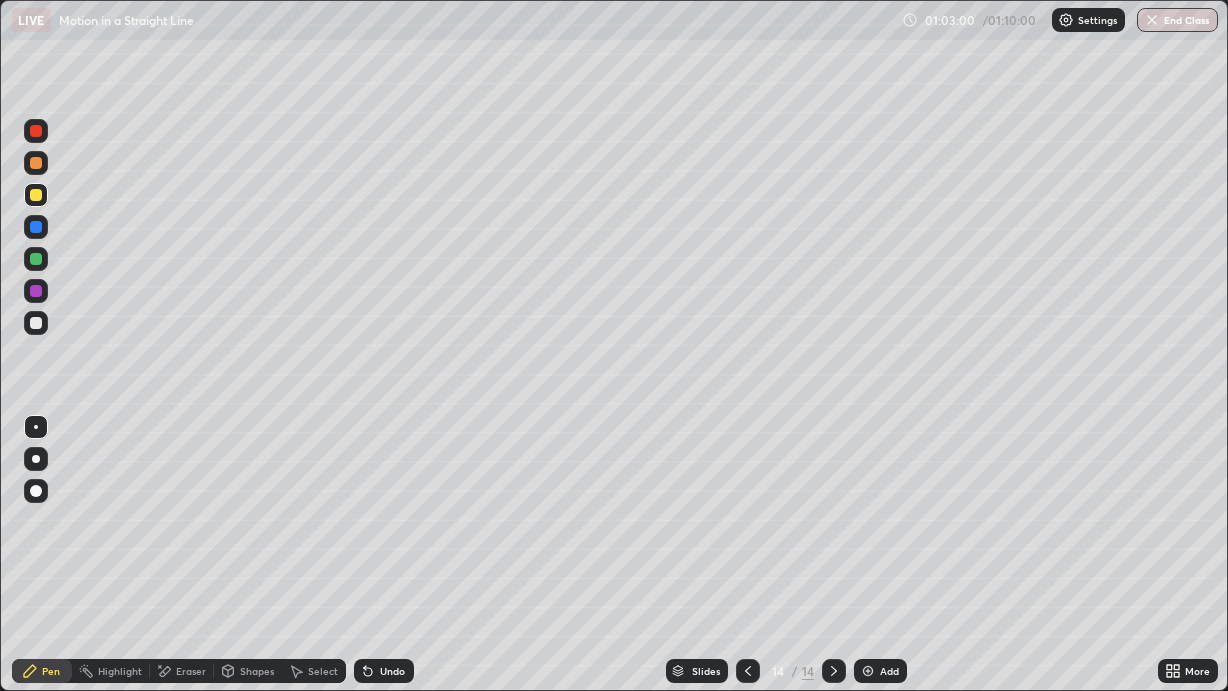 click at bounding box center [36, 323] 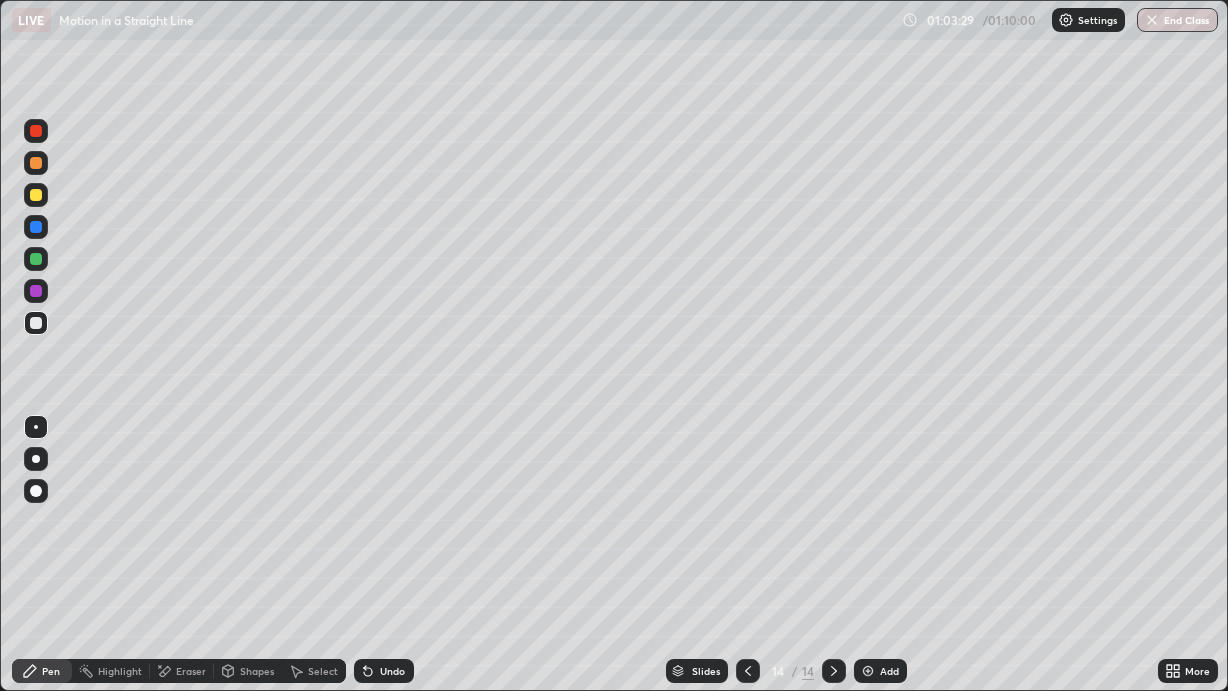 click at bounding box center (36, 195) 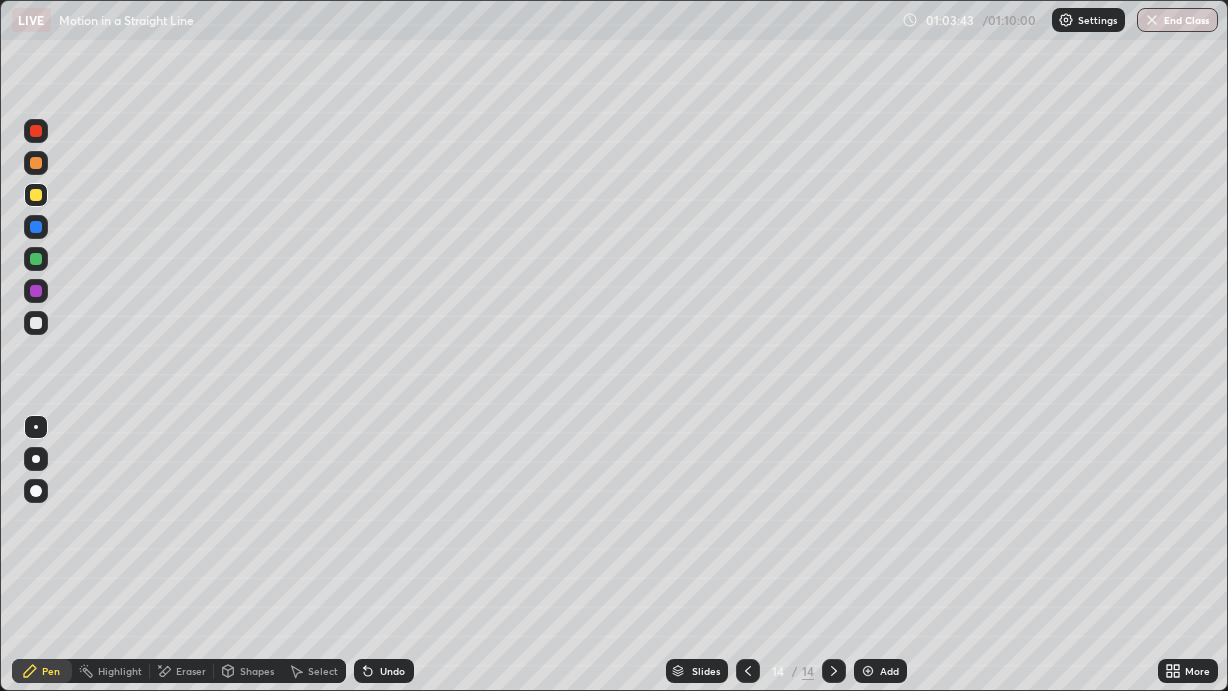 click at bounding box center [36, 323] 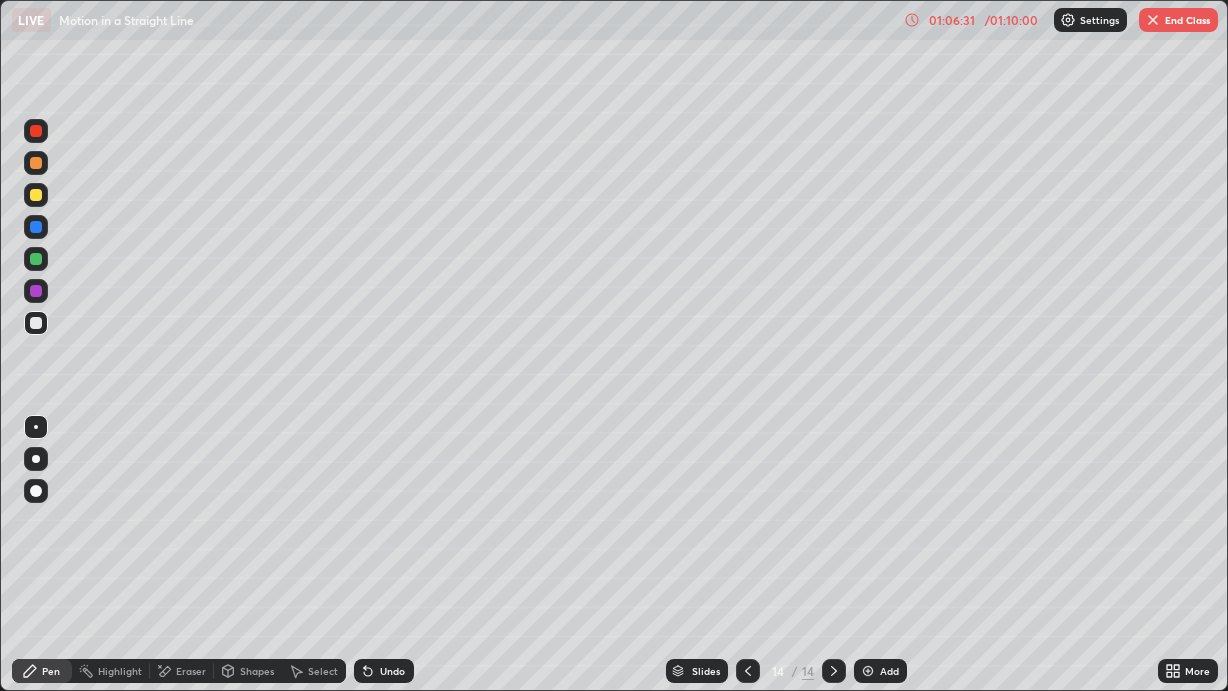 click on "End Class" at bounding box center [1178, 20] 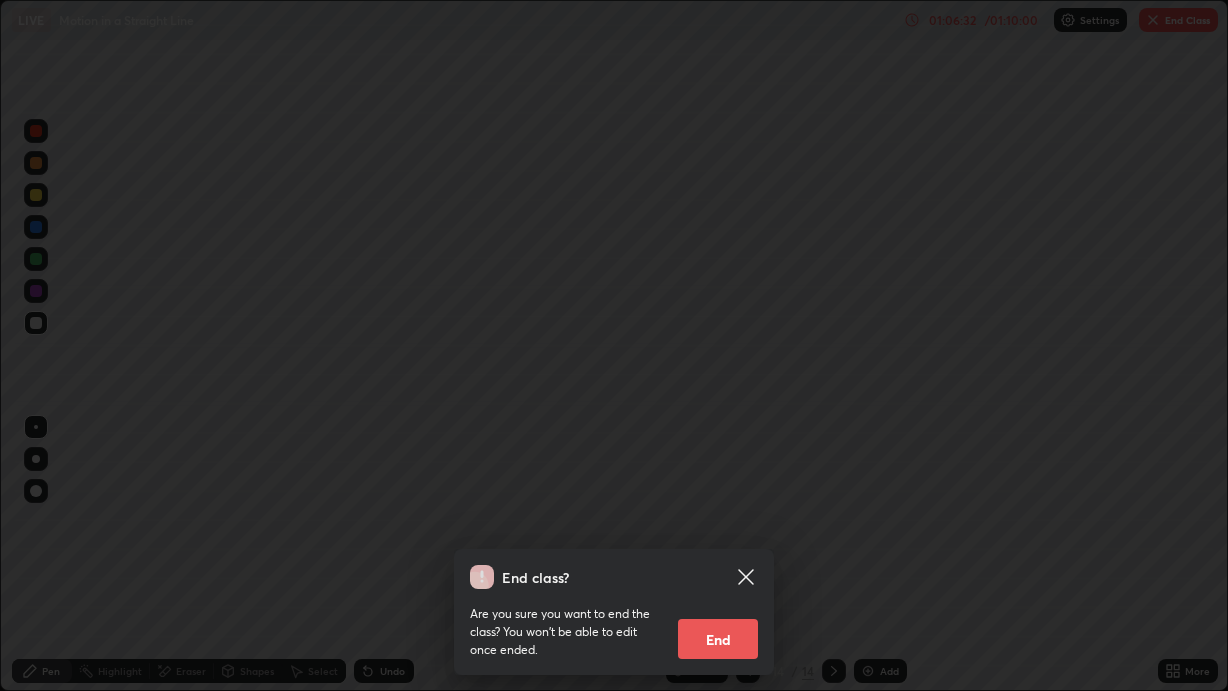 click on "End" at bounding box center (718, 639) 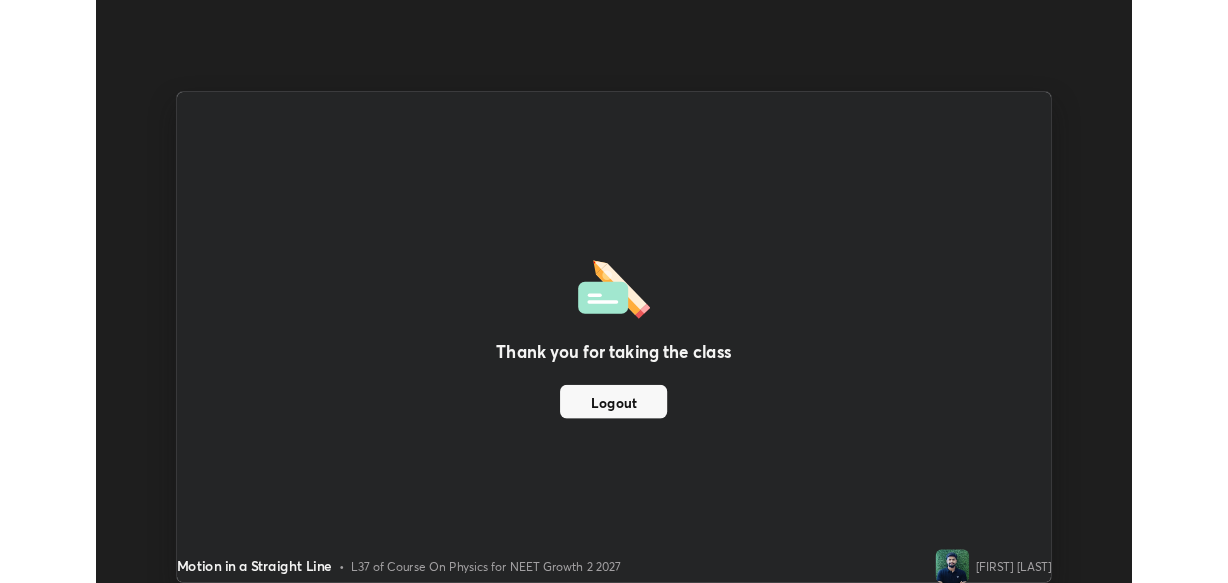 scroll, scrollTop: 583, scrollLeft: 1228, axis: both 